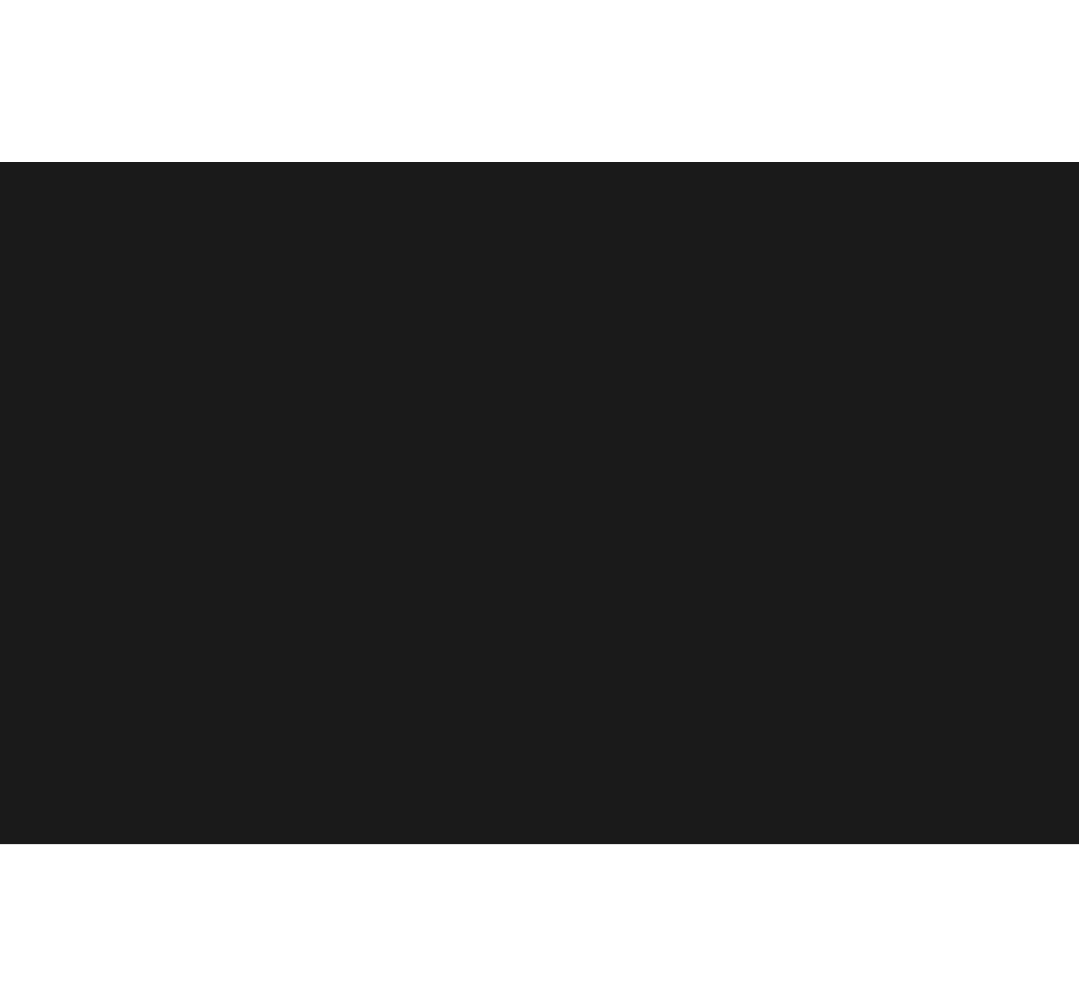 scroll, scrollTop: 0, scrollLeft: 0, axis: both 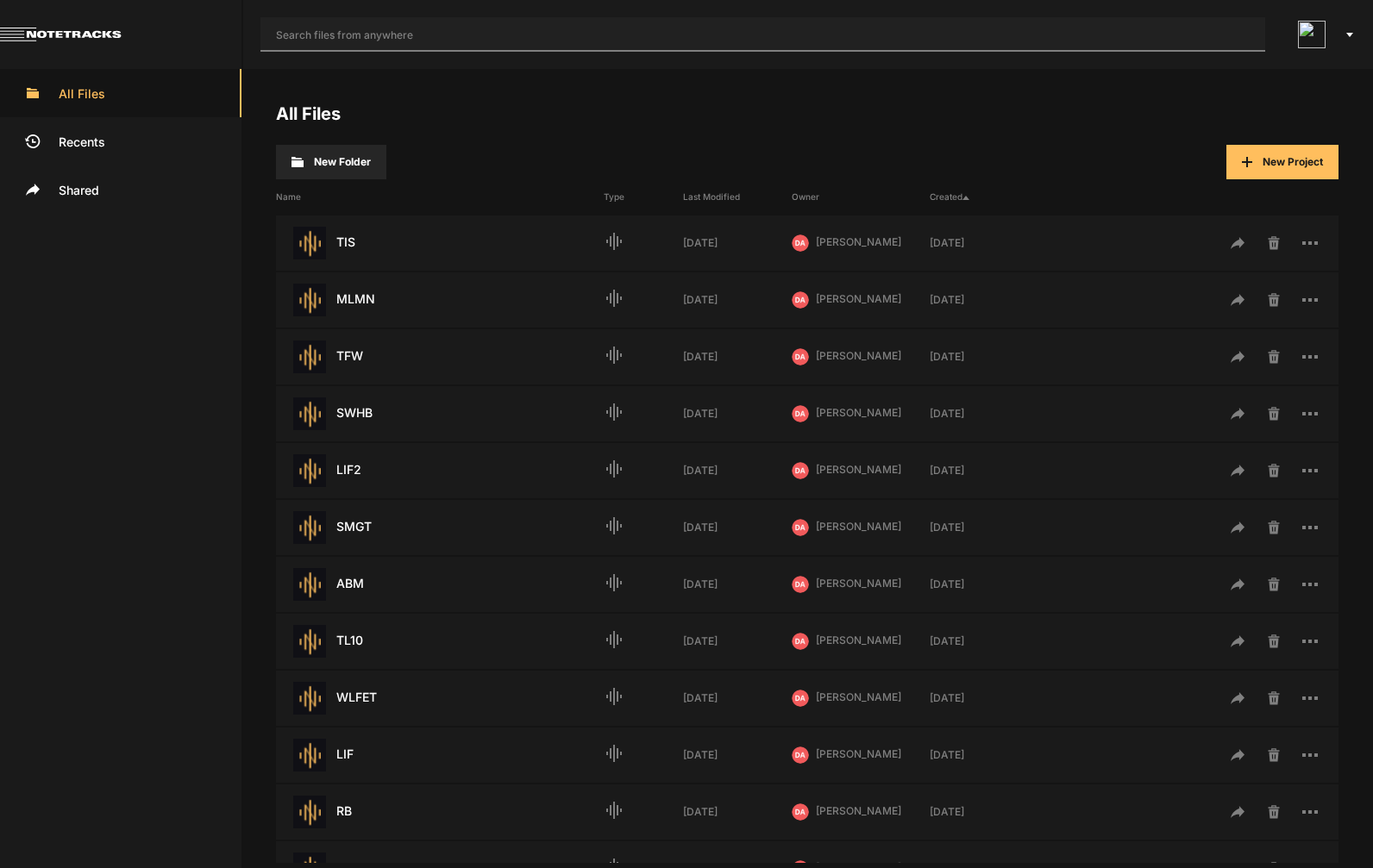click 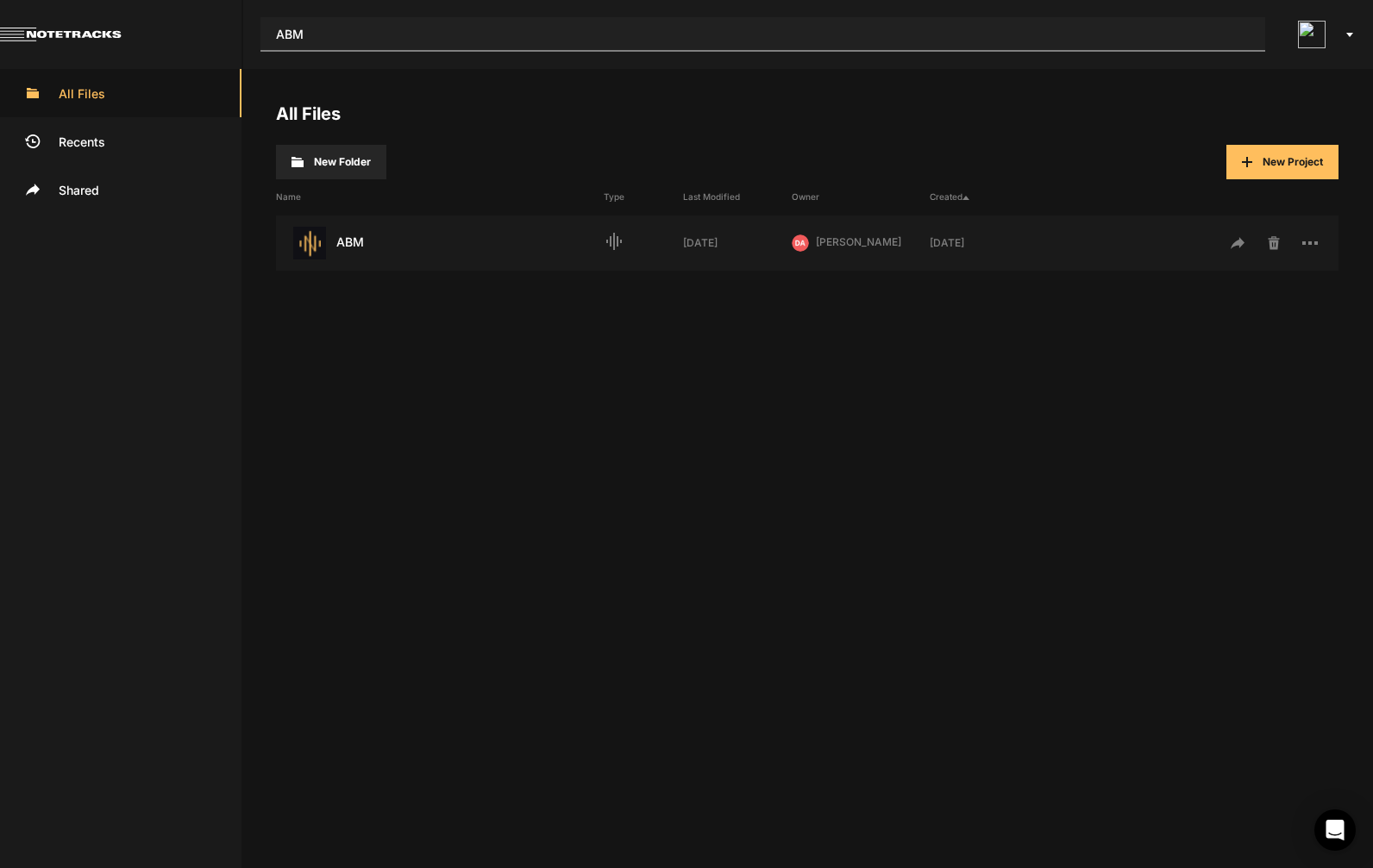 type on "ABM" 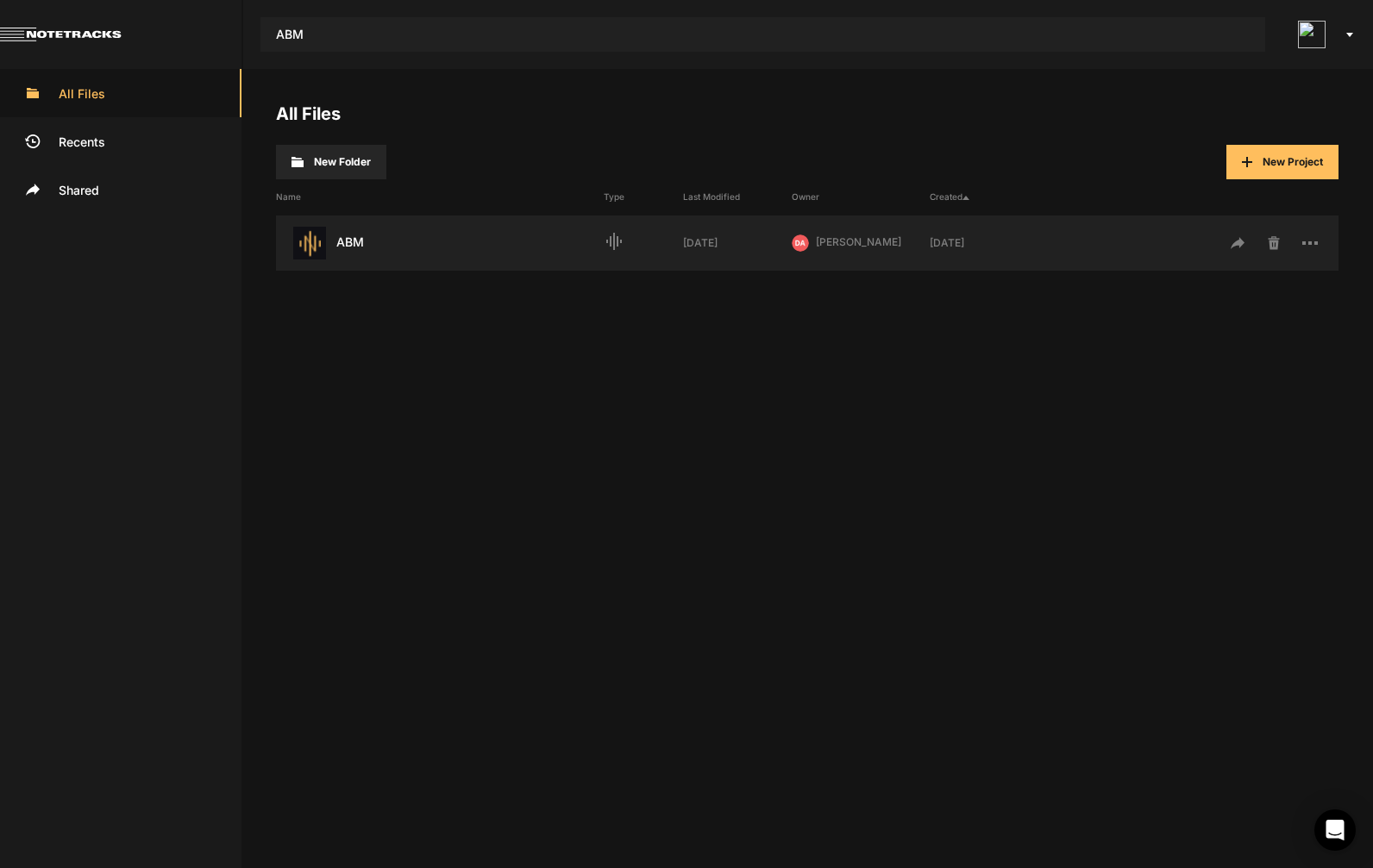 click on "ABM  Last Modified: [DATE]" at bounding box center (440, 243) 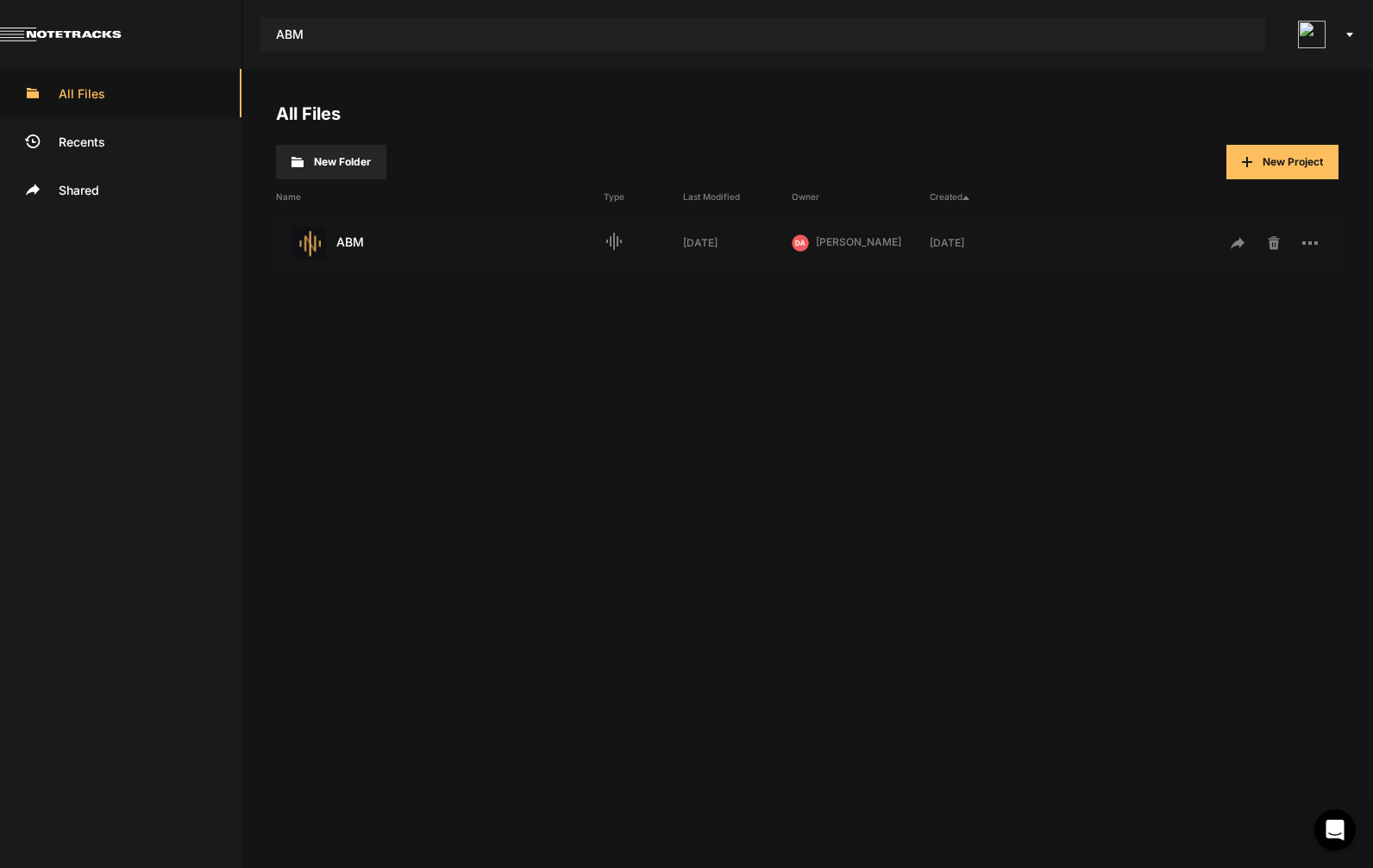 click on "ABM  Last Modified: [DATE]" at bounding box center [440, 243] 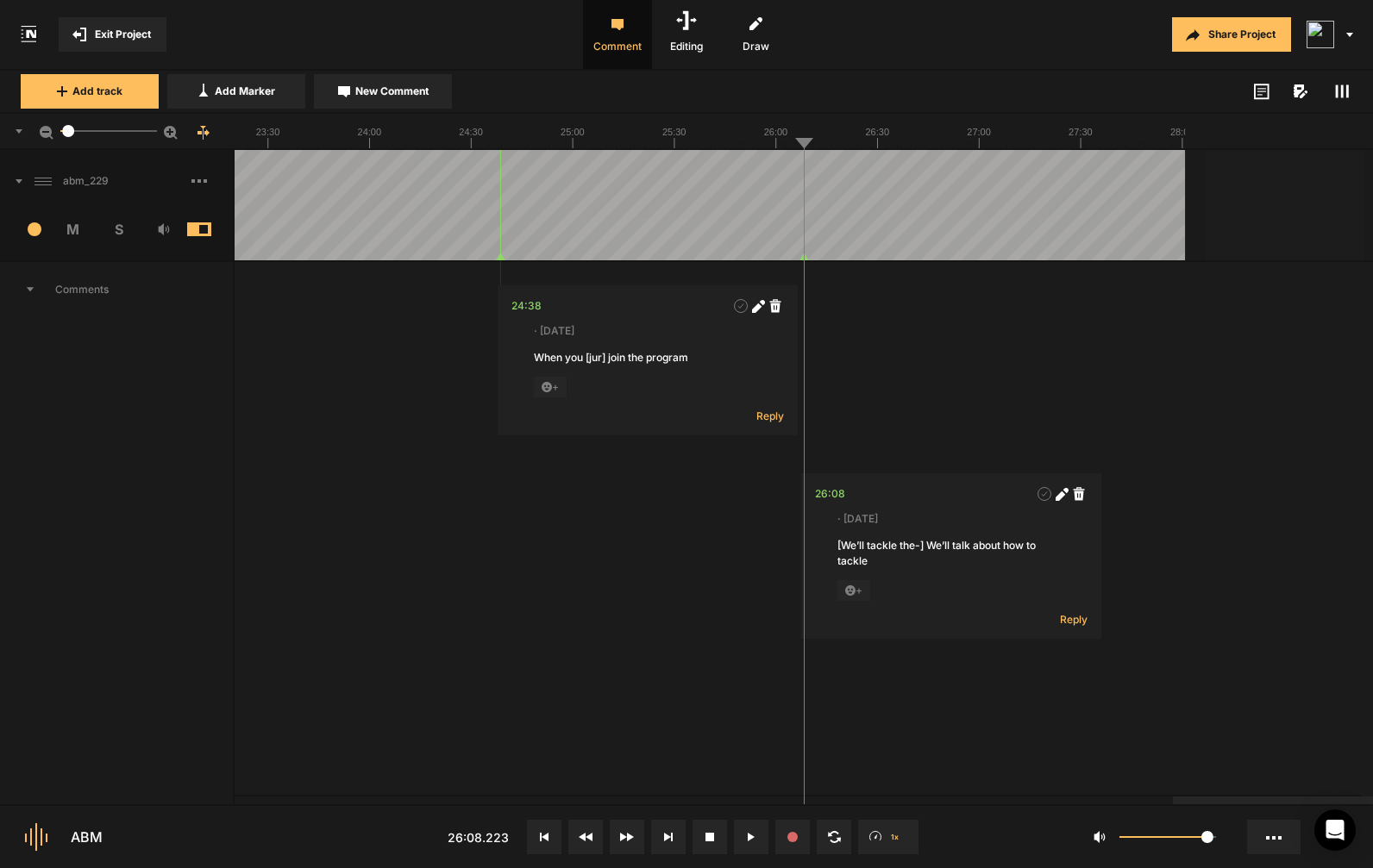 click at bounding box center (212, 229) 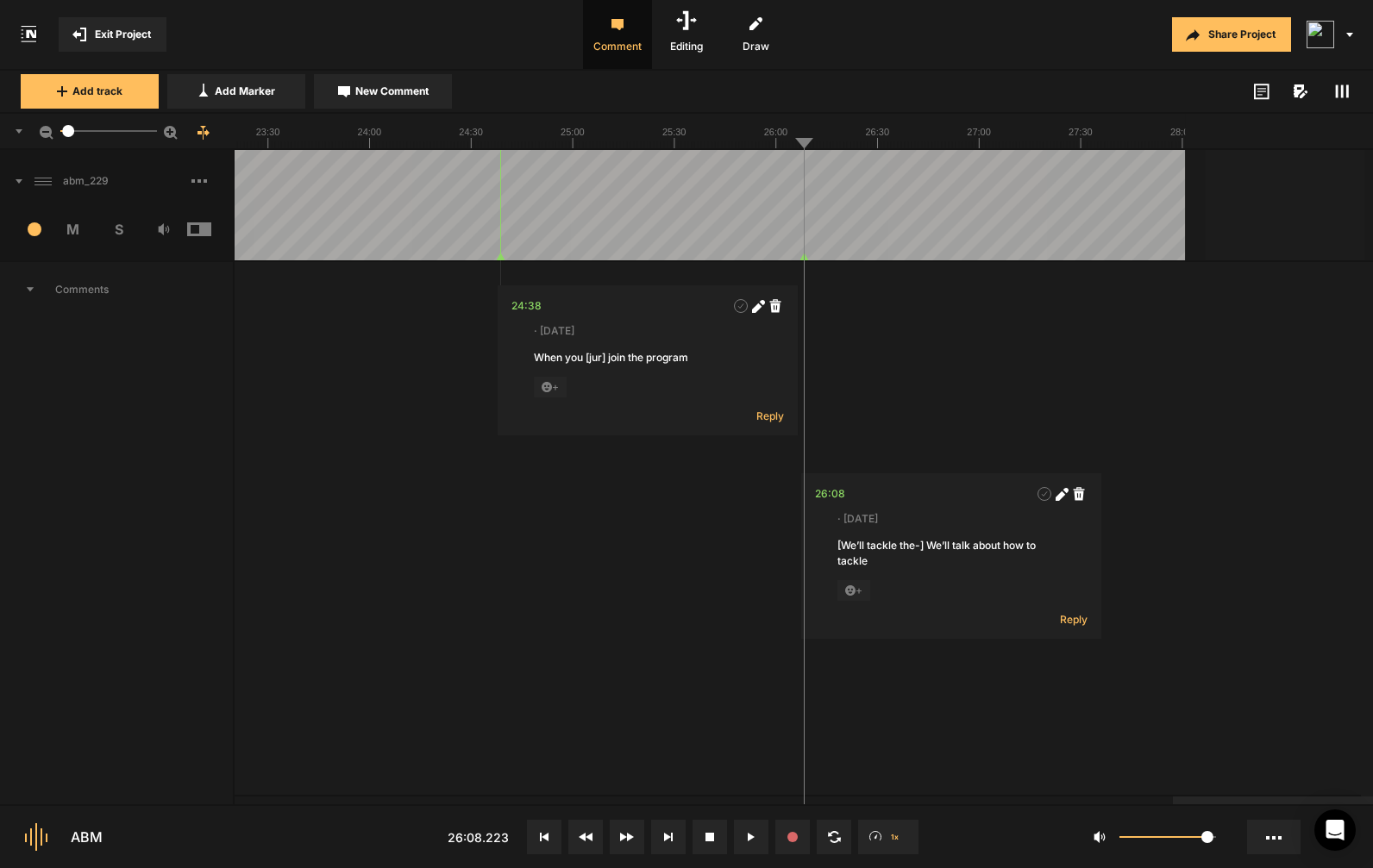 click at bounding box center [11, 181] 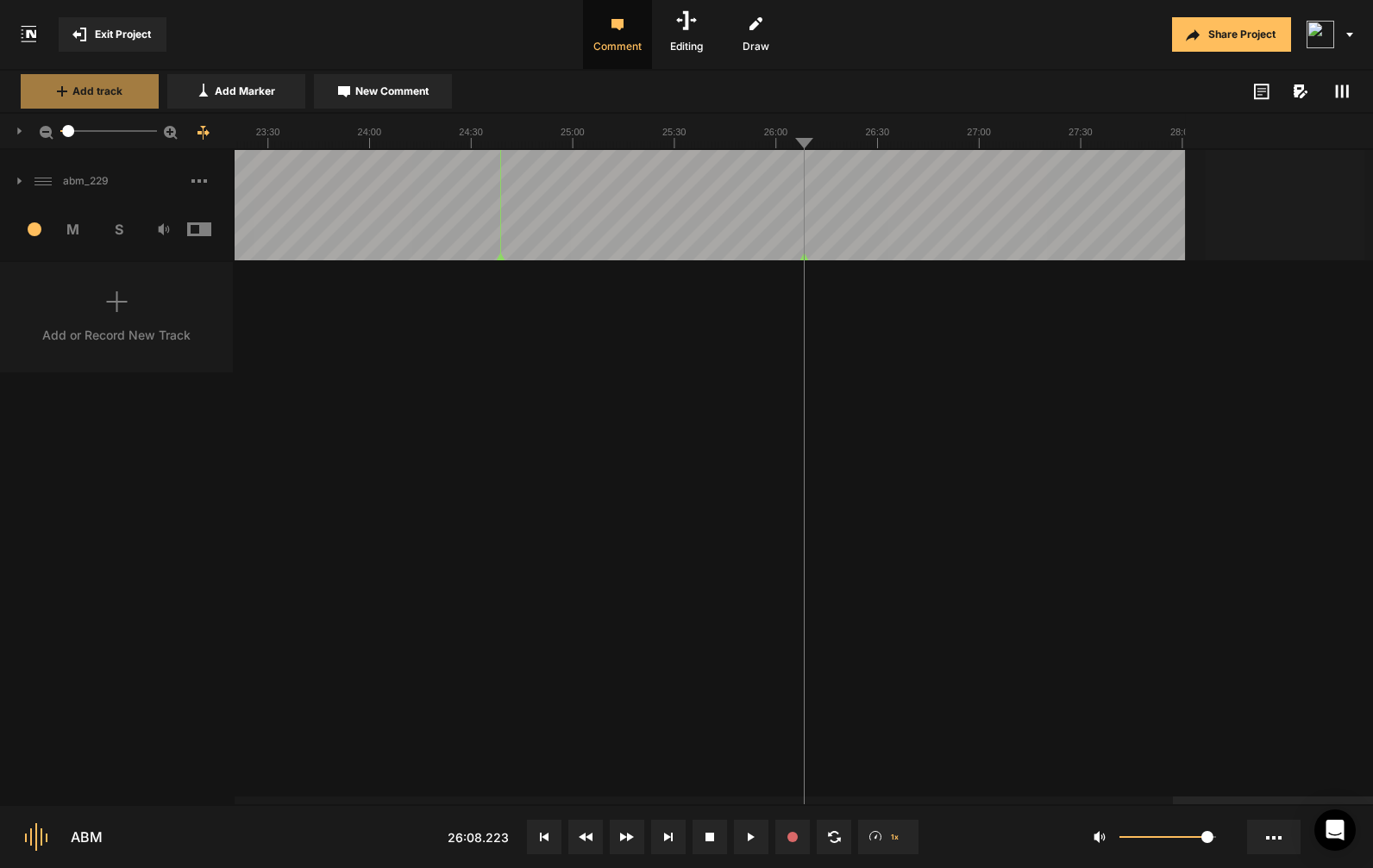 click on "Add track" at bounding box center (97, 91) 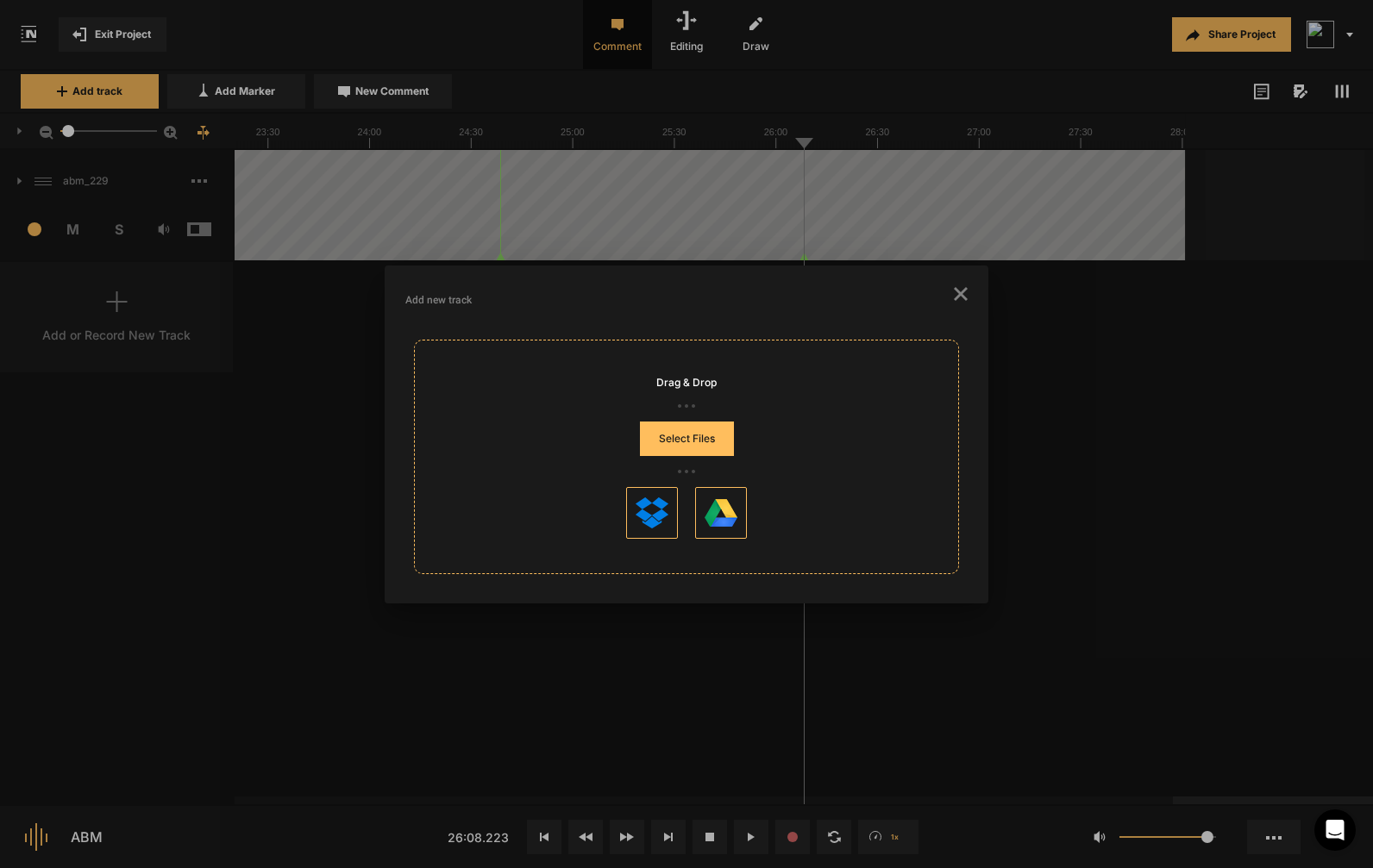 click on "Select Files" at bounding box center [686, 439] 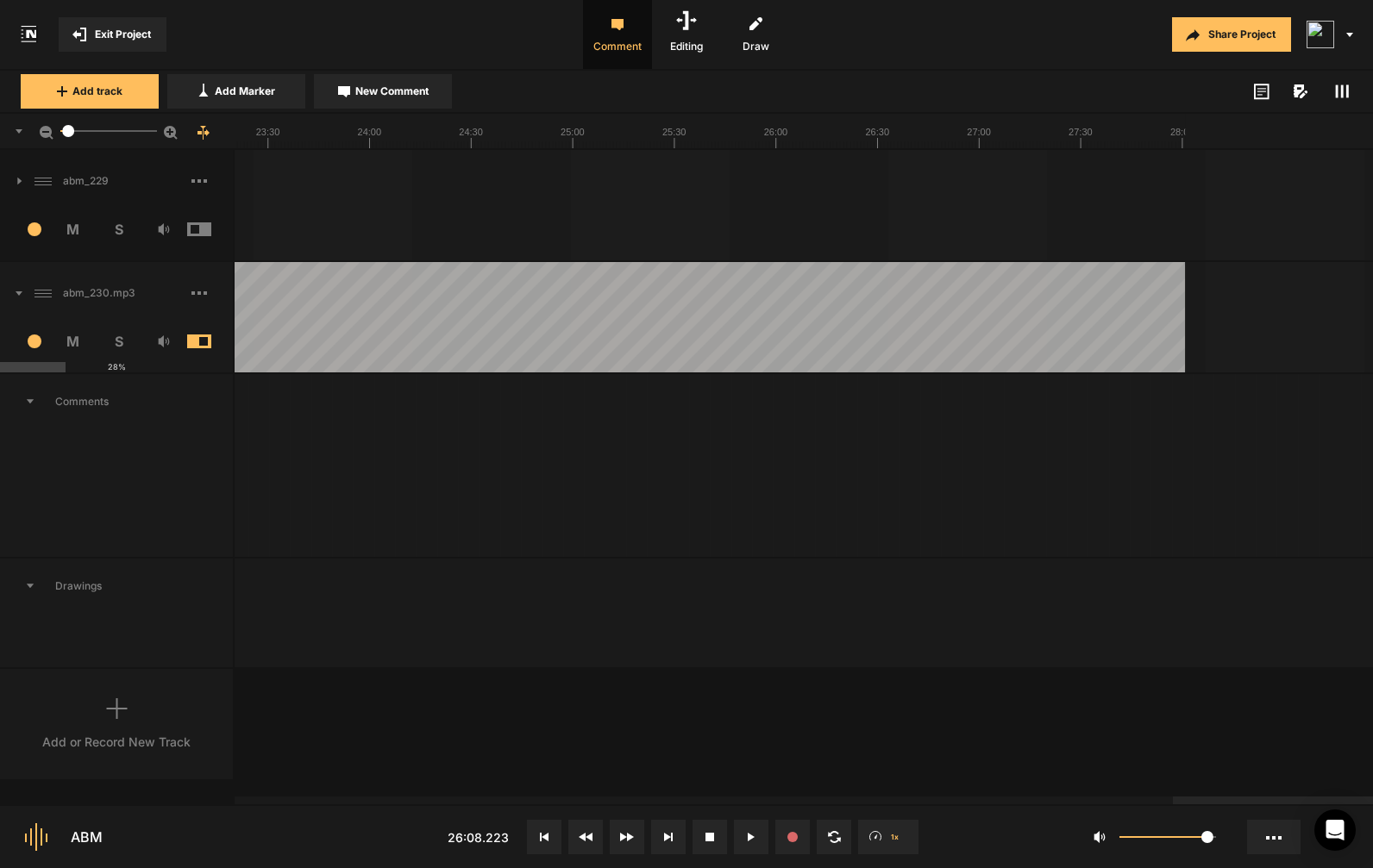 click 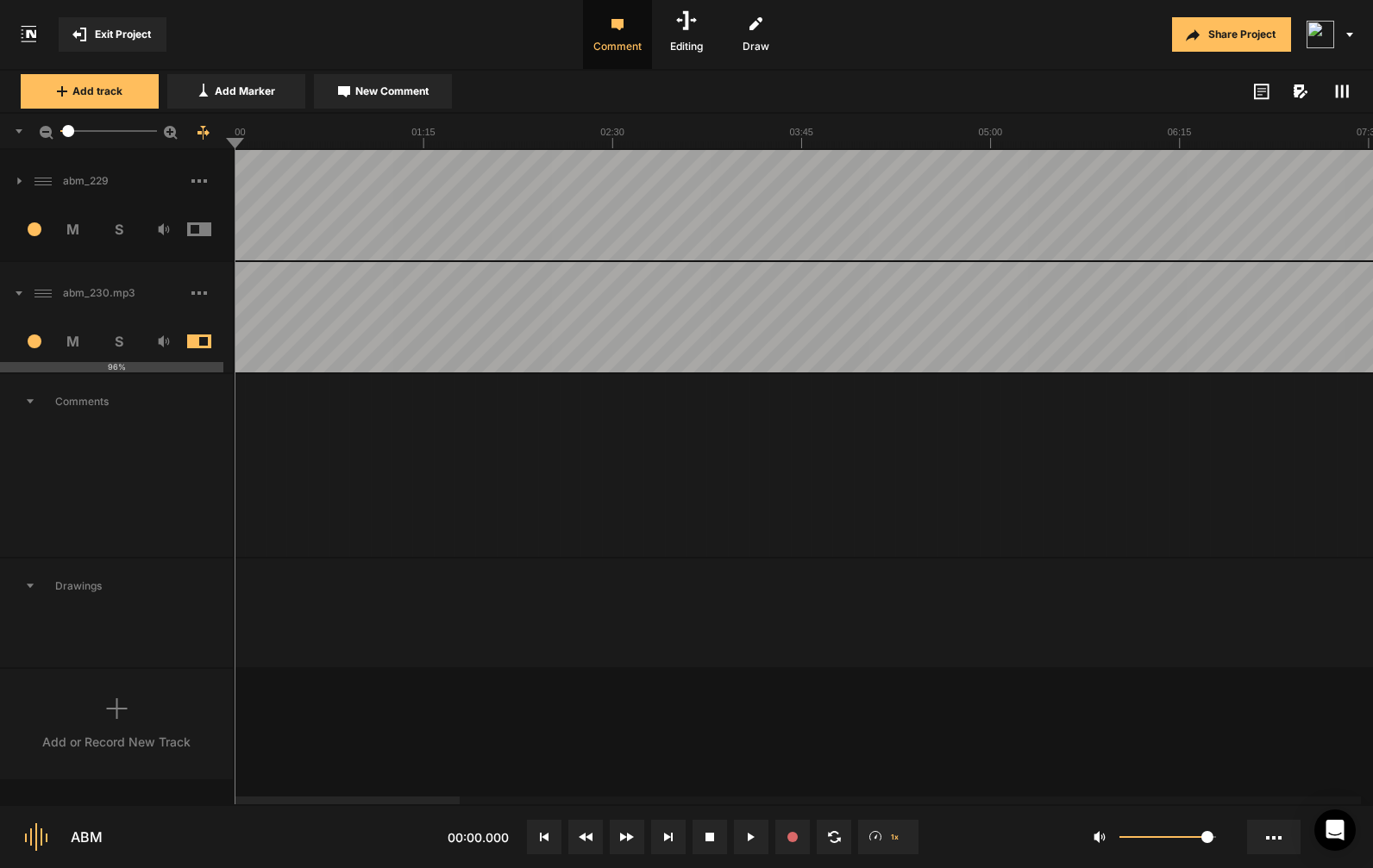 click 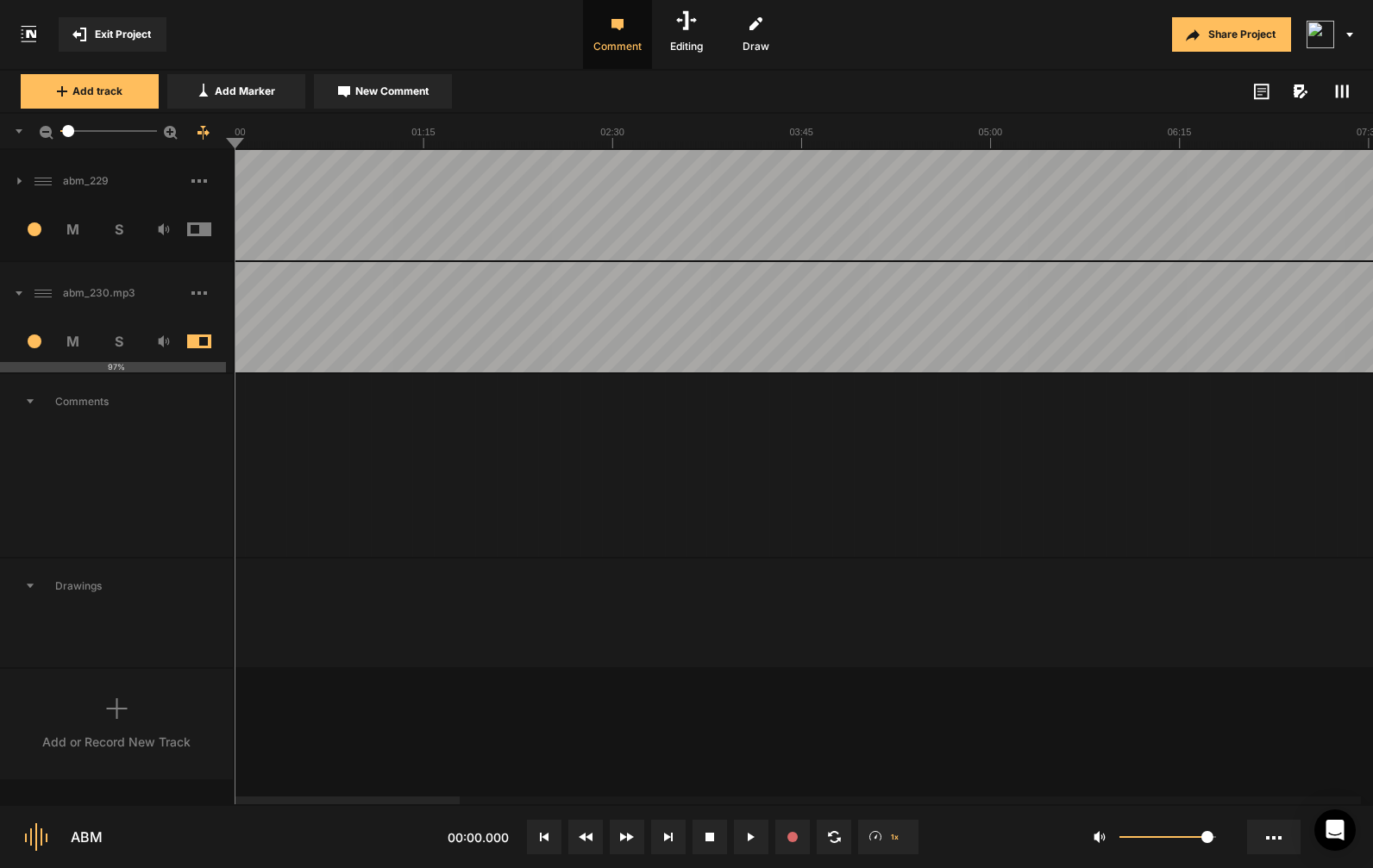 click 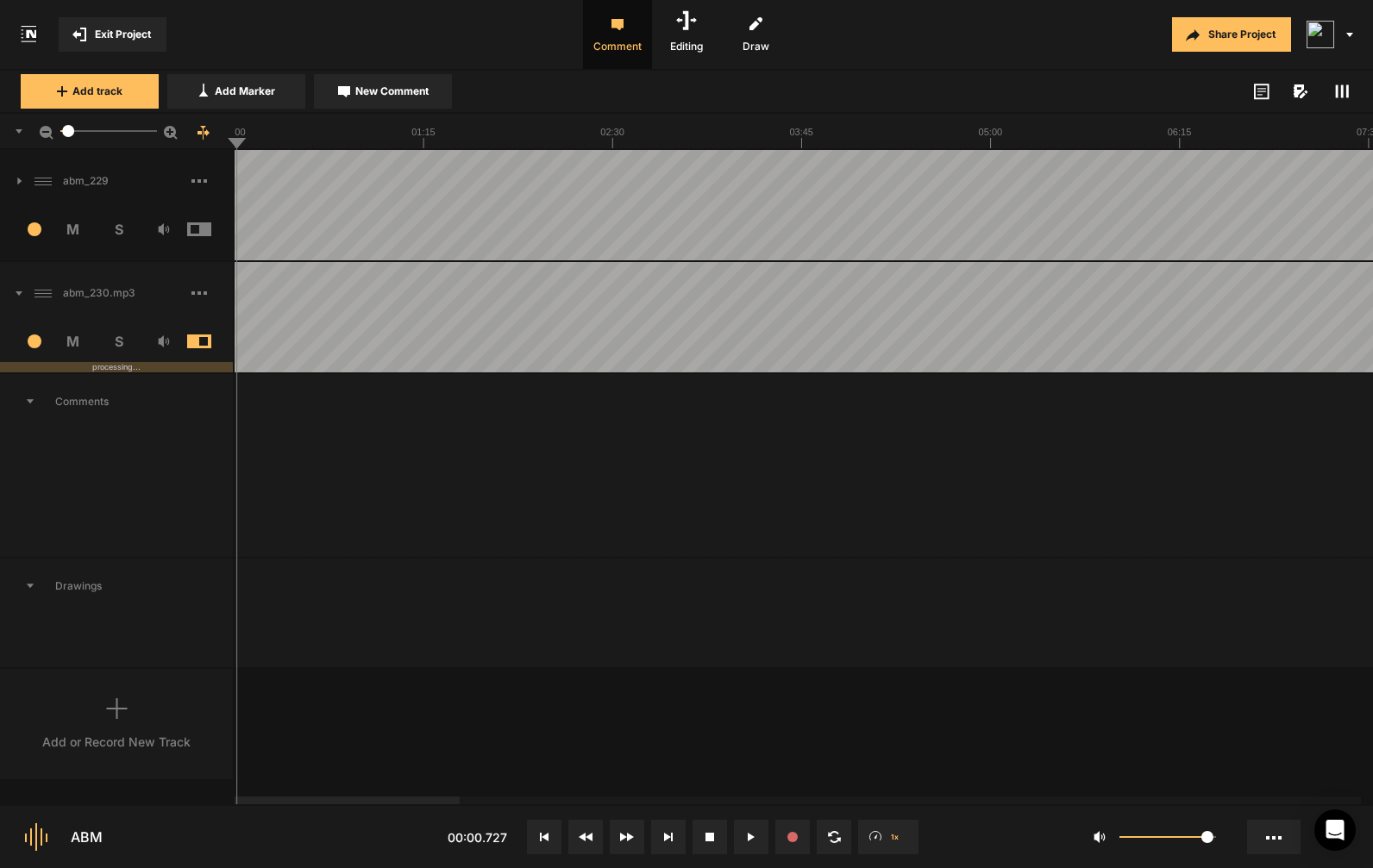 click 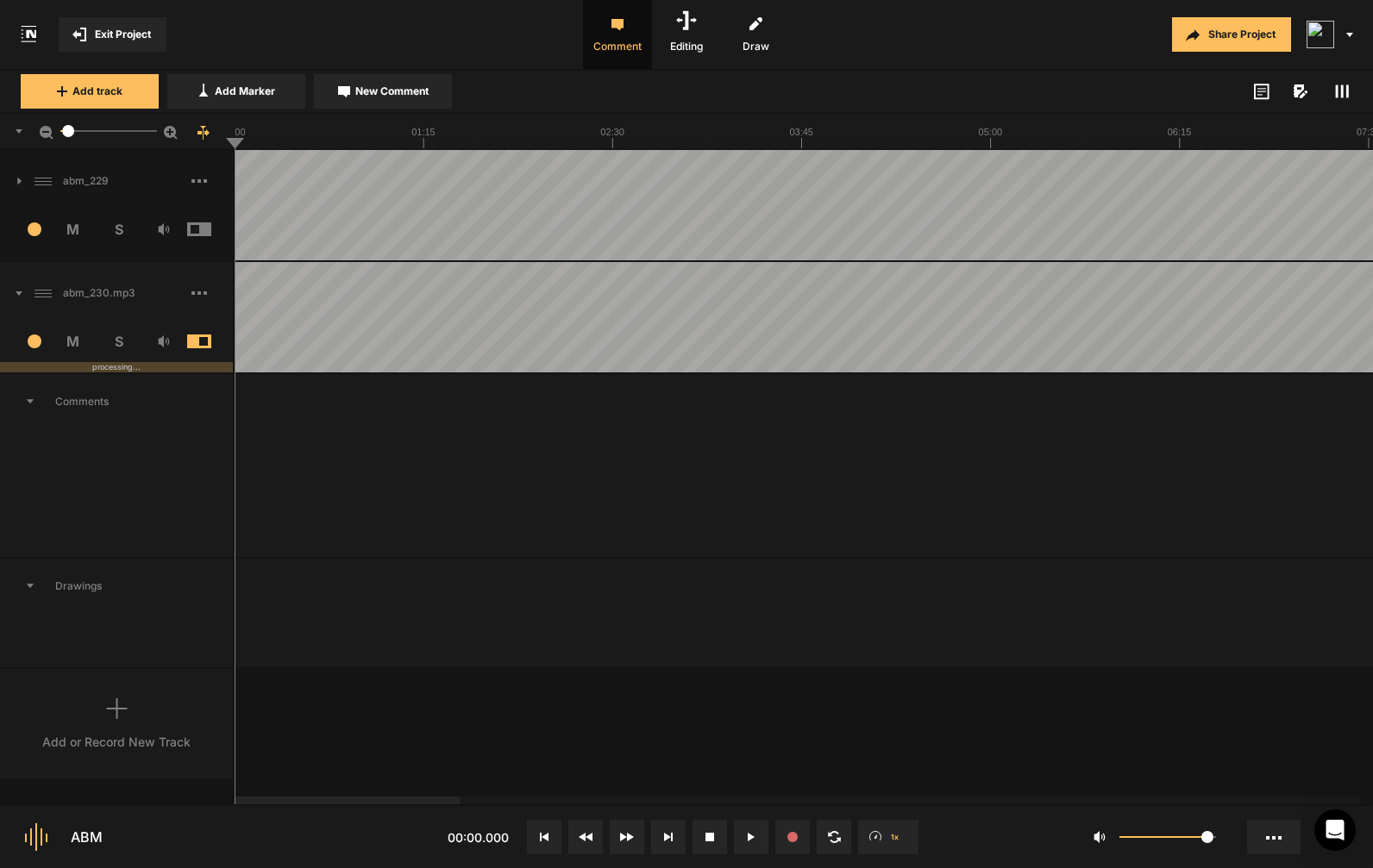 click 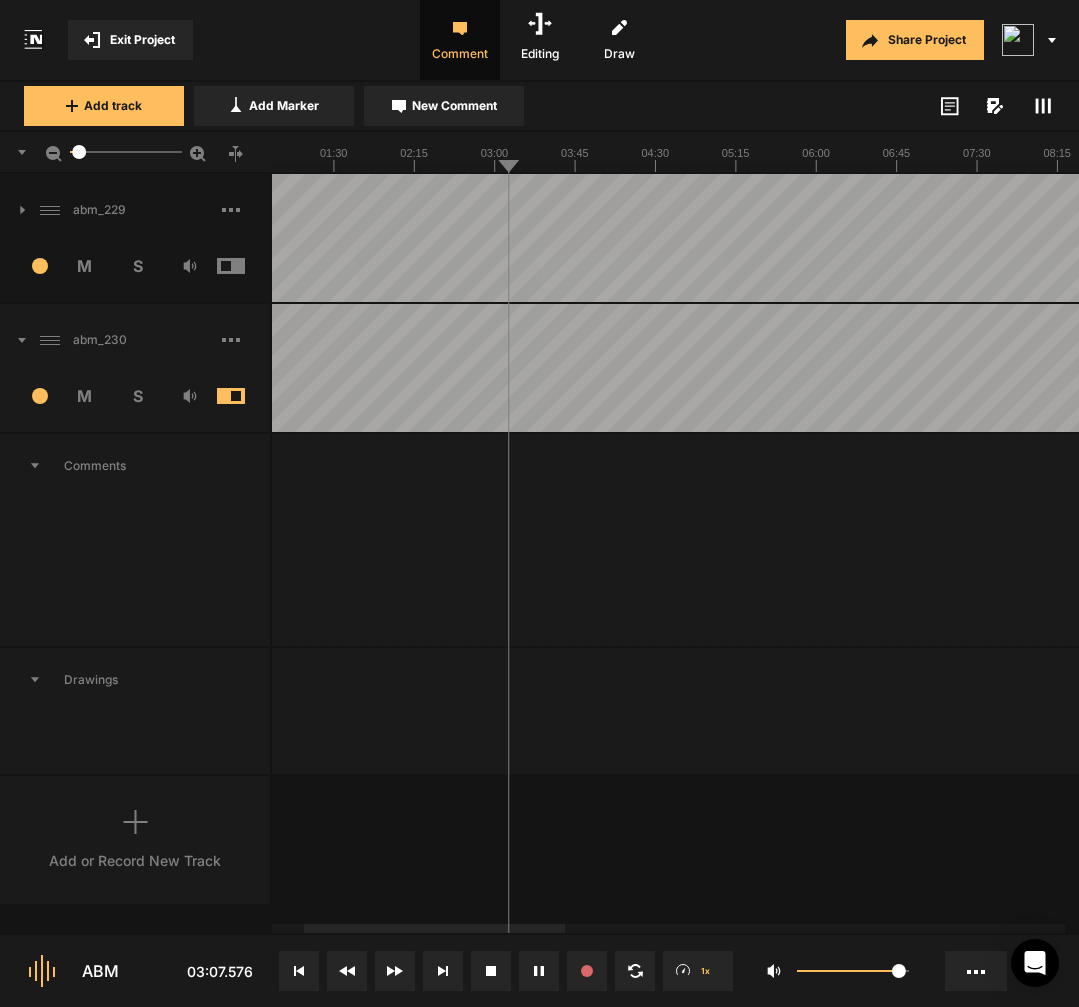 click at bounding box center (2190, 368) 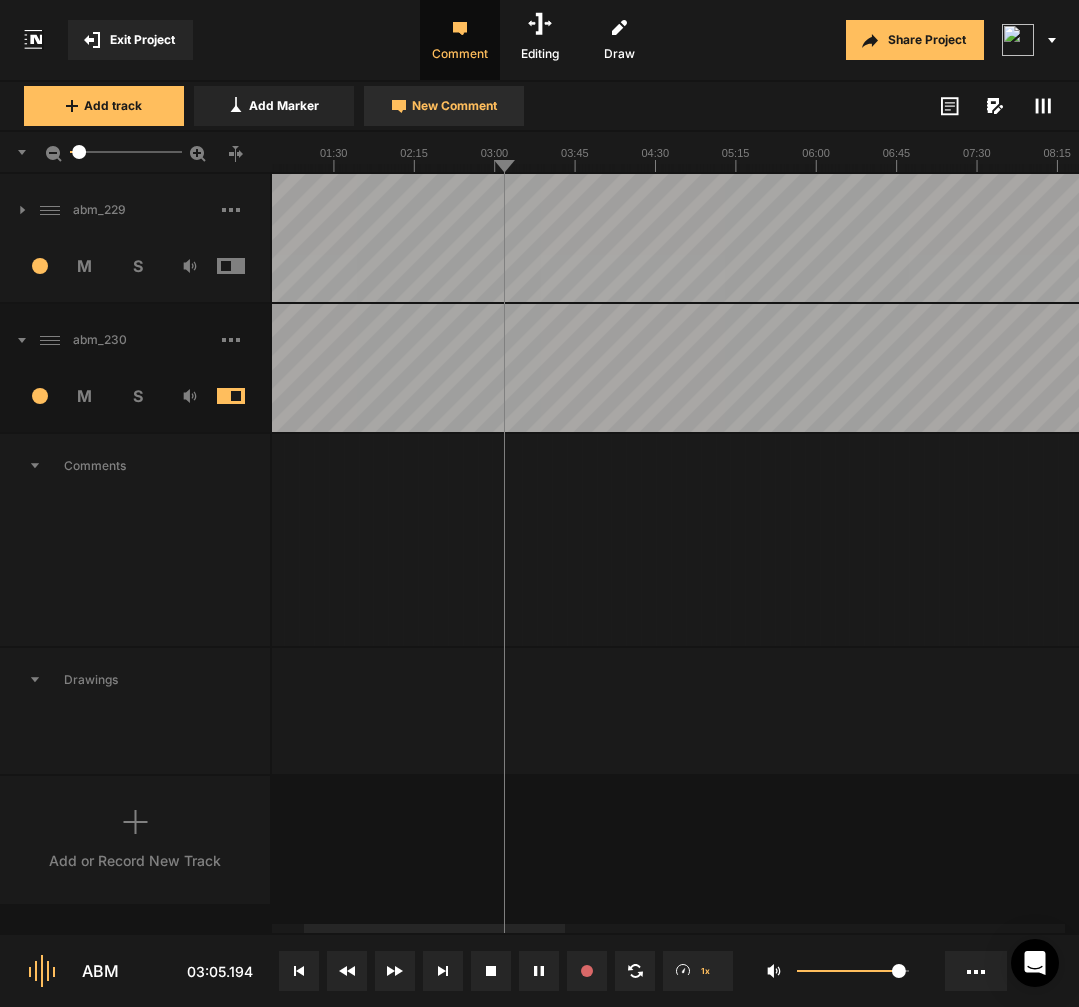 click on "New Comment" at bounding box center (444, 106) 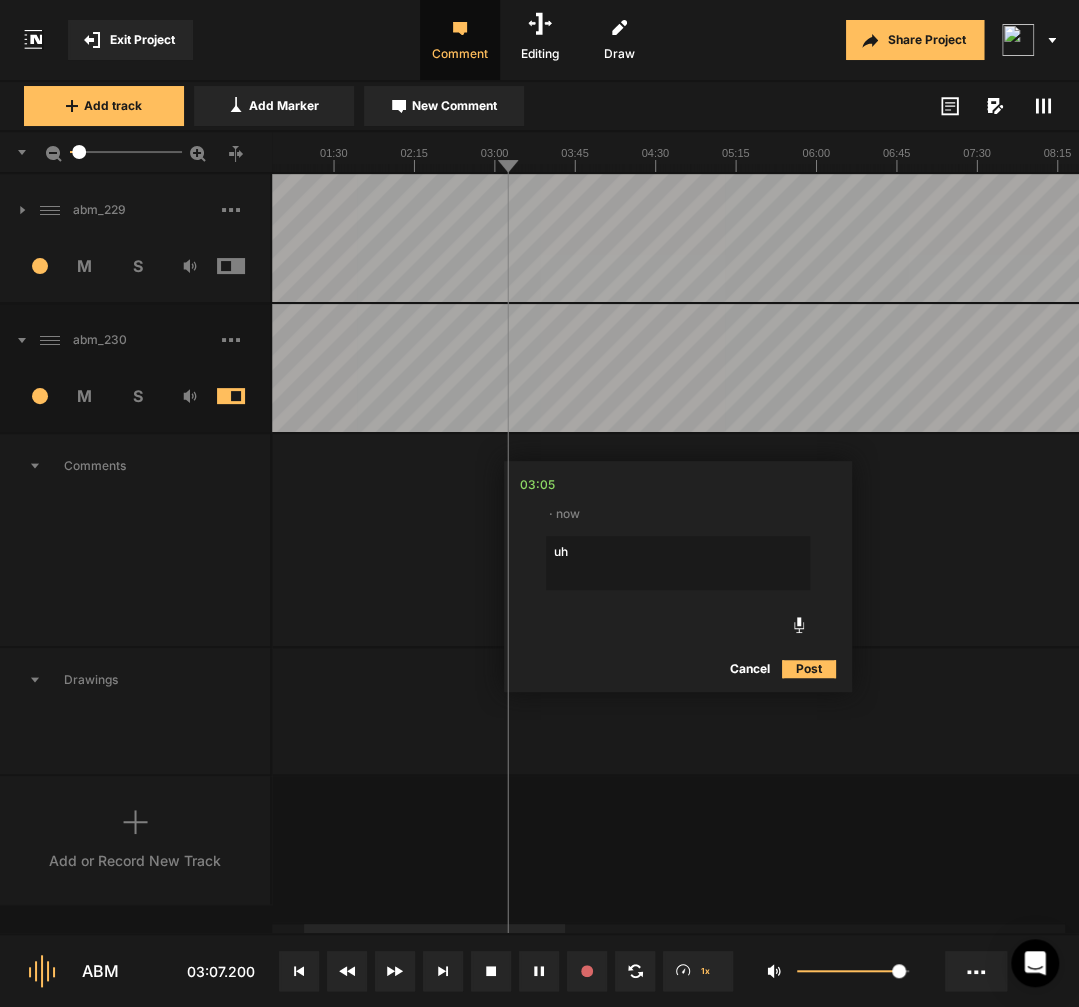 type on "uhm" 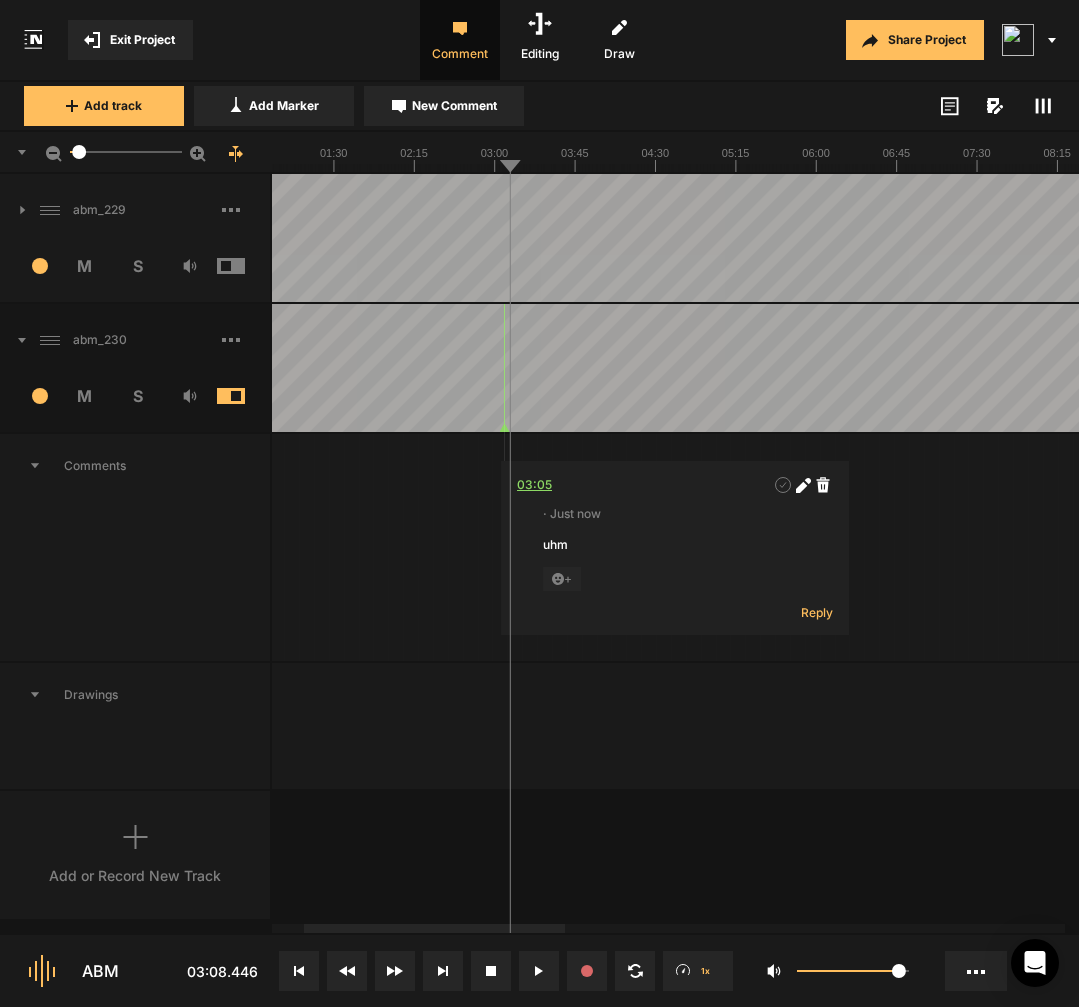 click on "03:05" at bounding box center (534, 485) 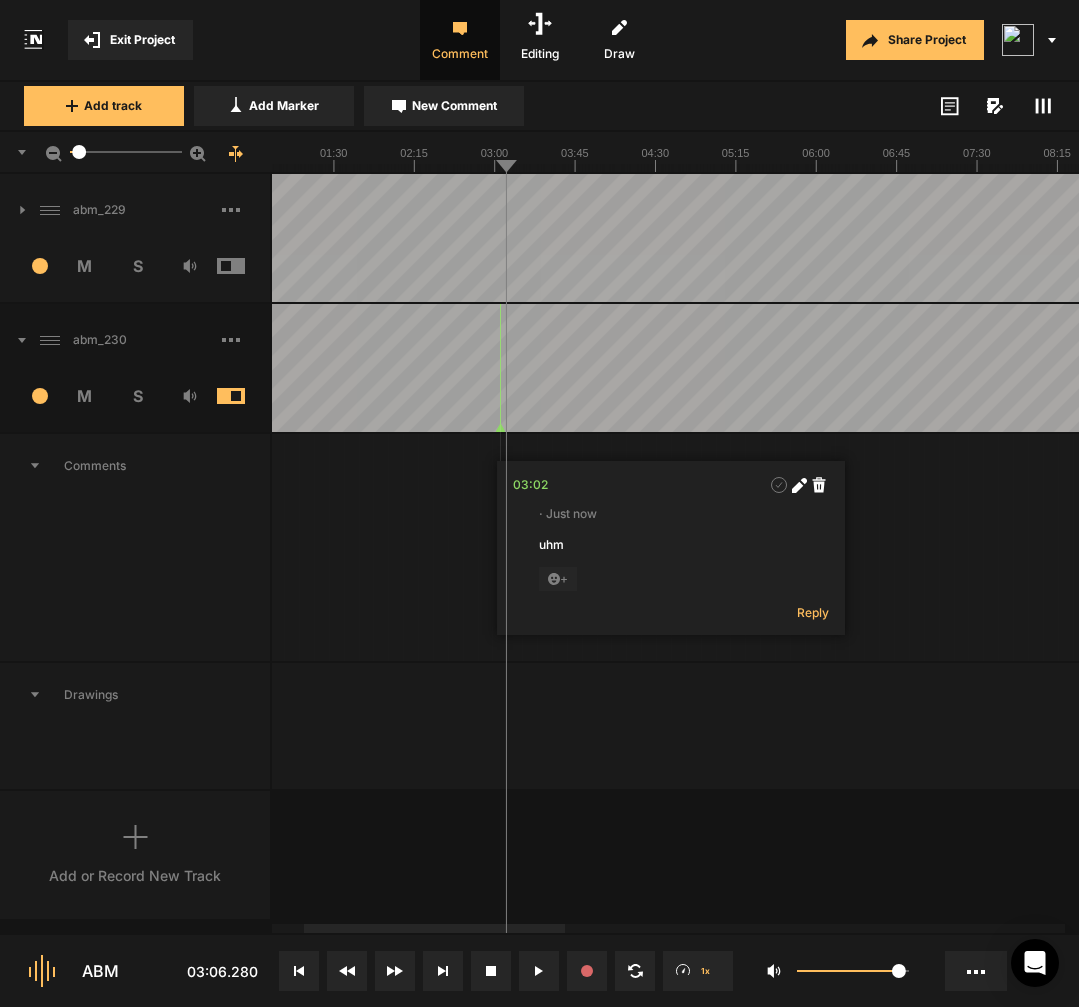 click 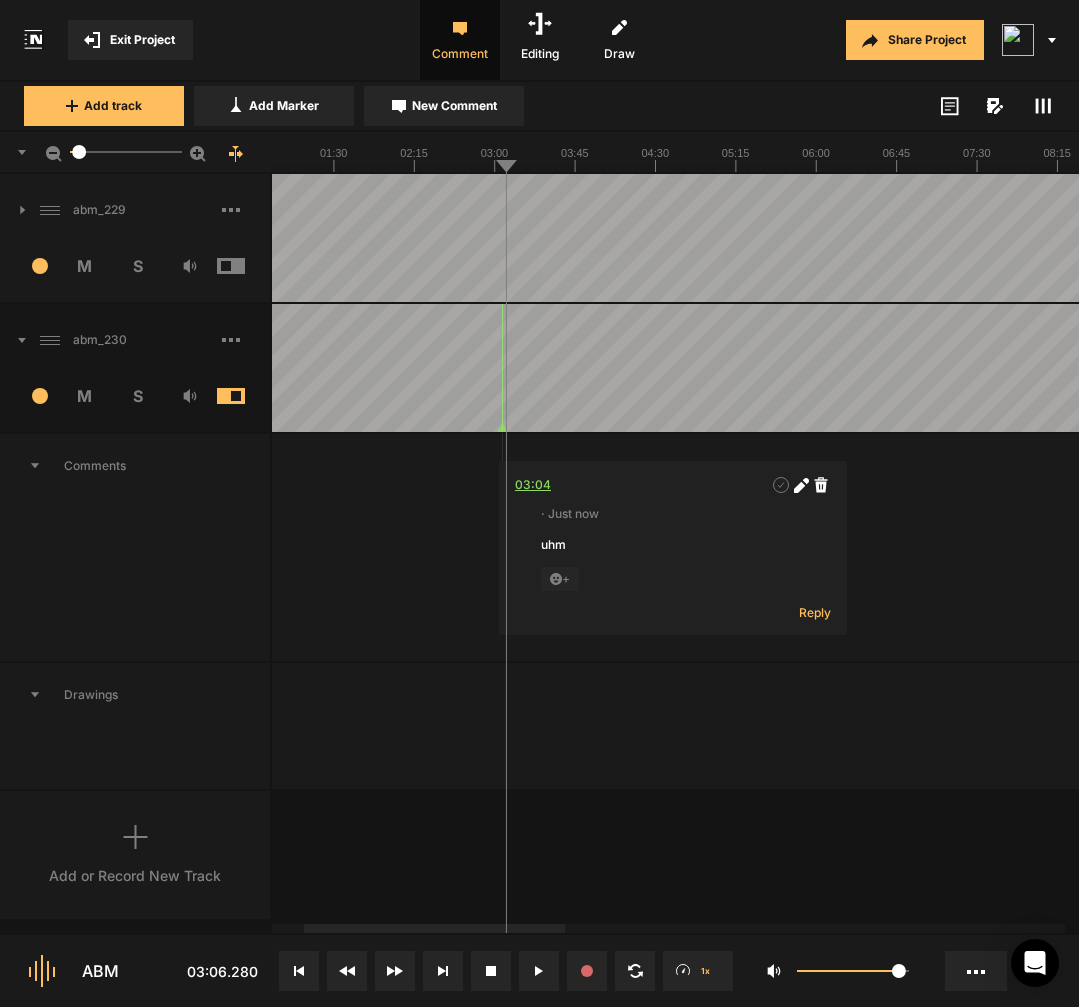 click on "03:04" at bounding box center (533, 485) 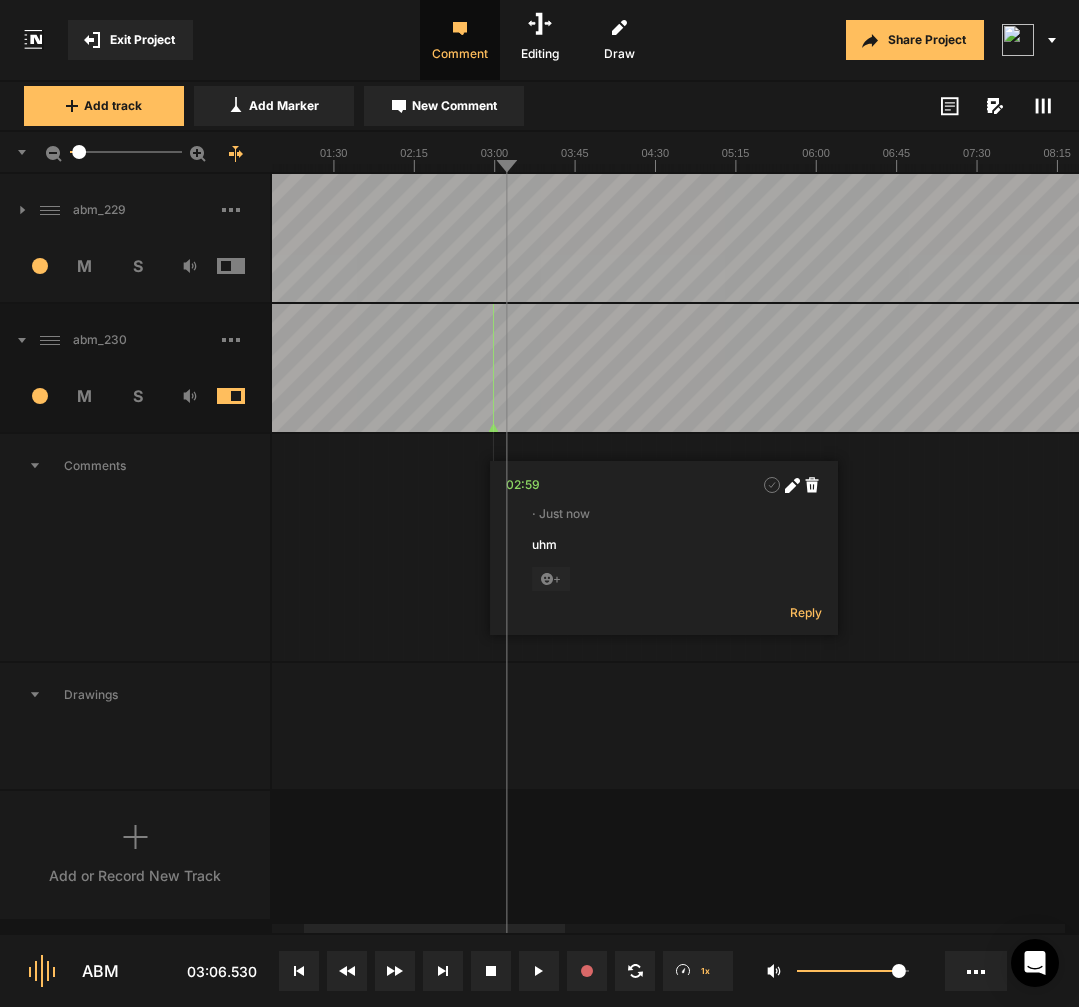 click 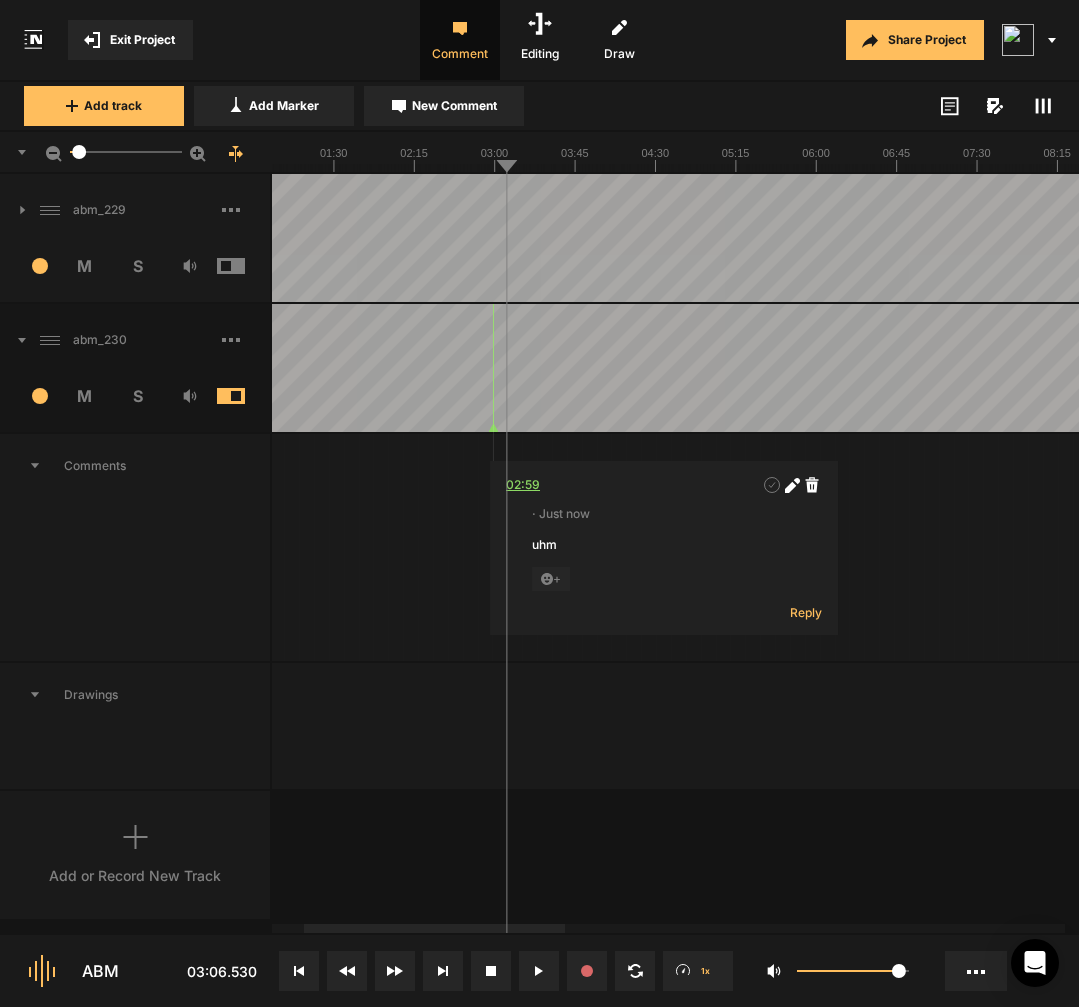 click on "02:59" at bounding box center (523, 485) 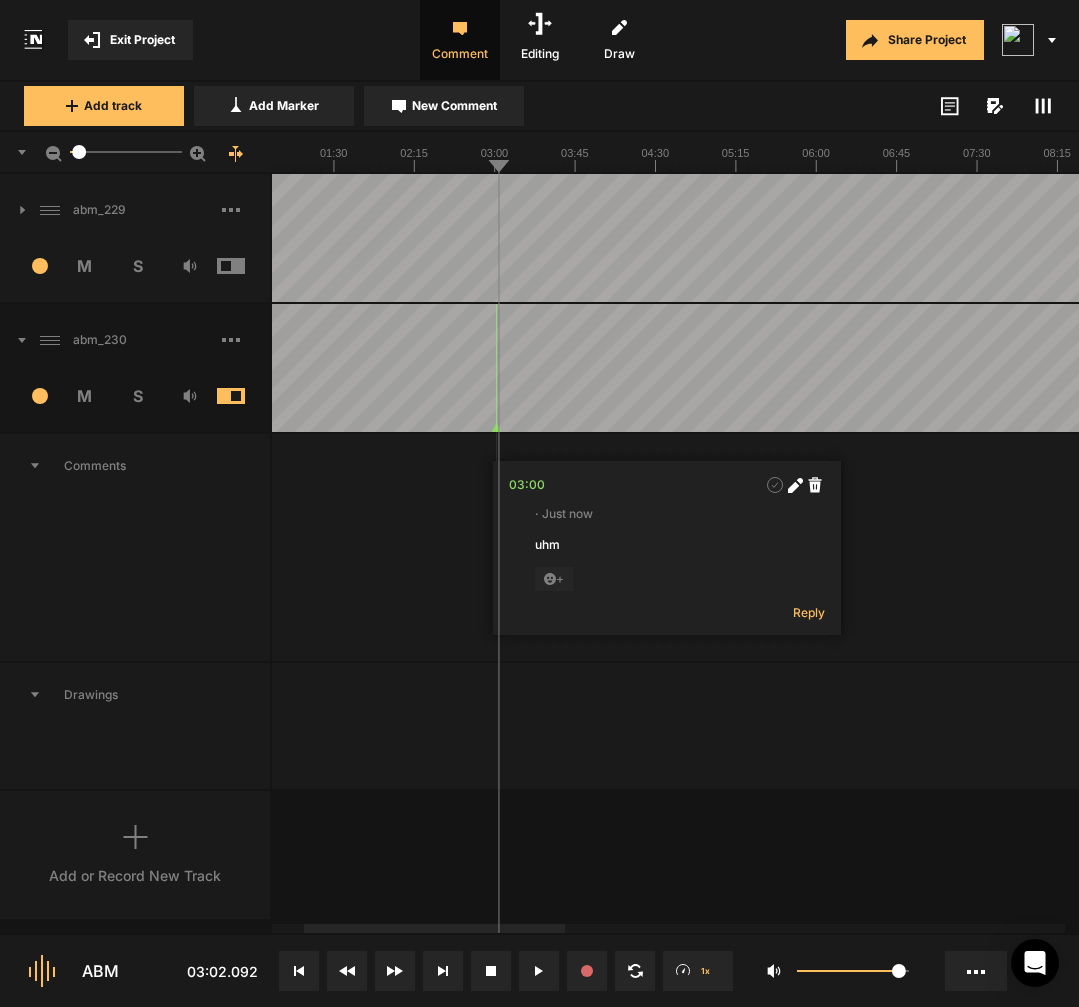 click 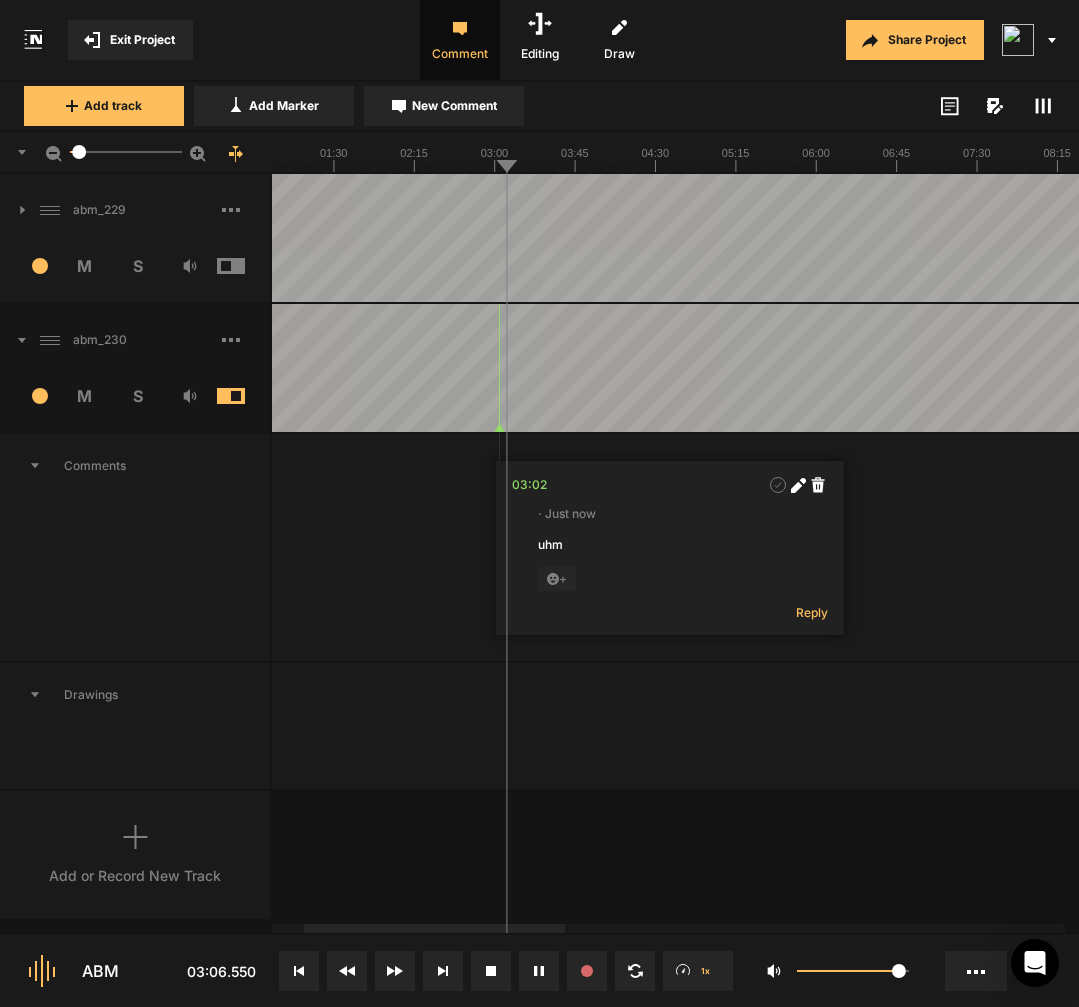 click 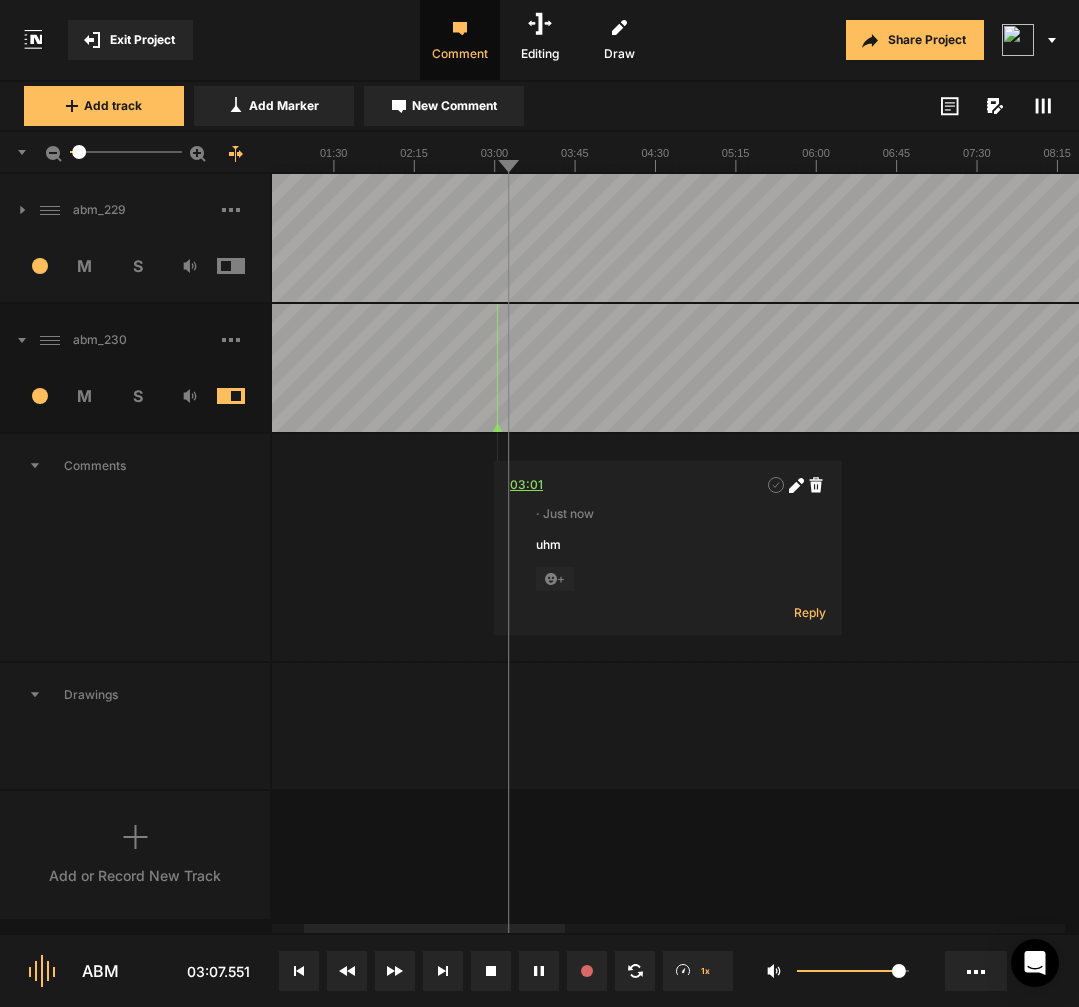 click on "03:01" at bounding box center (526, 485) 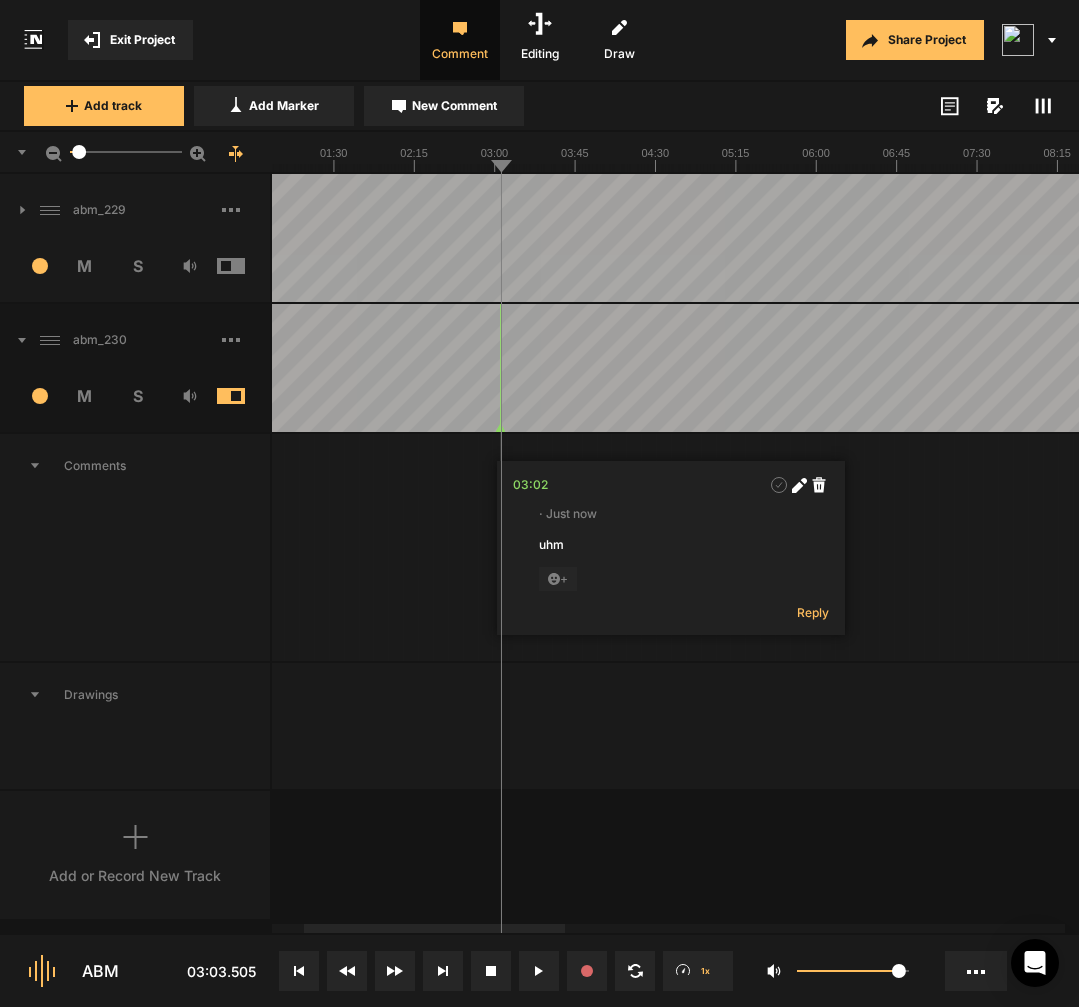 click 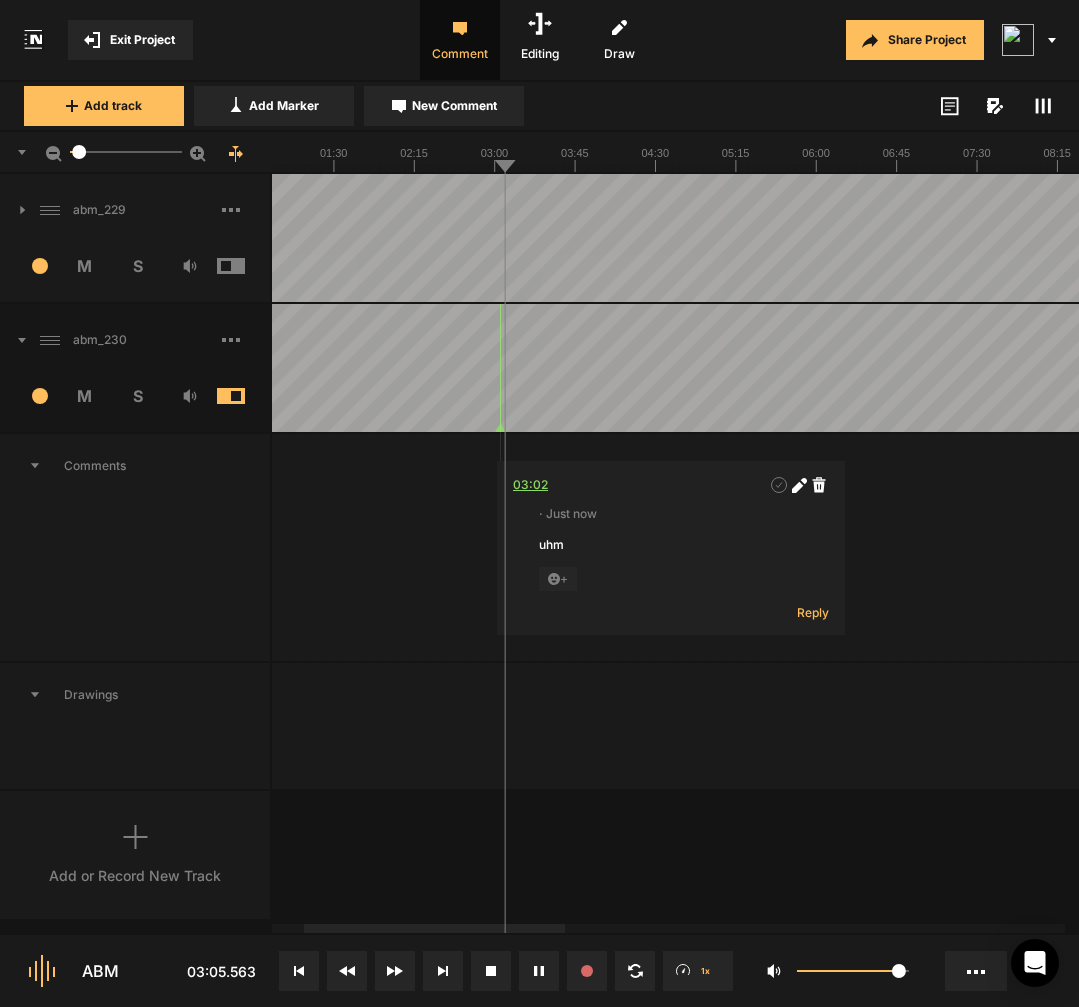click on "03:02" at bounding box center [530, 485] 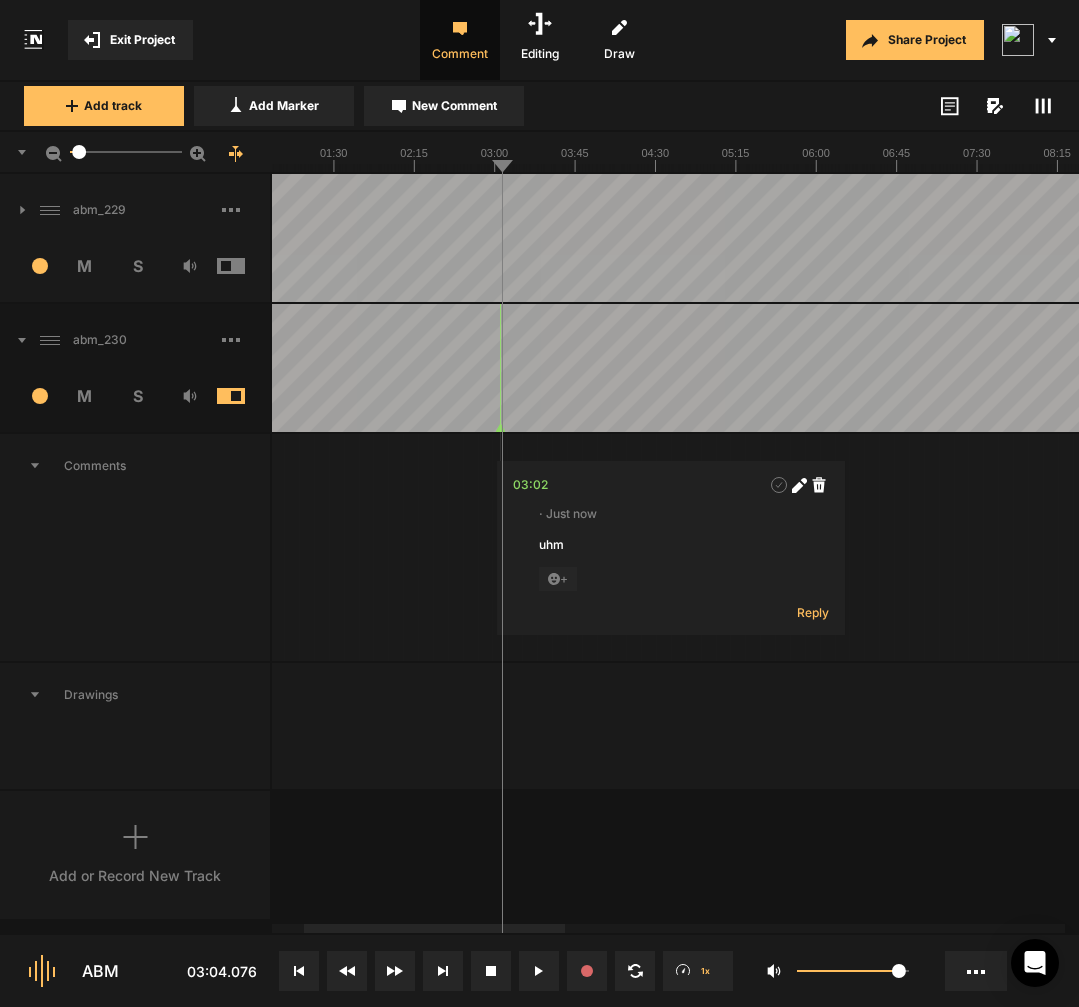click on "03:02
· Just now uhm
+ Reply" at bounding box center (2290, 547) 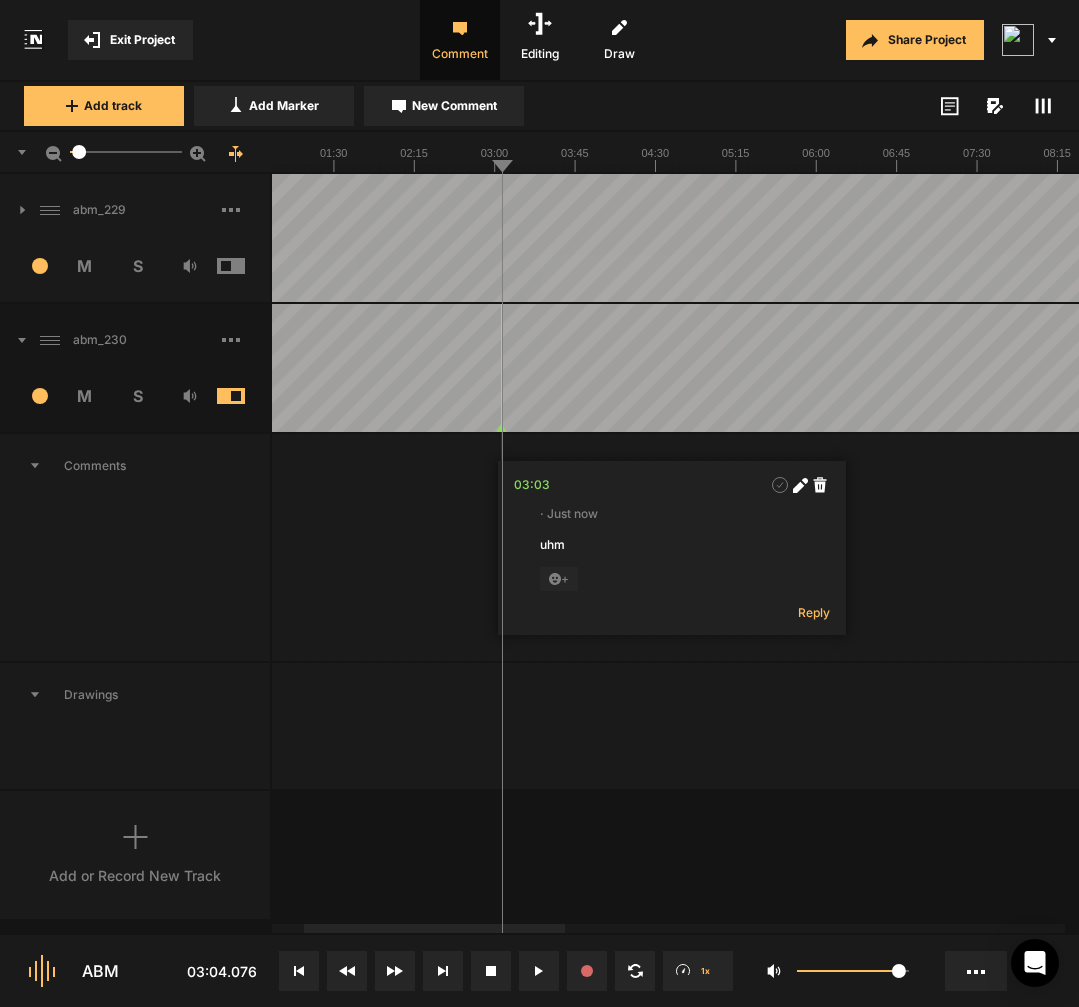 click 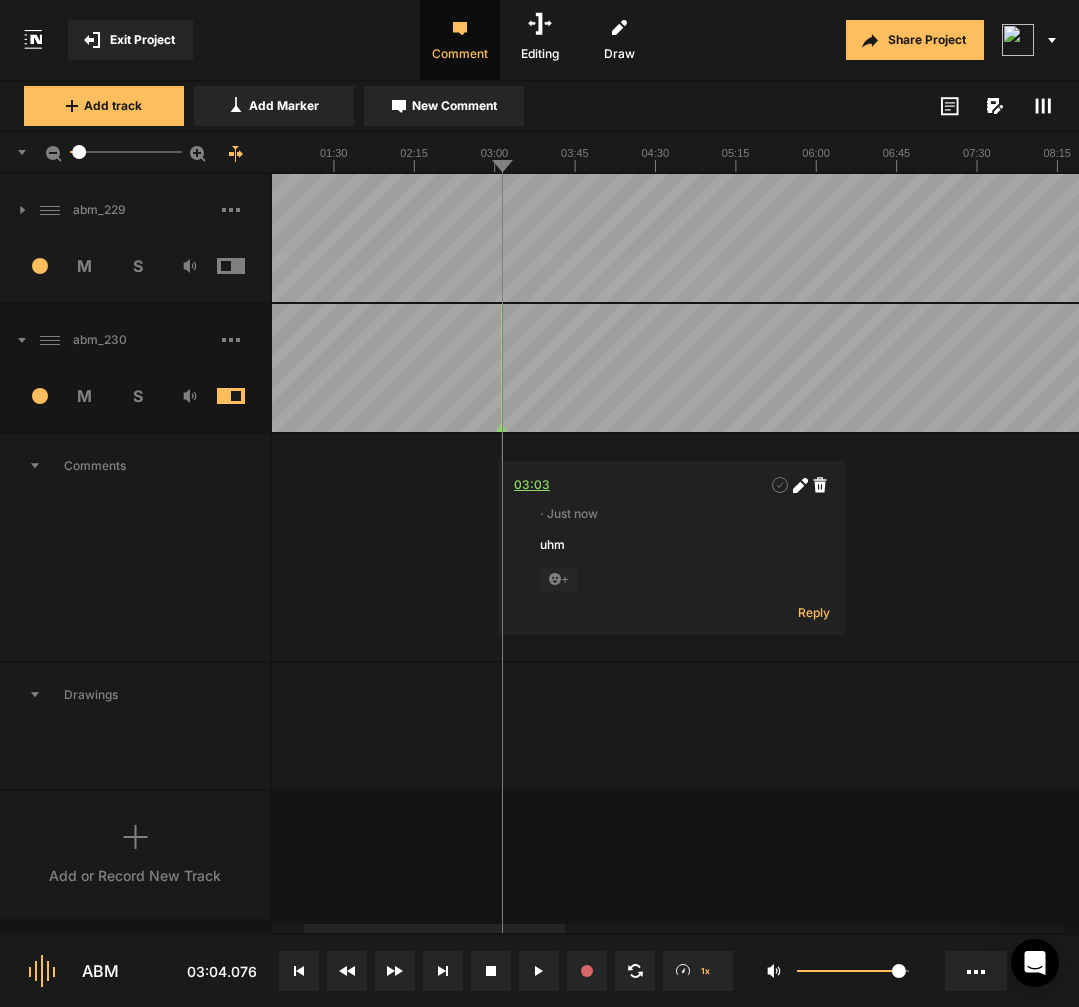 click on "03:03" at bounding box center (532, 485) 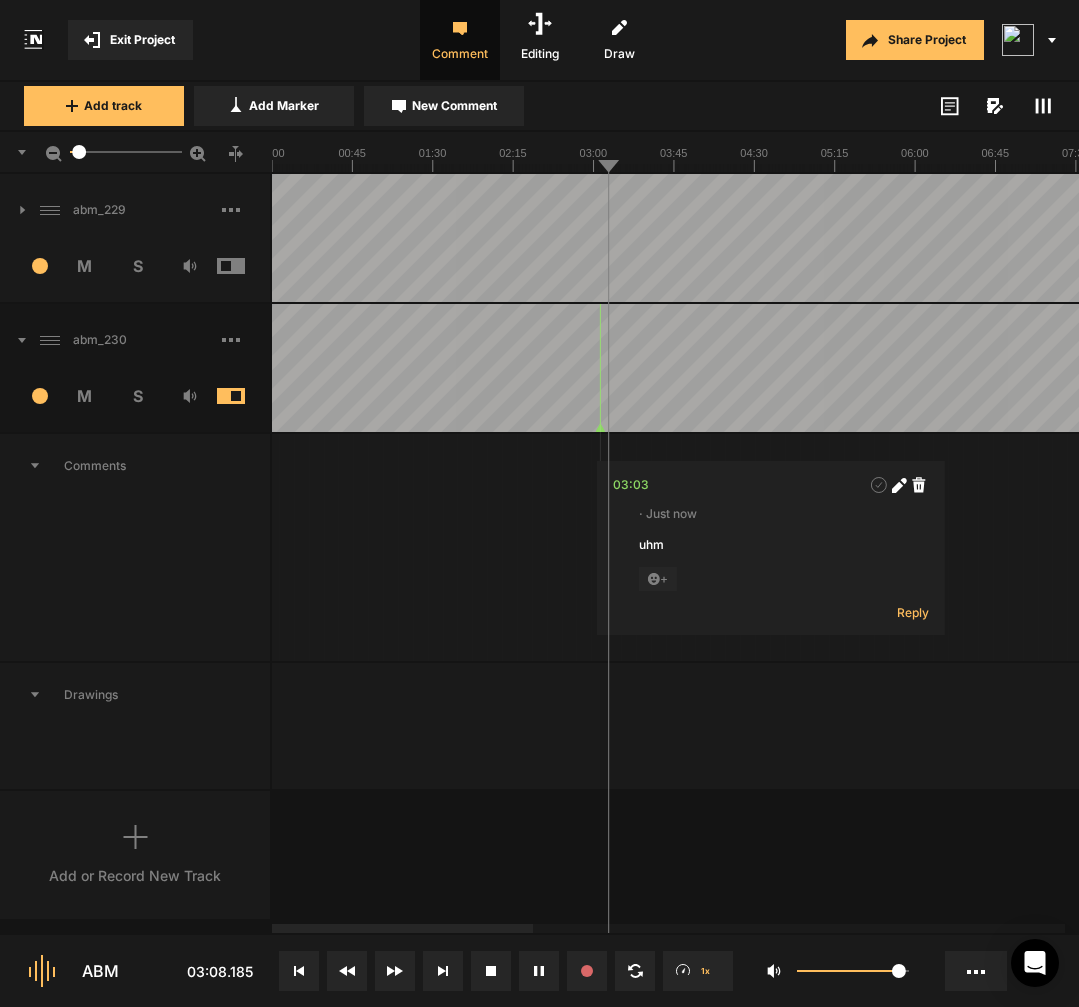 click at bounding box center [2289, 368] 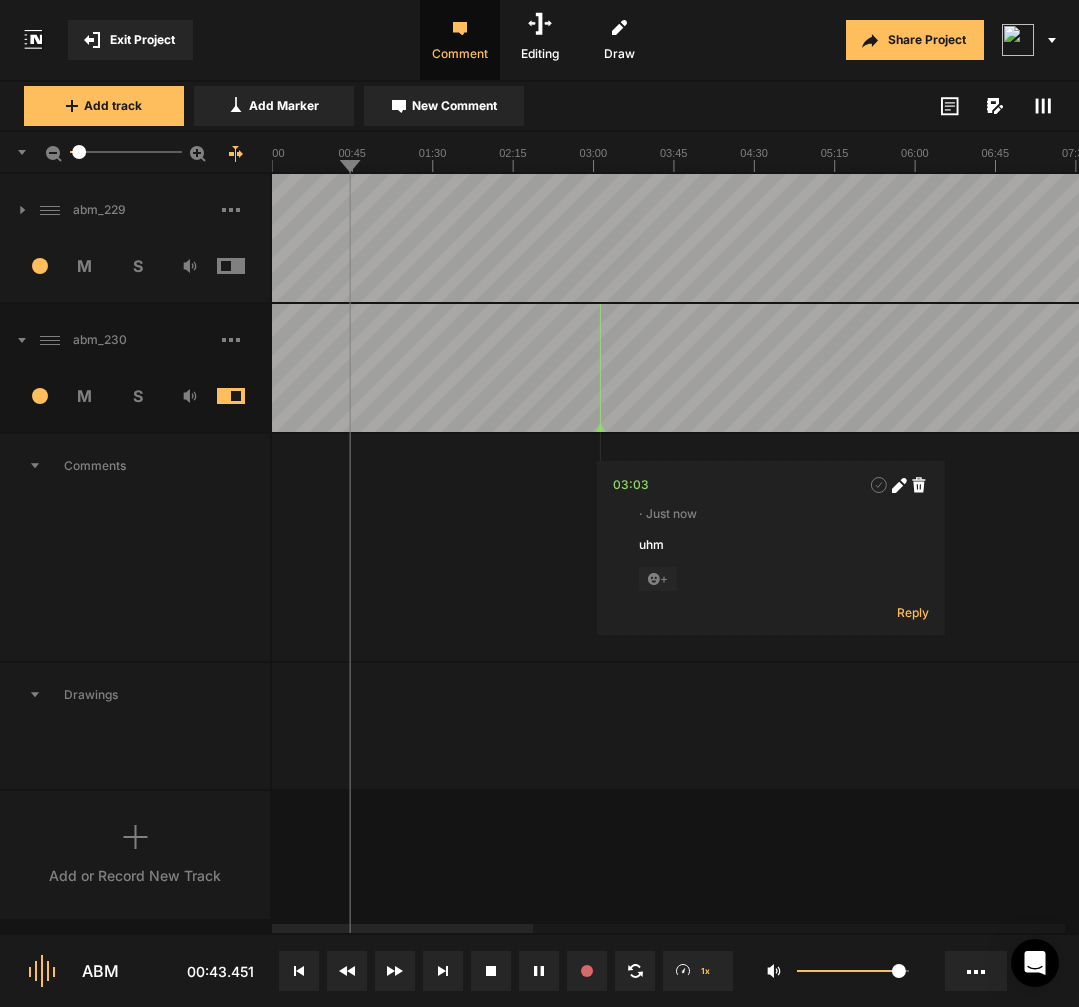 click at bounding box center [2289, 368] 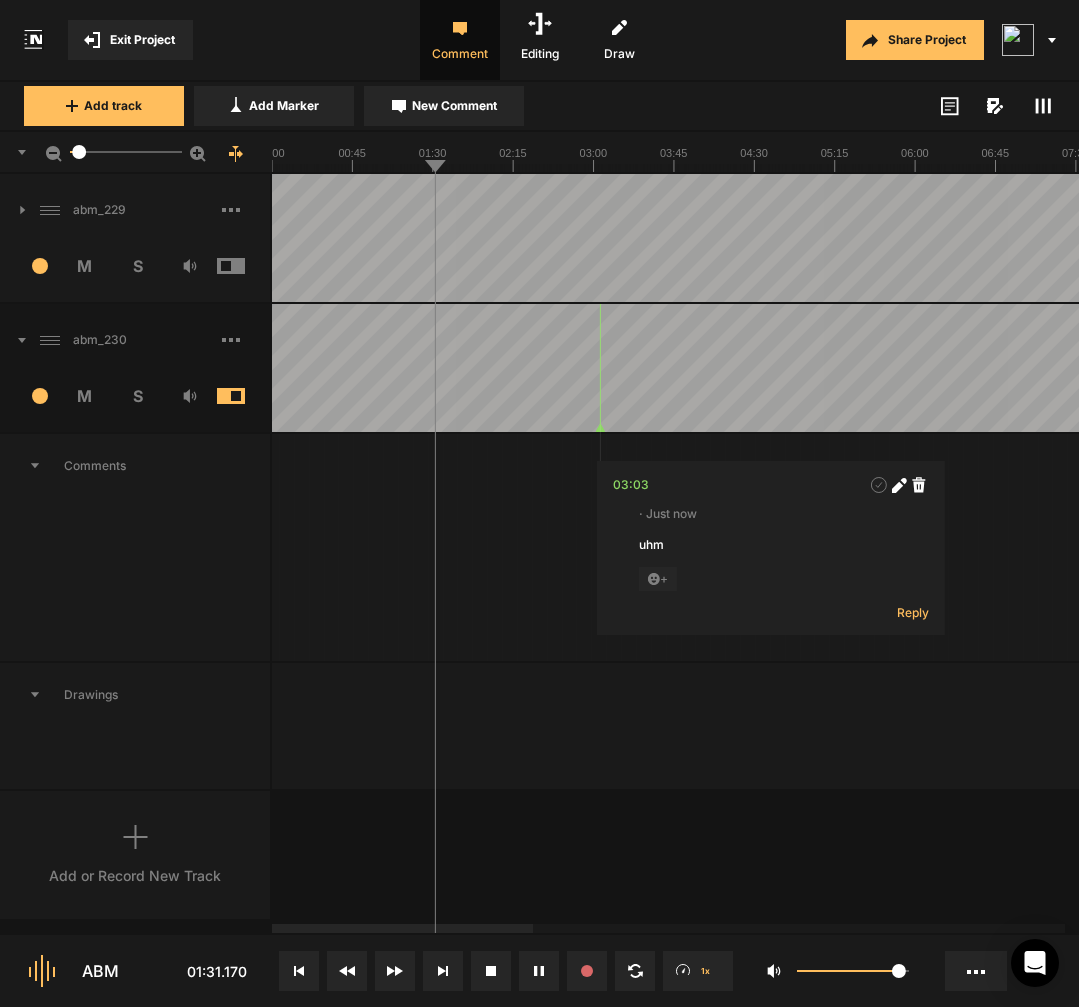 click at bounding box center (2289, 368) 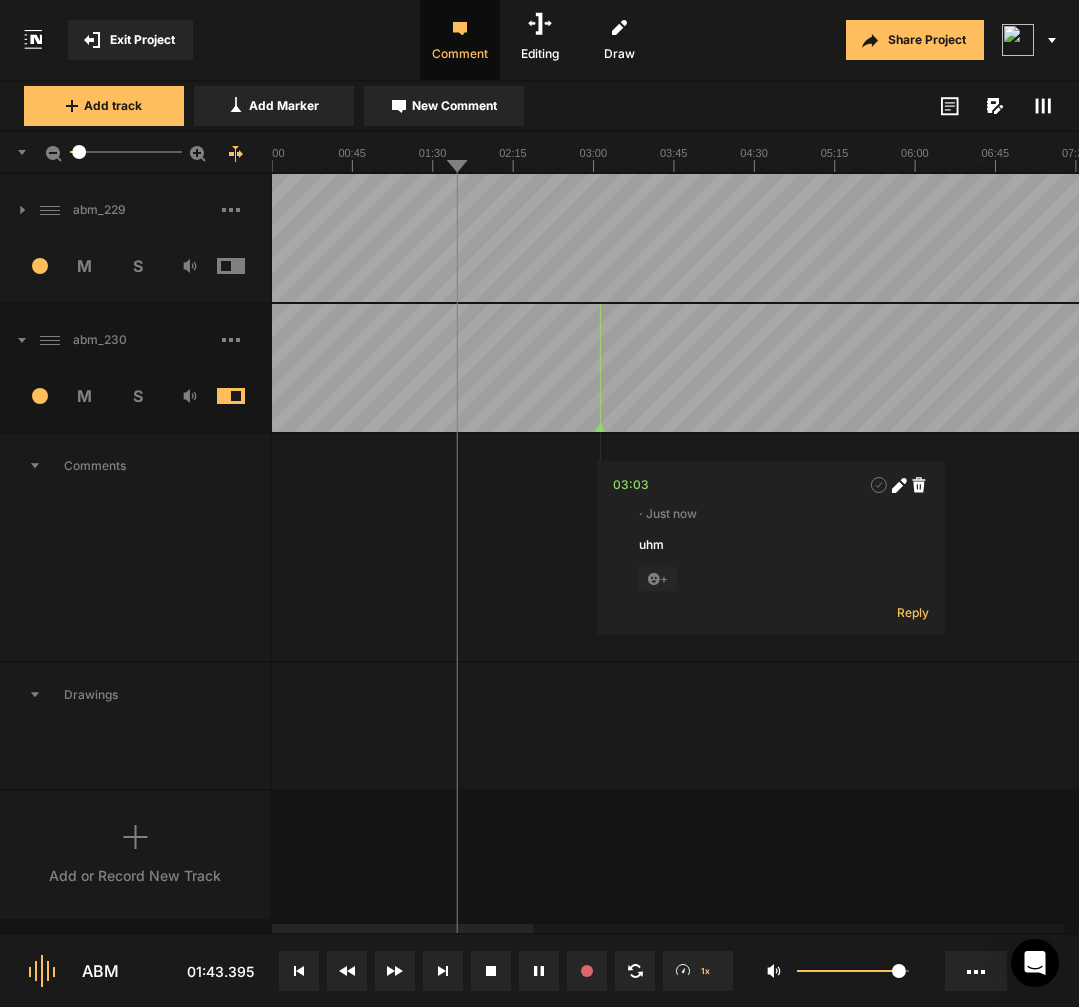 click at bounding box center [2289, 368] 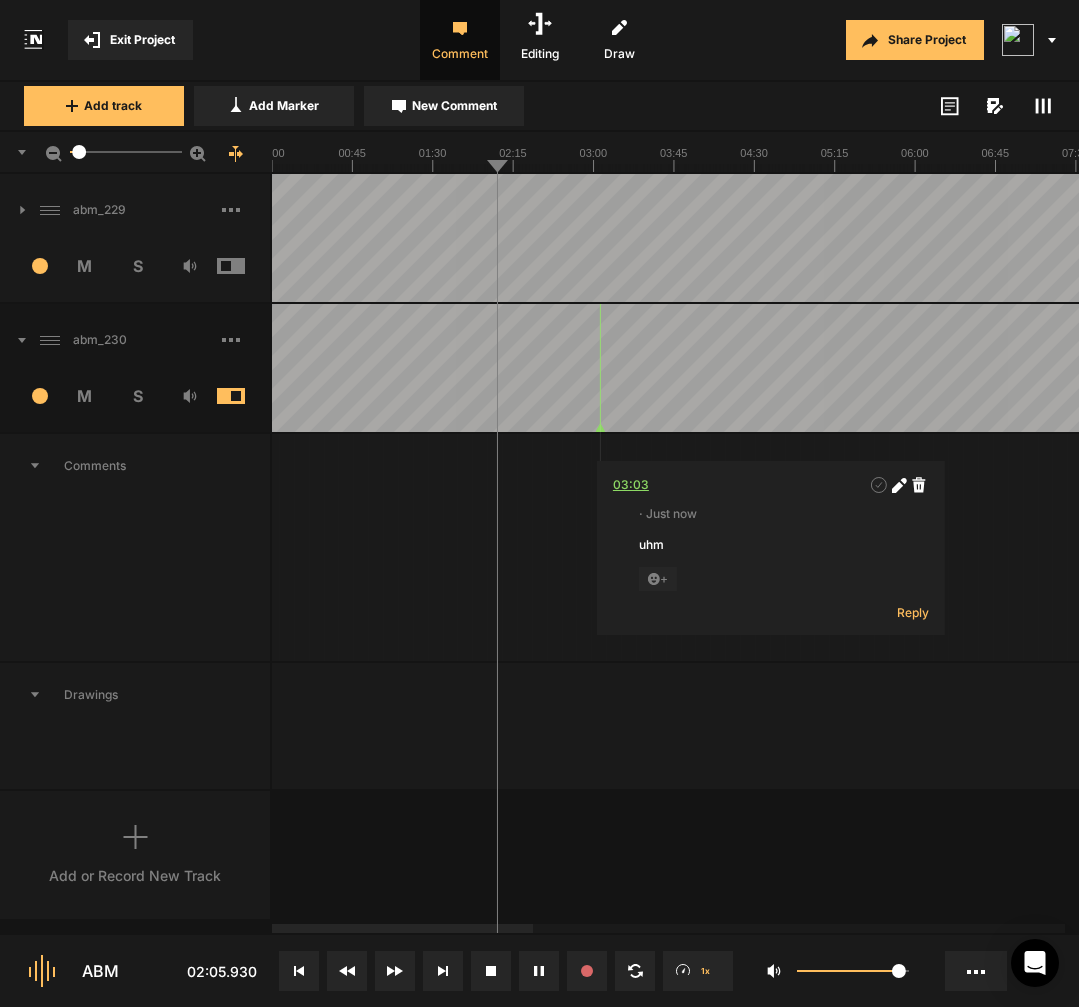 click on "03:03" at bounding box center [631, 485] 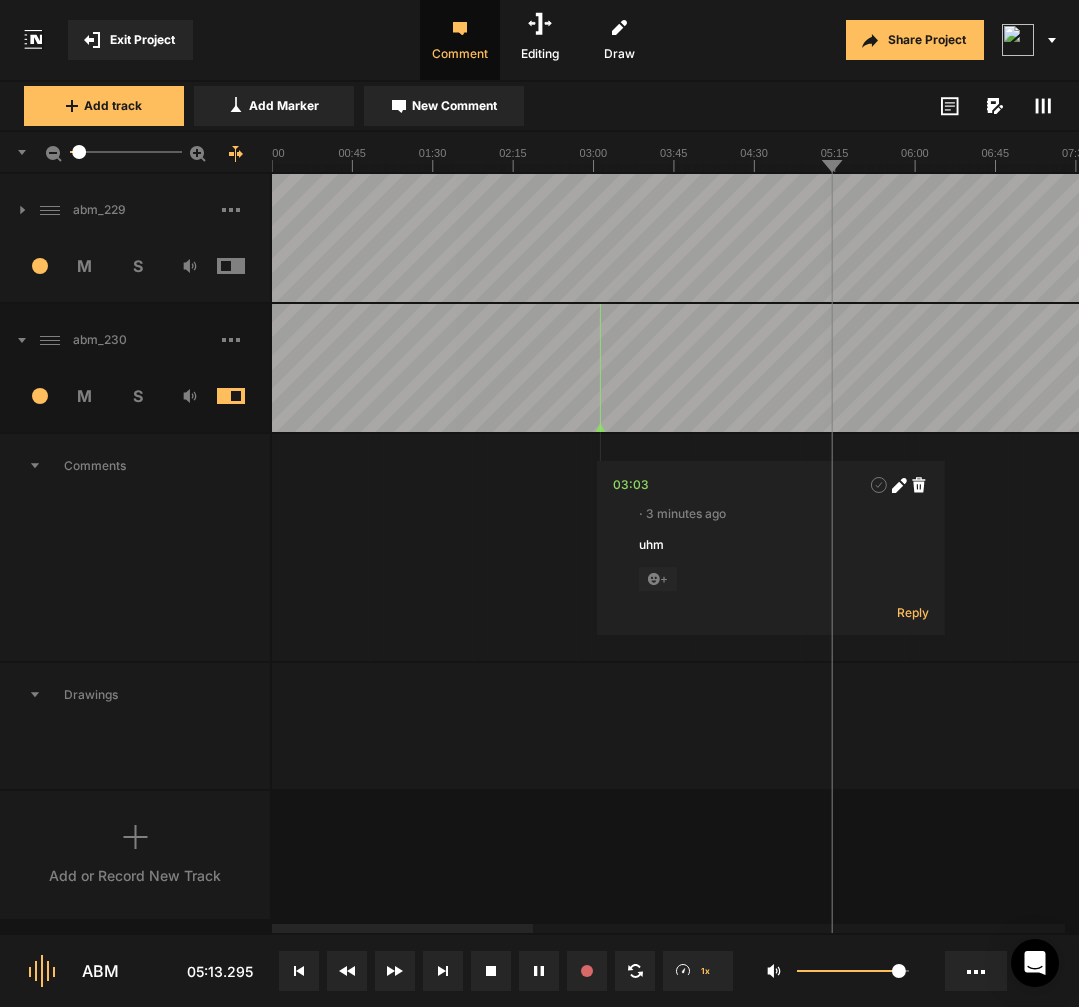 click at bounding box center [2289, 368] 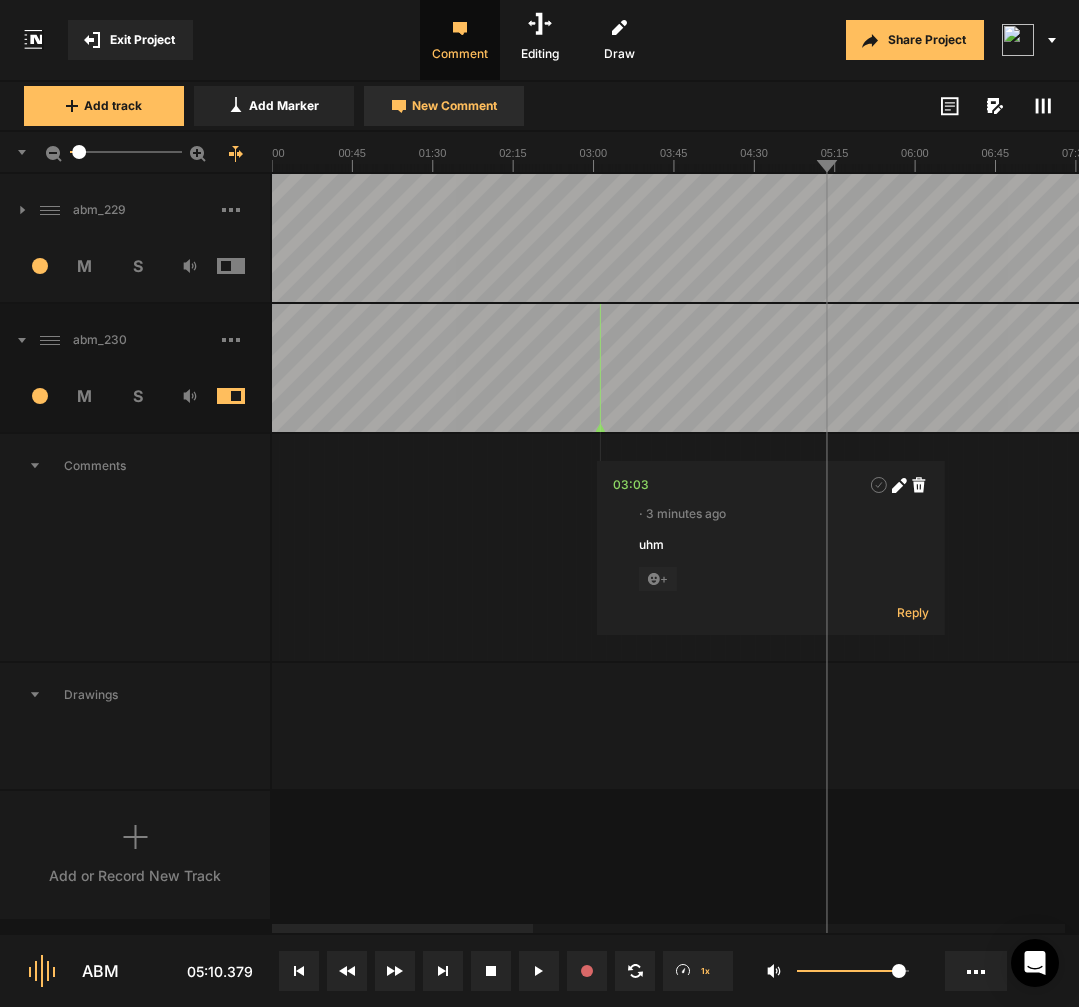 click on "New Comment" at bounding box center (454, 106) 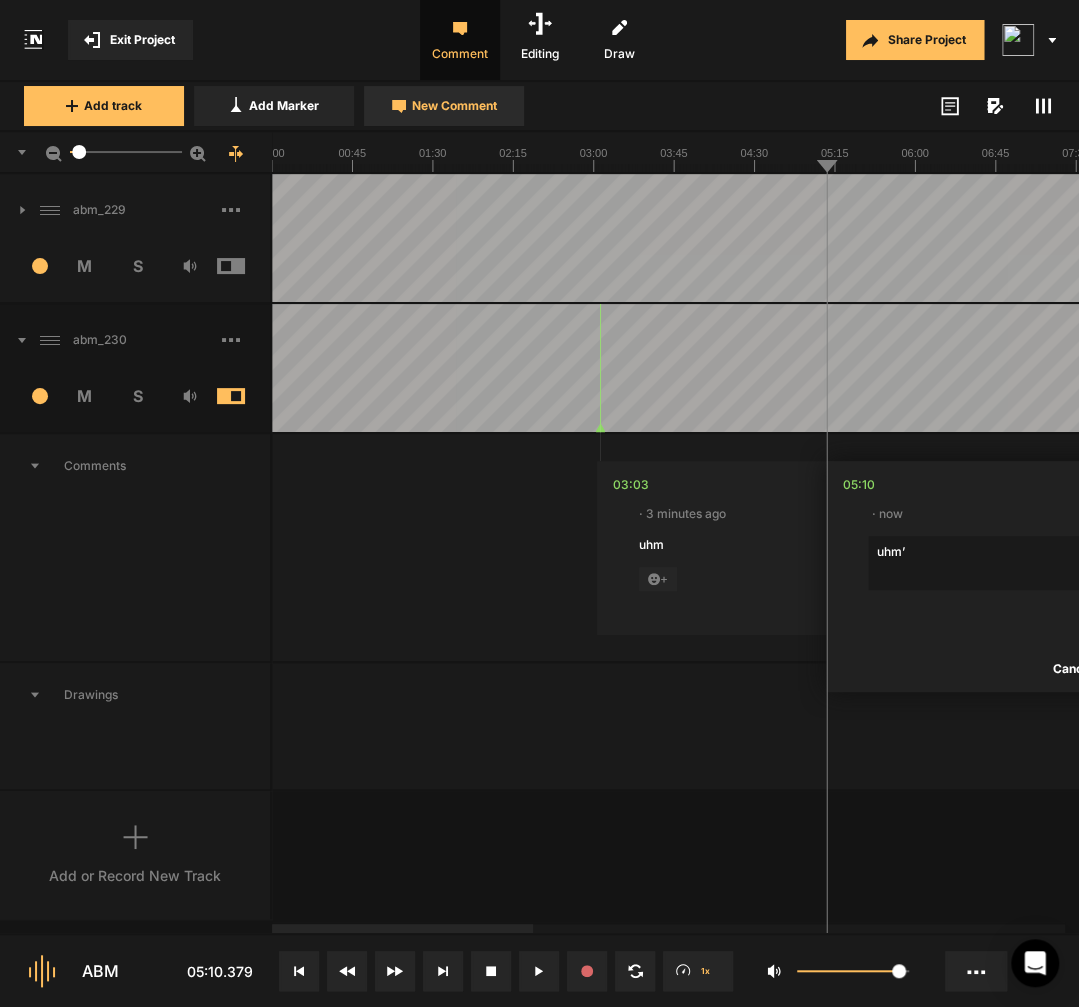 type on "uhm" 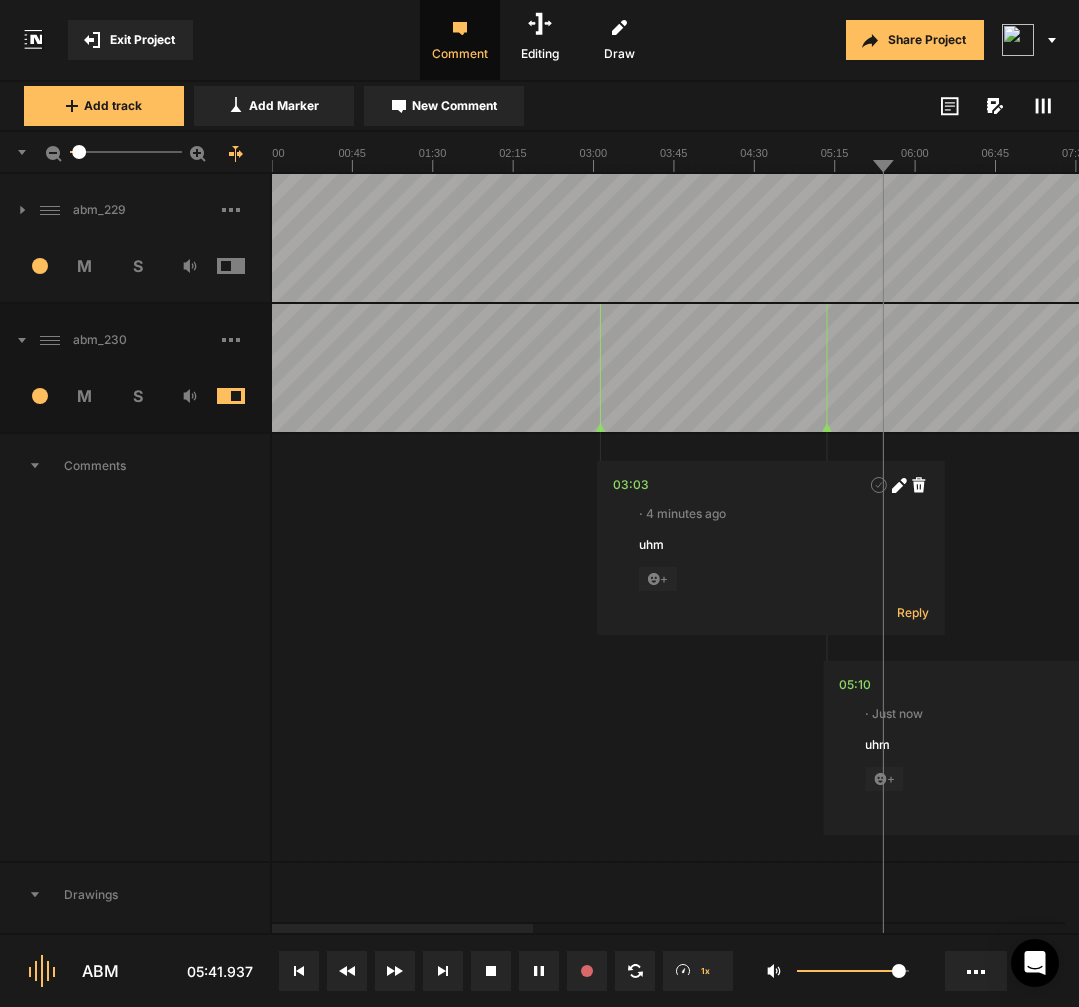 click at bounding box center [2289, 368] 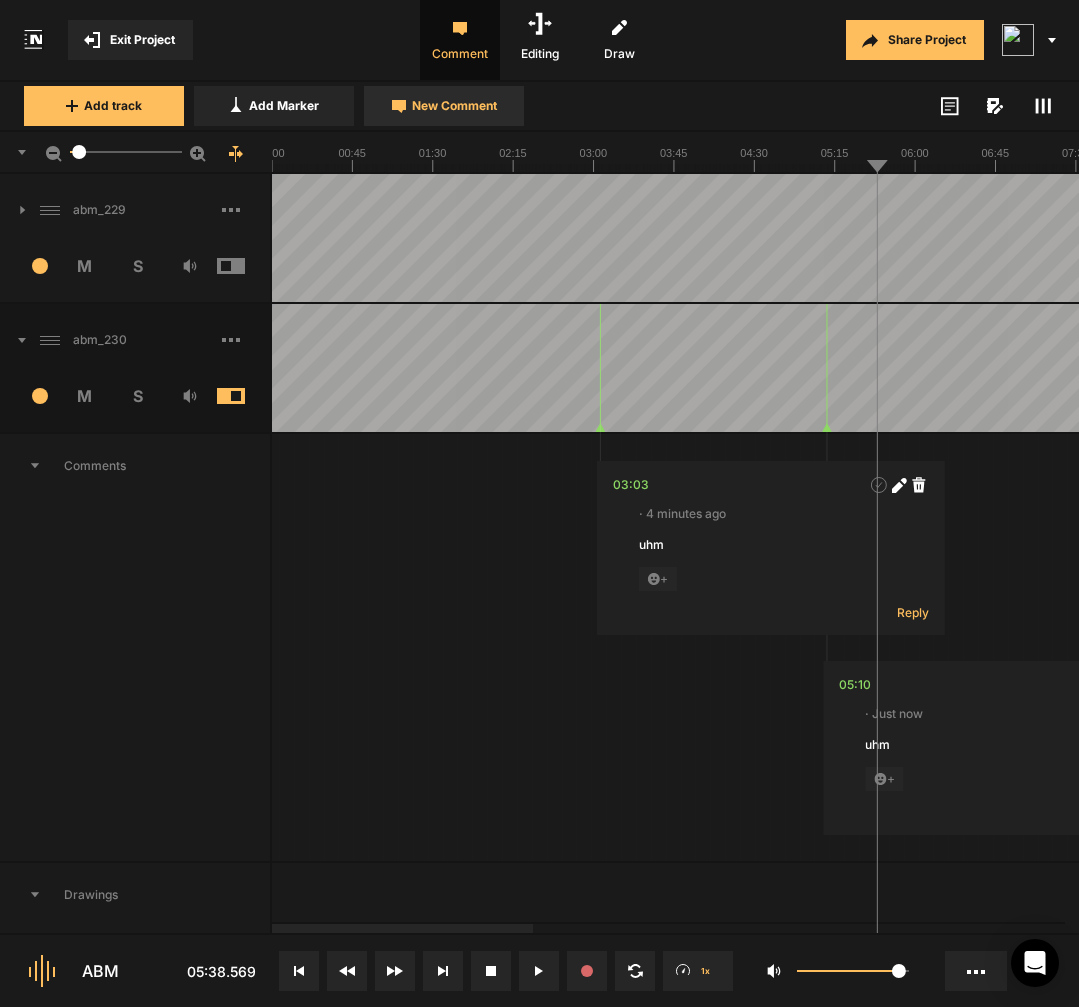 click on "New Comment" at bounding box center [444, 106] 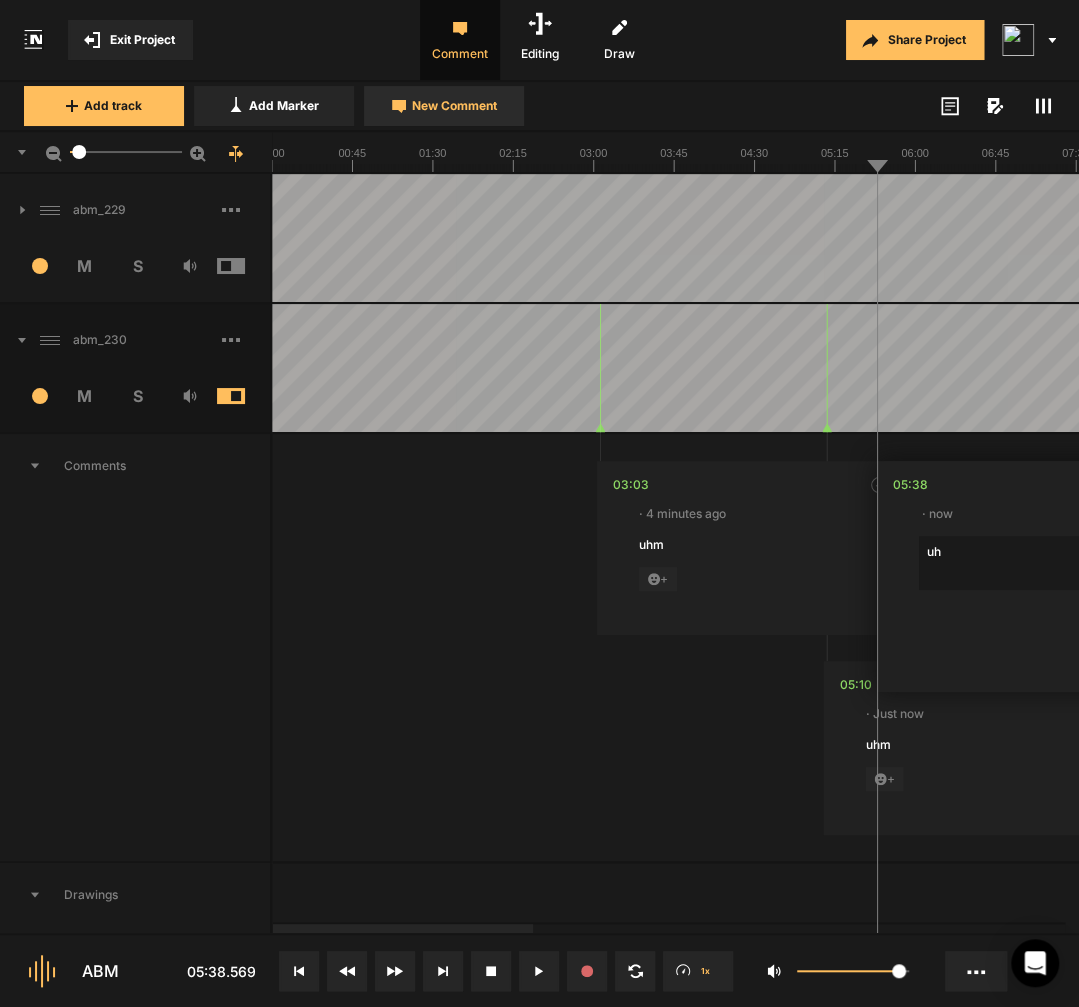 type on "uhm" 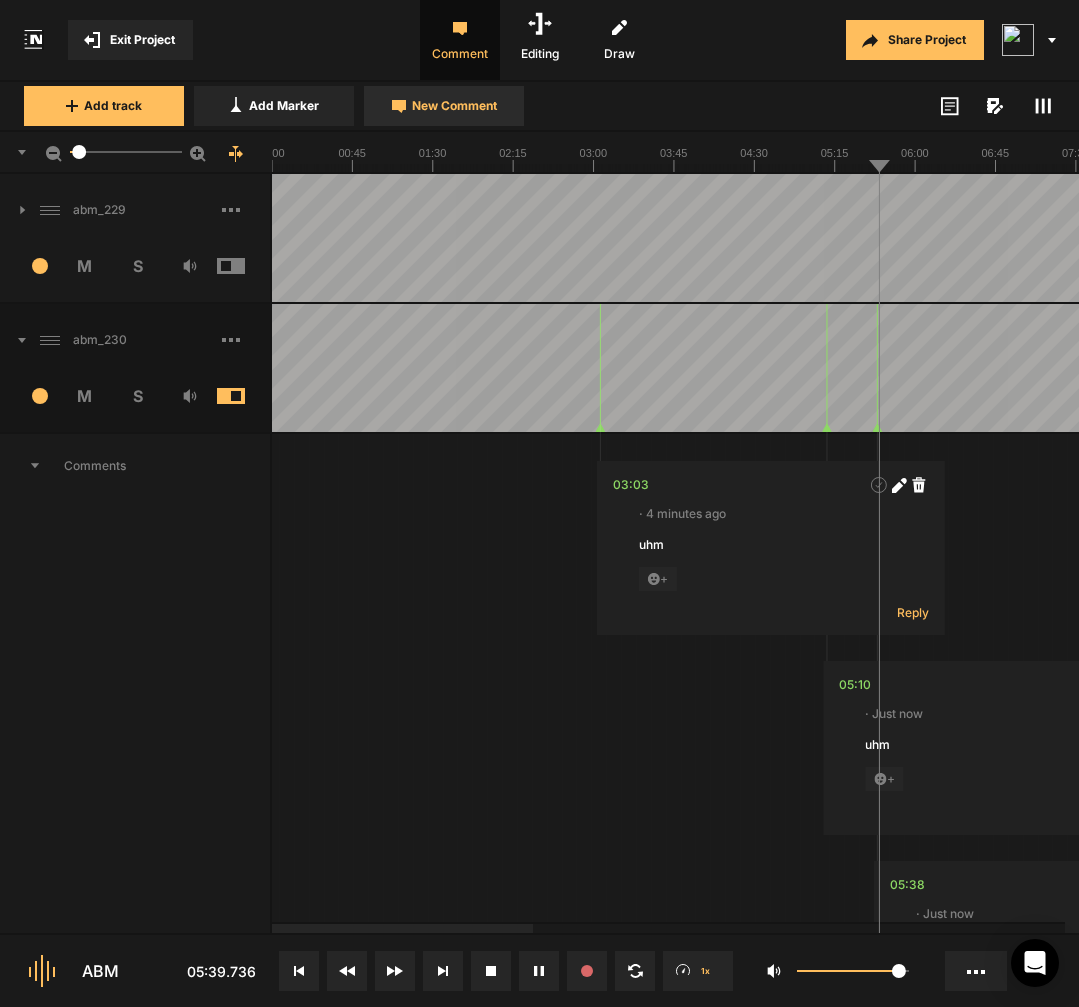 scroll, scrollTop: 2, scrollLeft: 0, axis: vertical 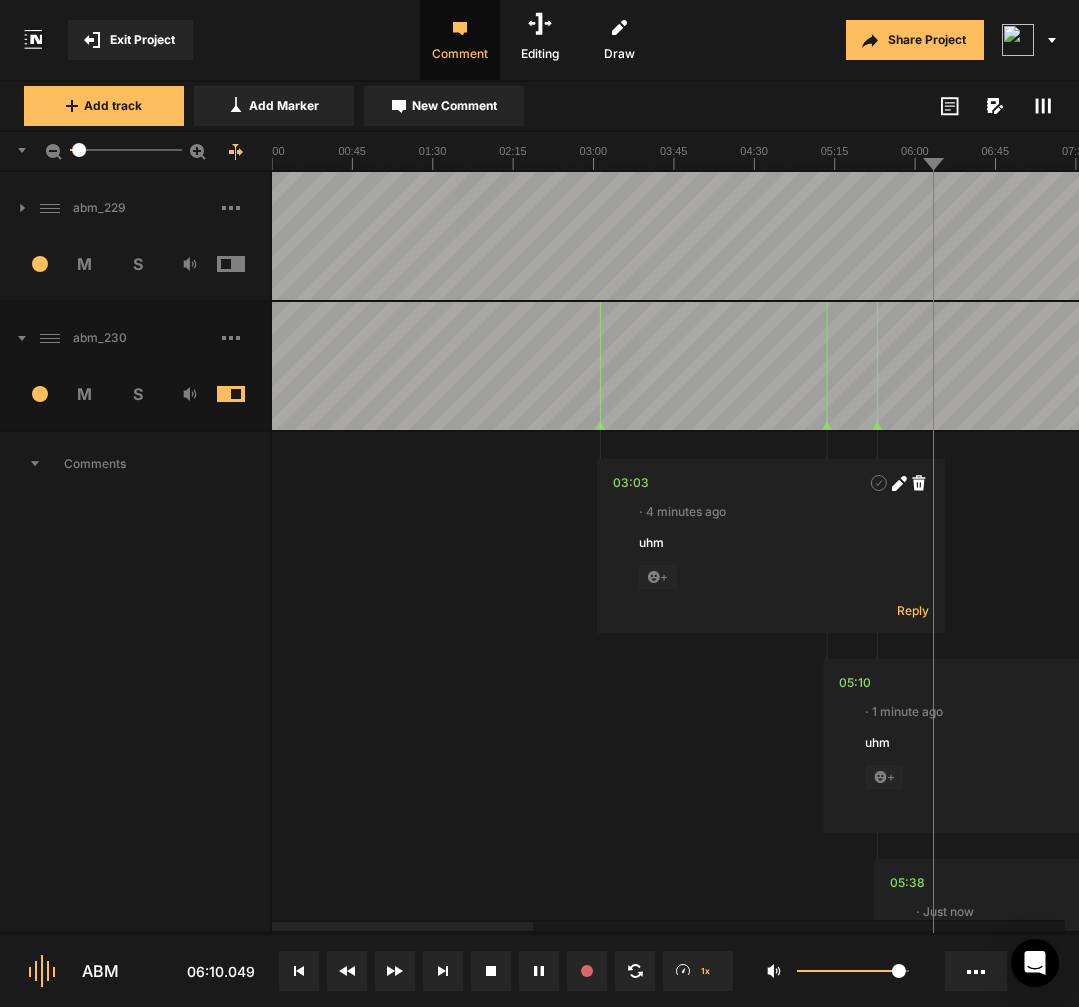 click at bounding box center [2289, 366] 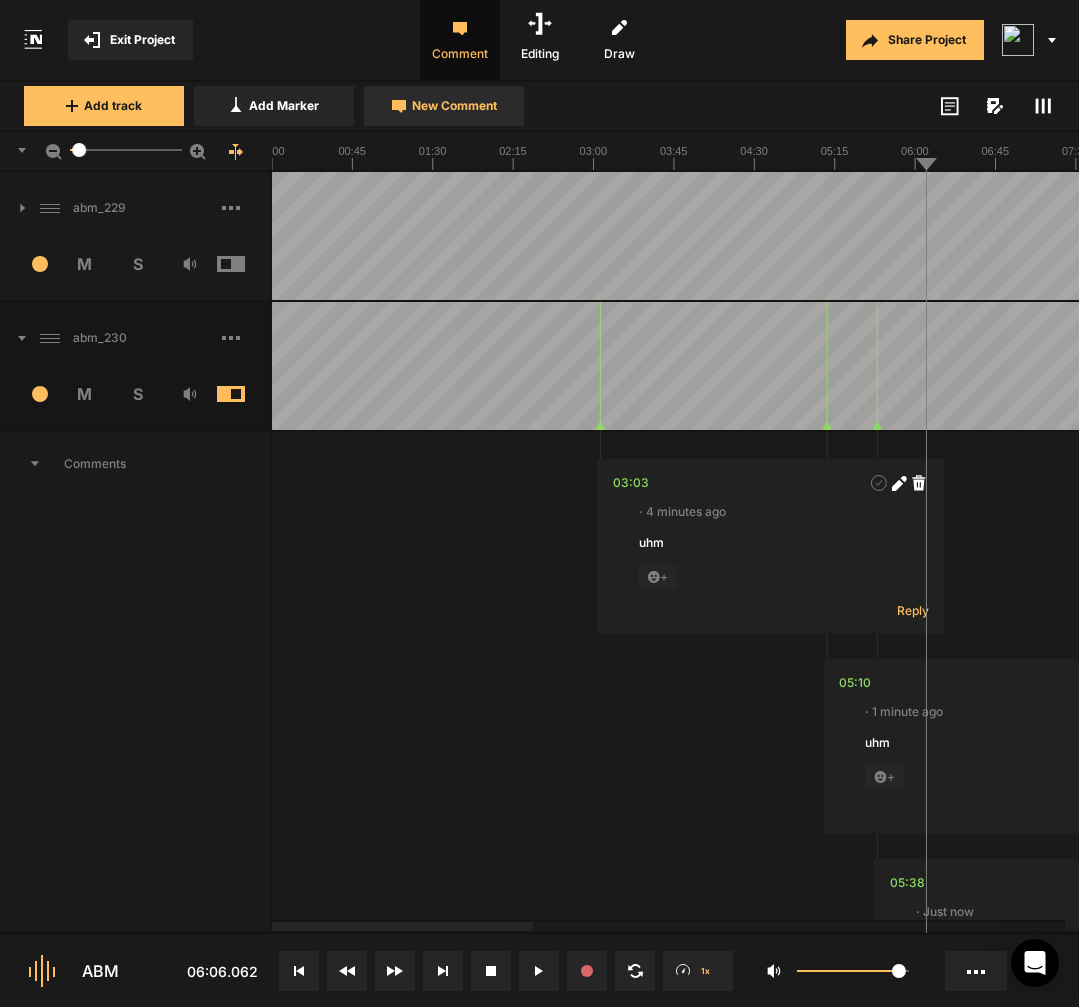 click on "New Comment" at bounding box center (454, 106) 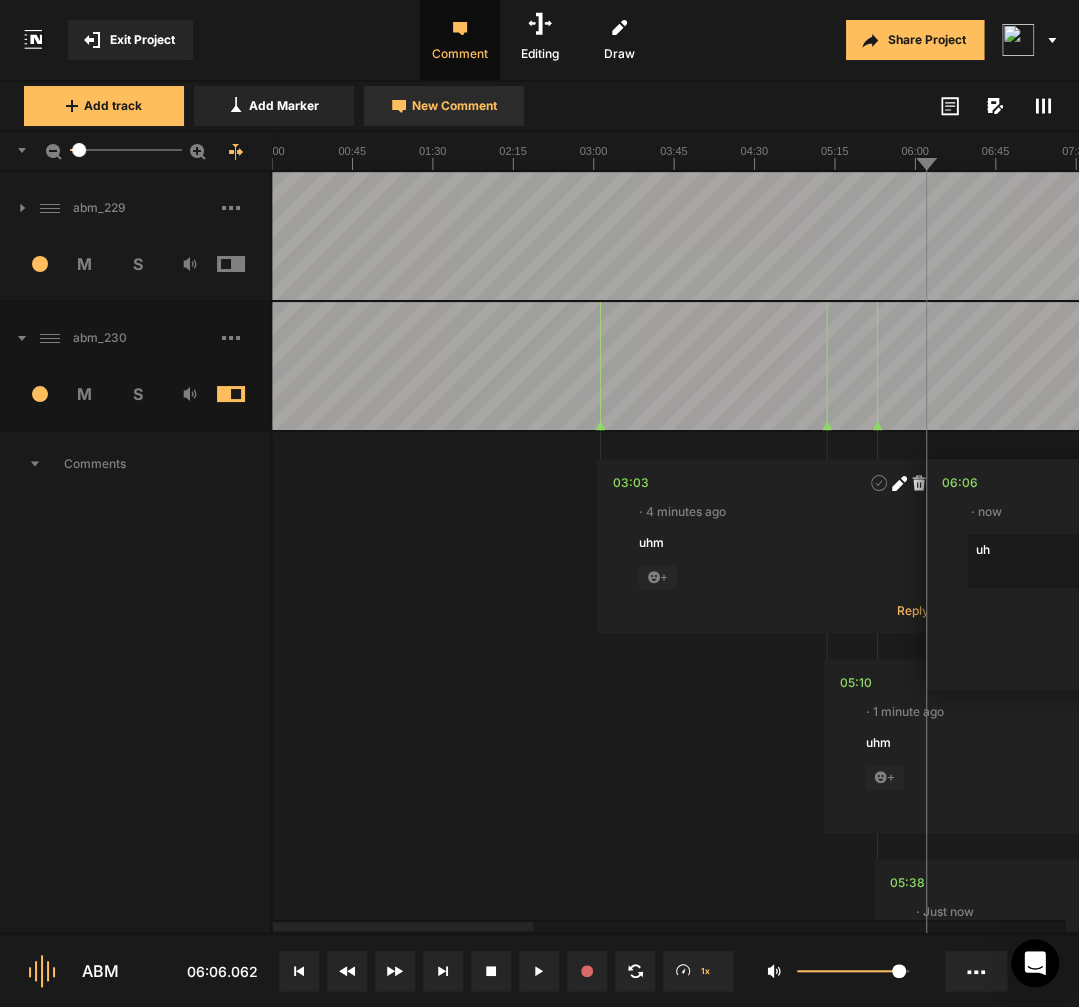 type on "uhm" 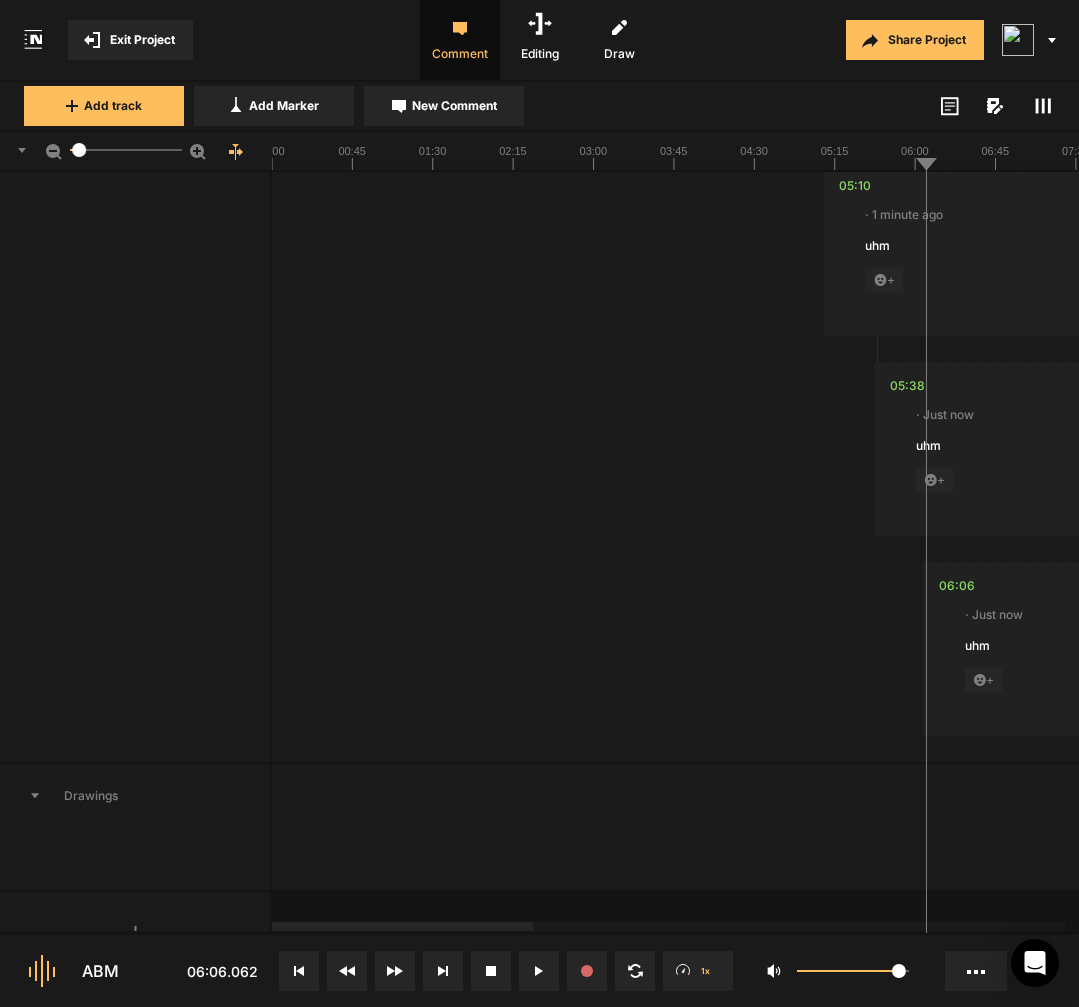 scroll, scrollTop: 538, scrollLeft: 0, axis: vertical 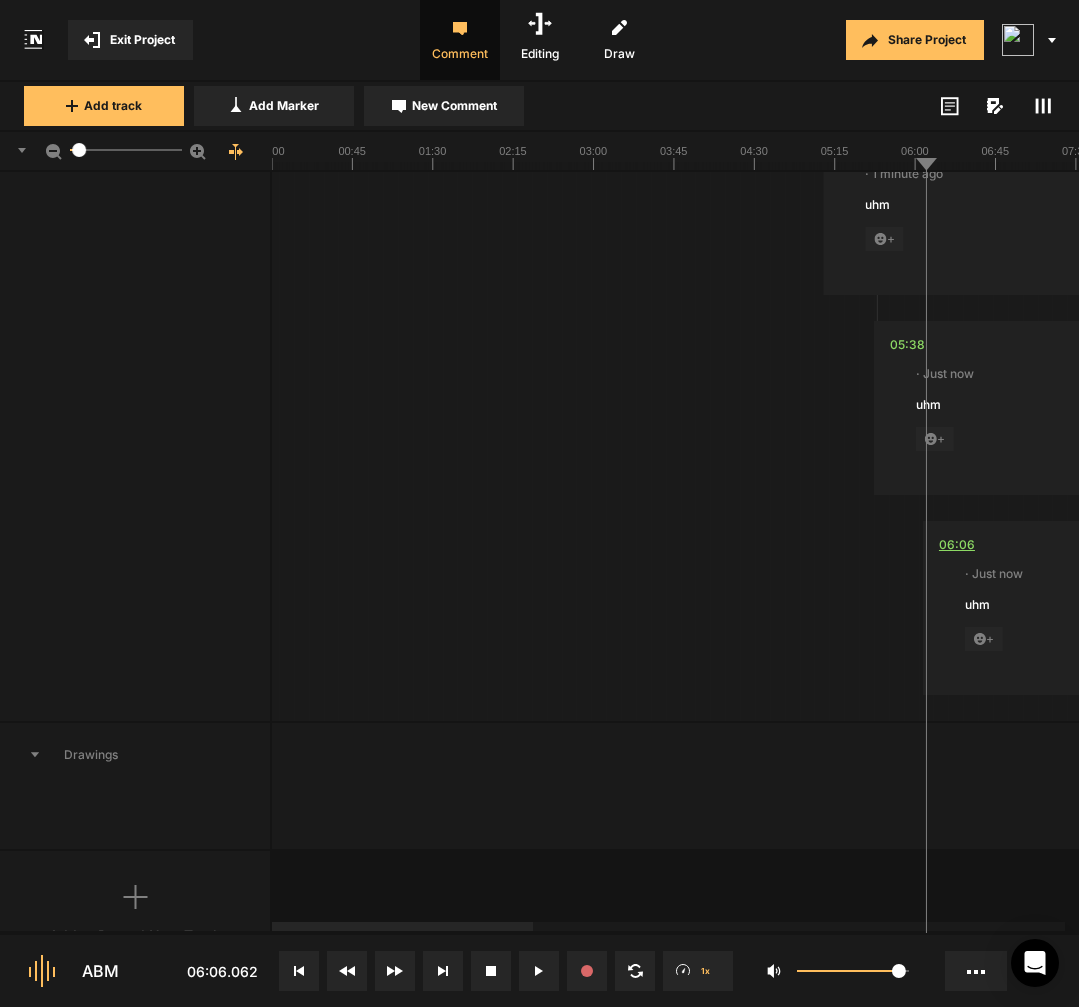 click on "06:06" at bounding box center (957, 545) 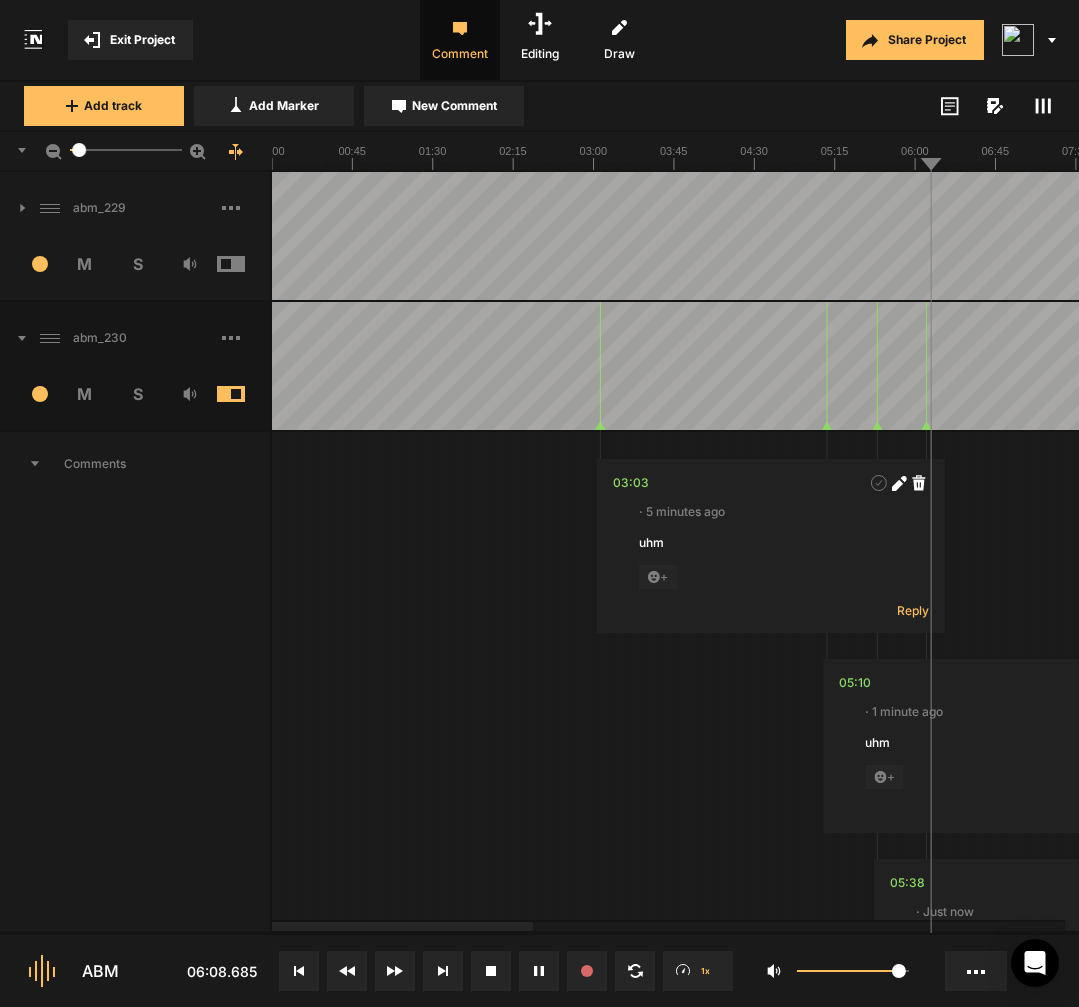 scroll, scrollTop: 0, scrollLeft: 0, axis: both 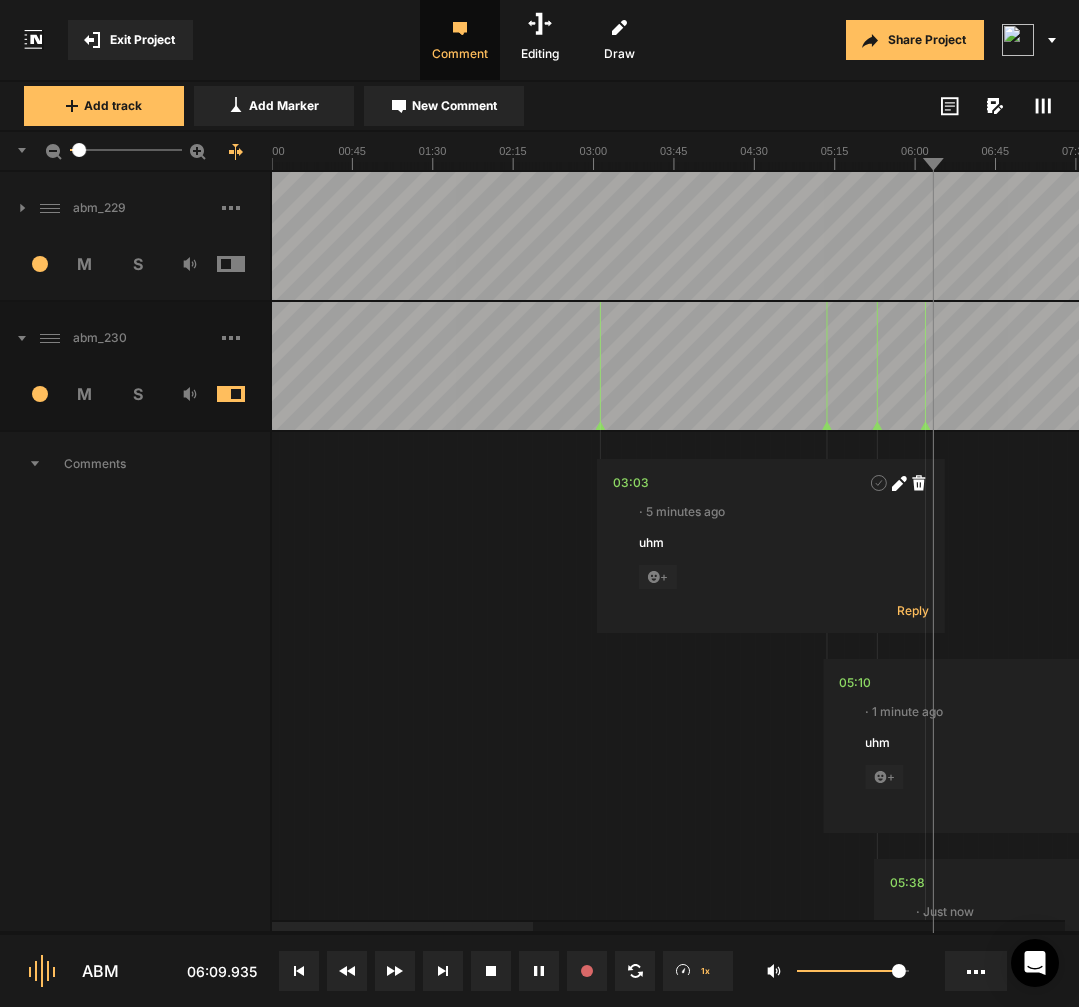 click 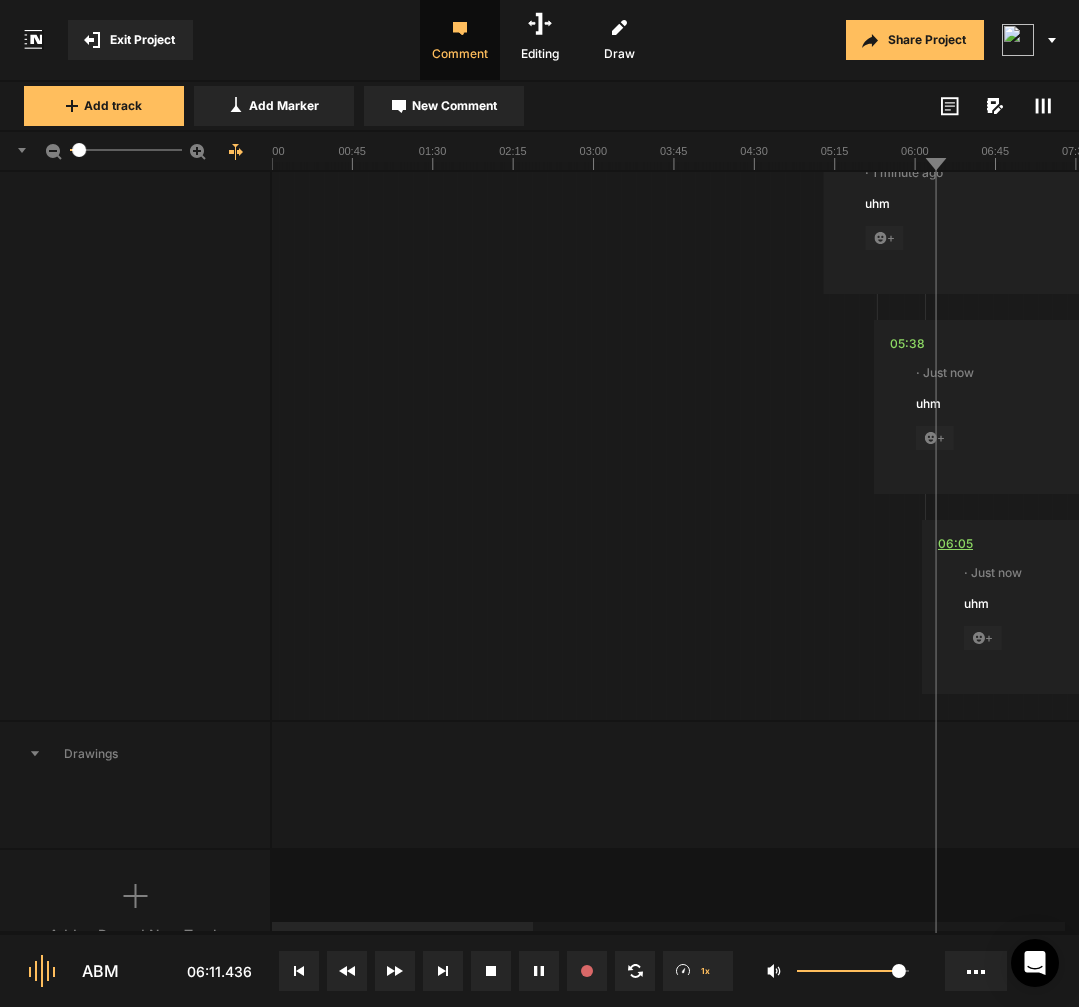 scroll, scrollTop: 538, scrollLeft: 0, axis: vertical 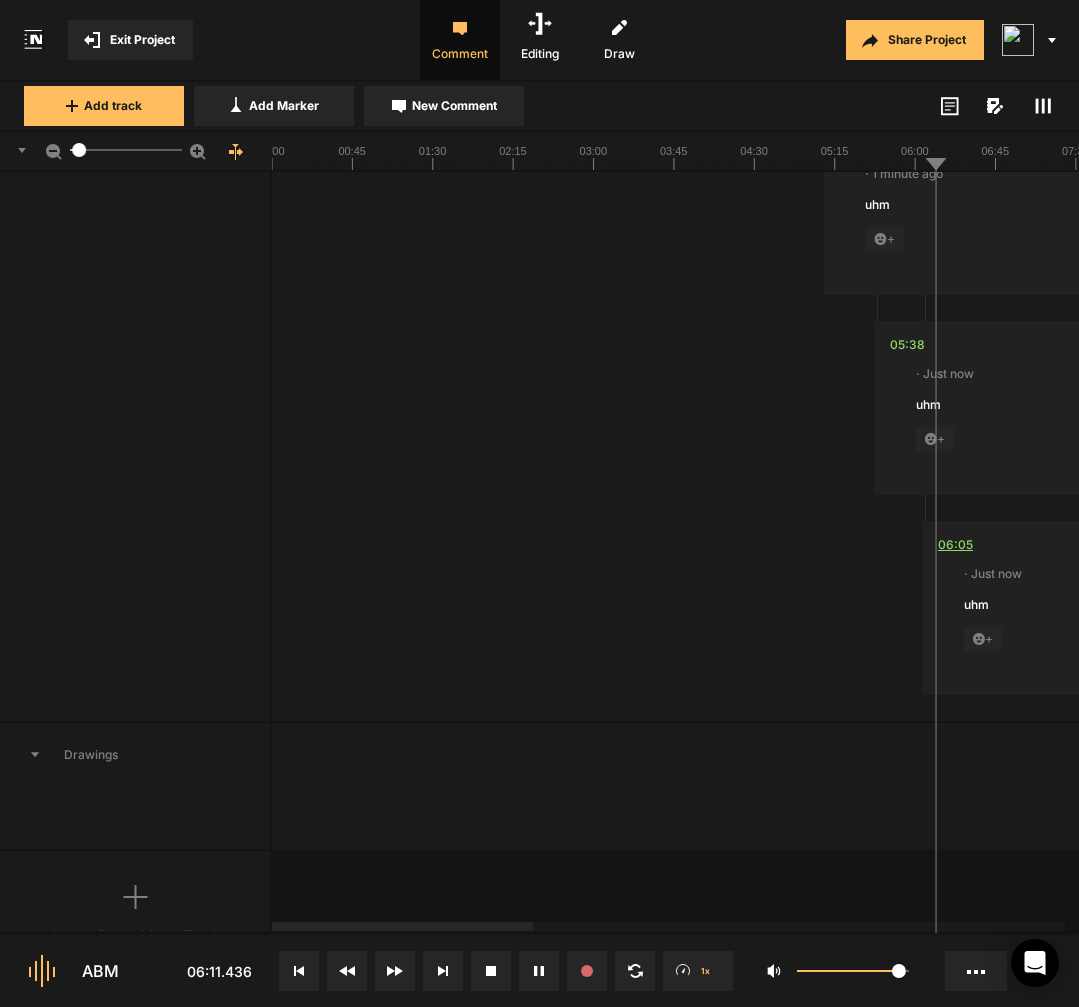 click on "06:05" at bounding box center (955, 545) 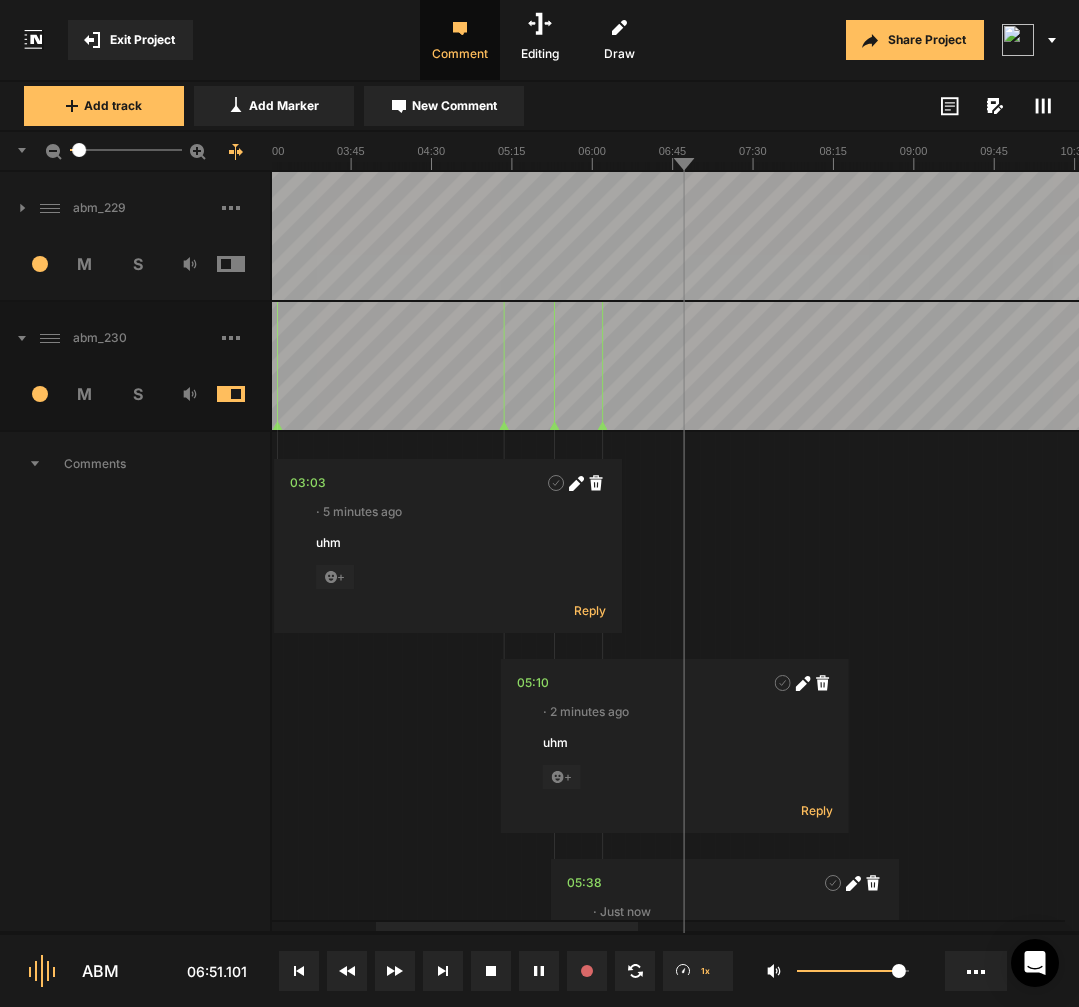 scroll, scrollTop: 0, scrollLeft: 0, axis: both 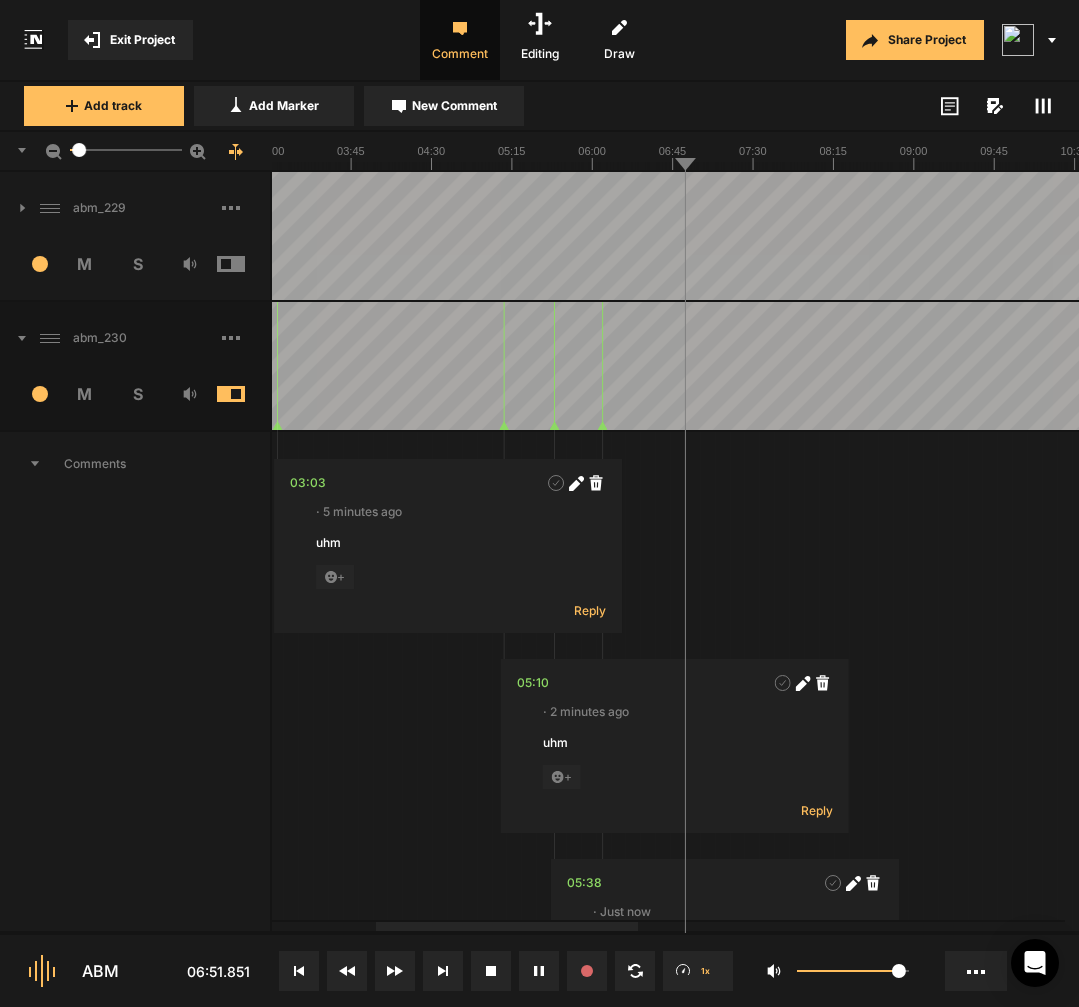 click at bounding box center (1966, 366) 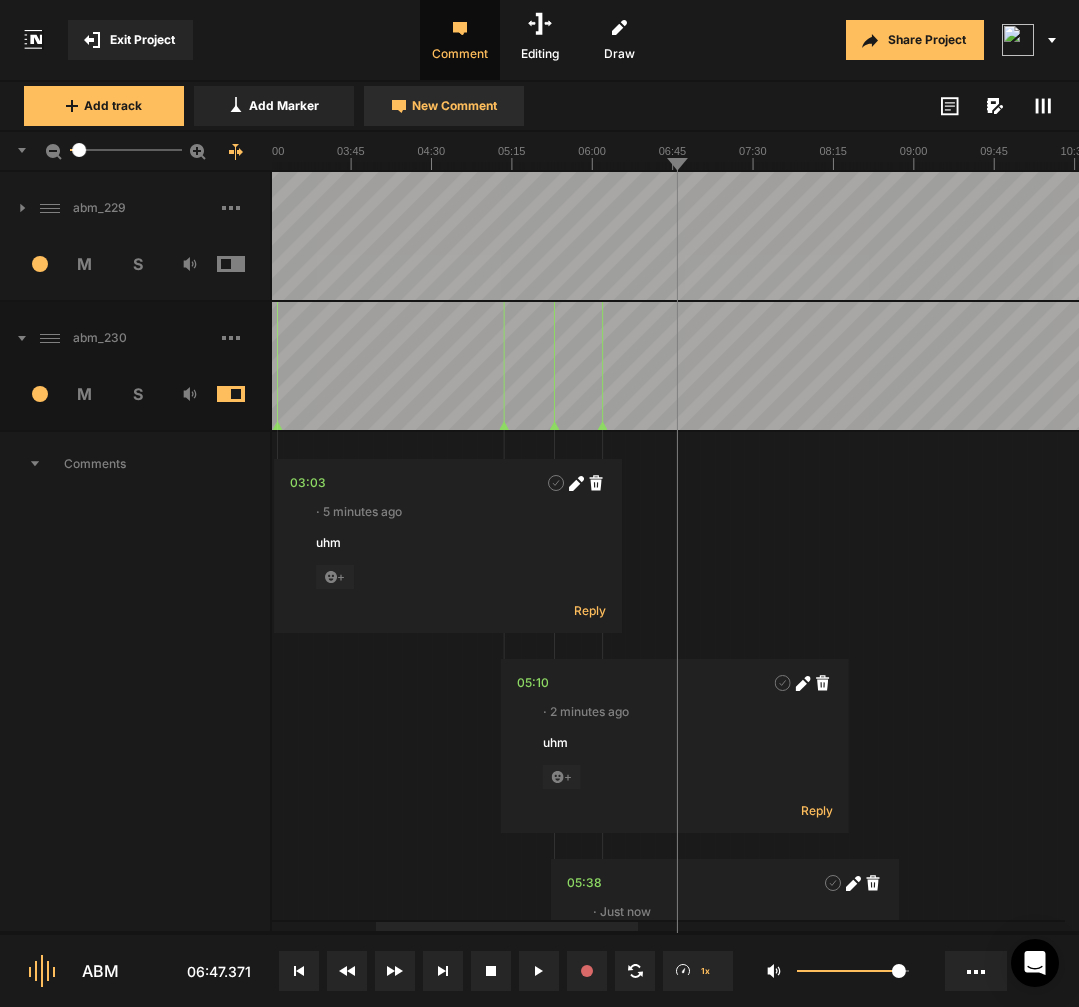 click on "New Comment" at bounding box center (454, 106) 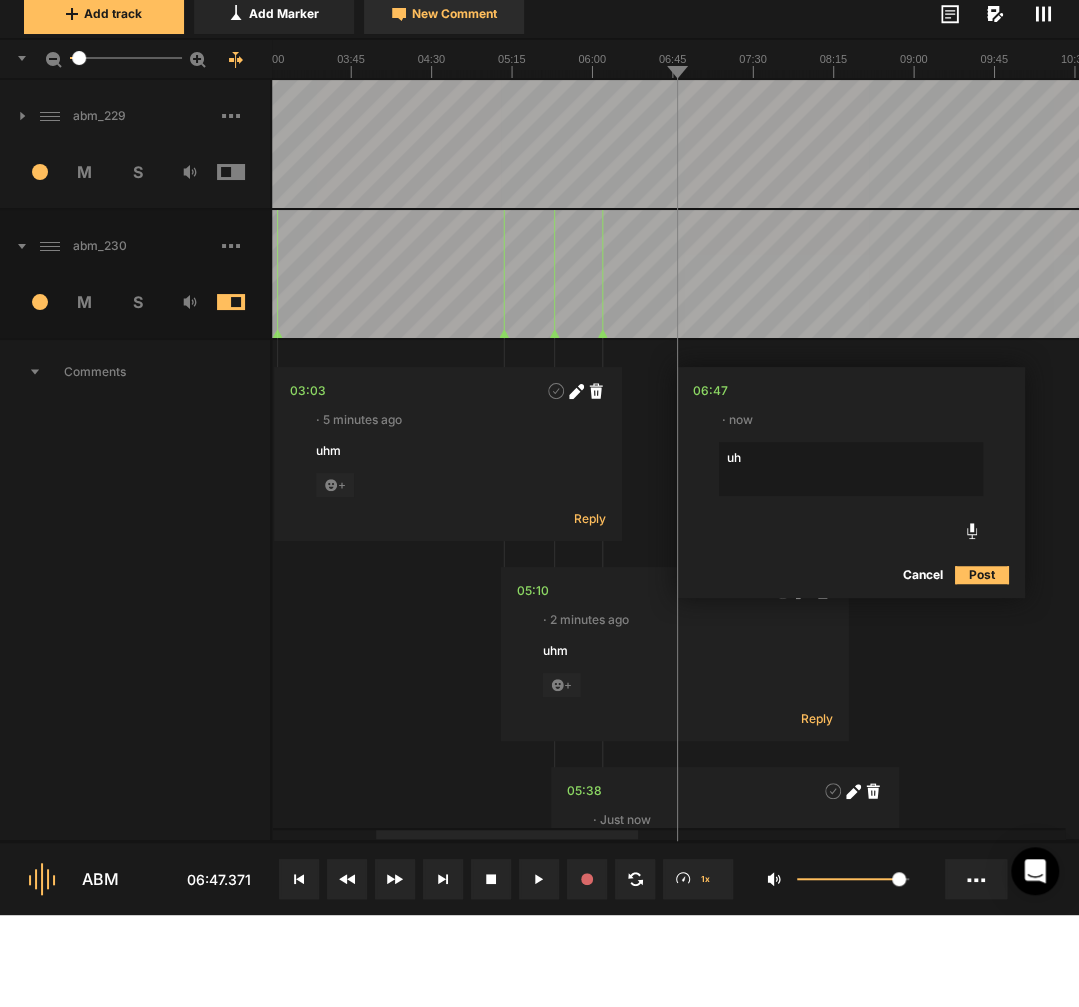 type on "uhm" 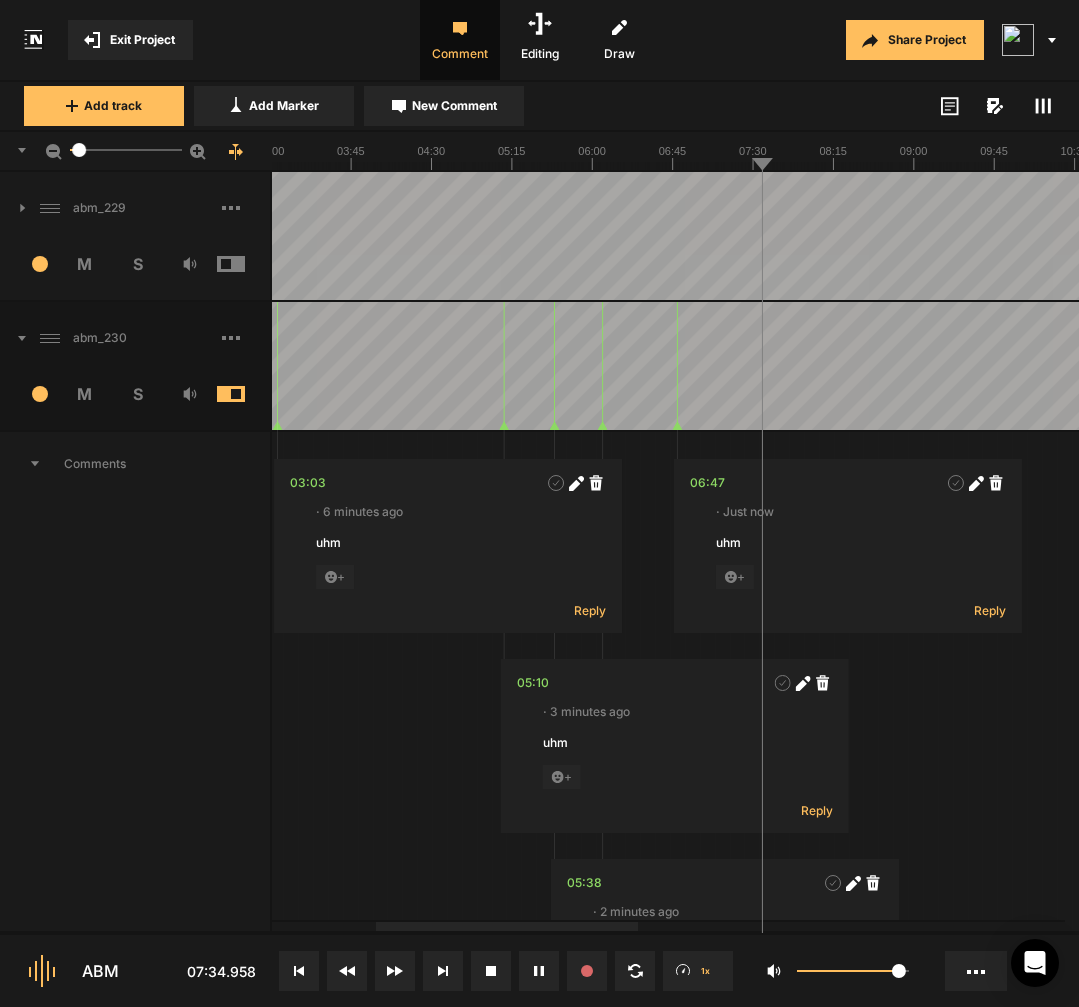 click at bounding box center (1966, 366) 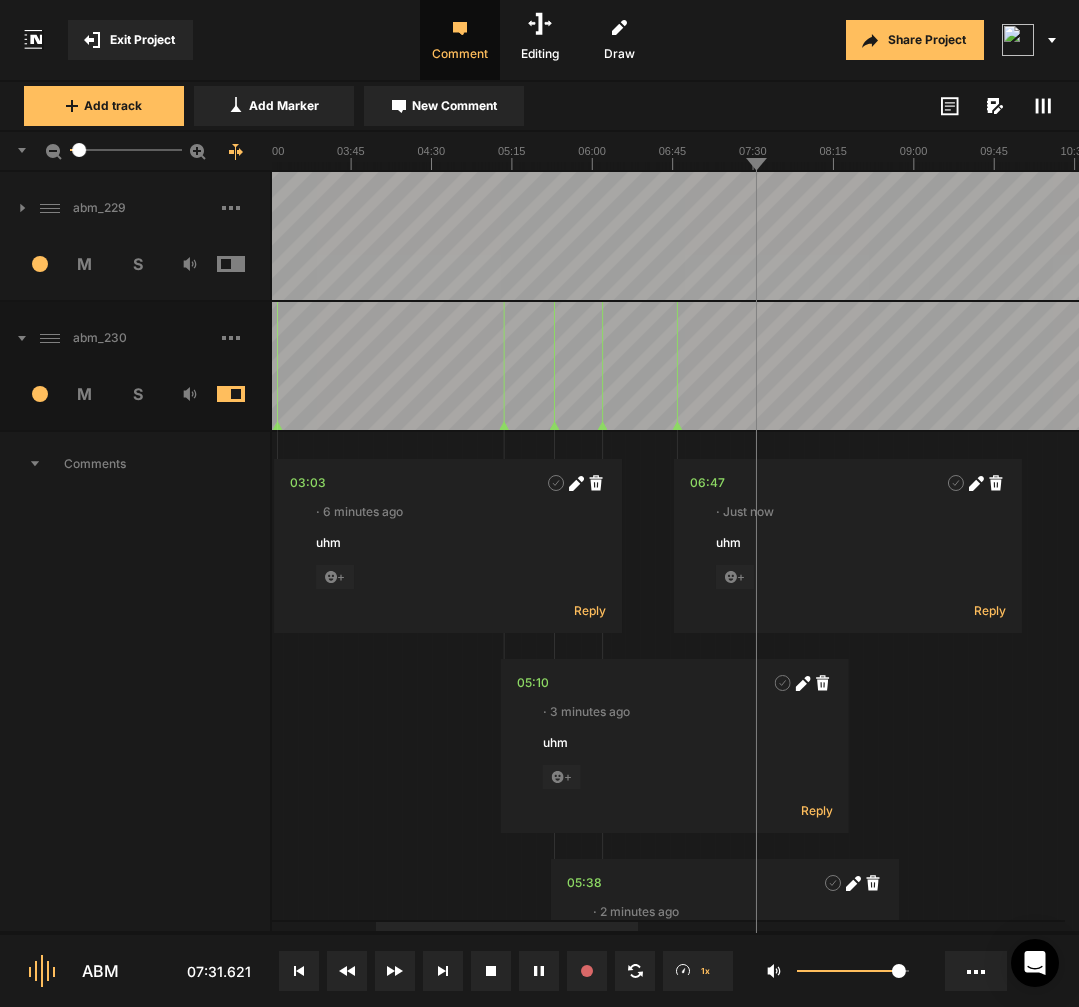 click at bounding box center (1966, 366) 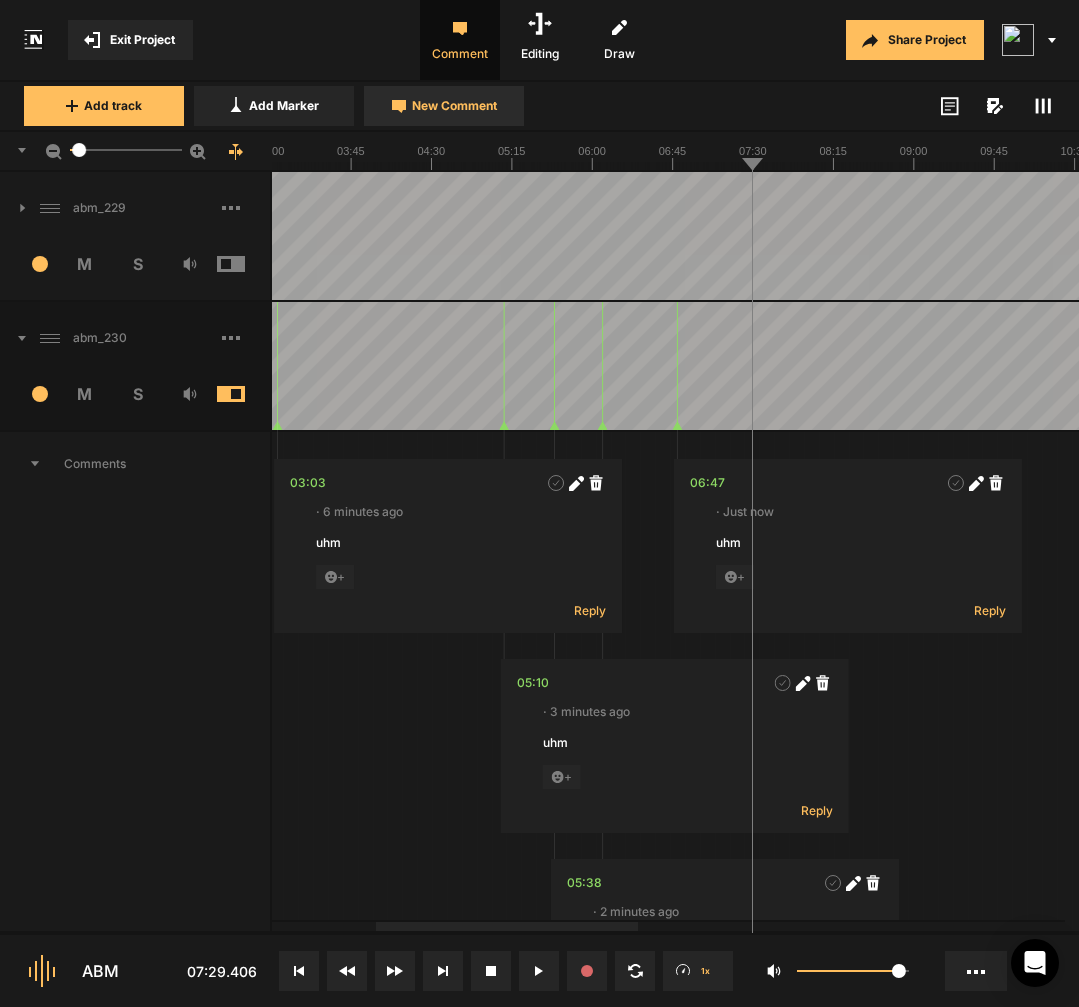 click on "New Comment" at bounding box center [454, 106] 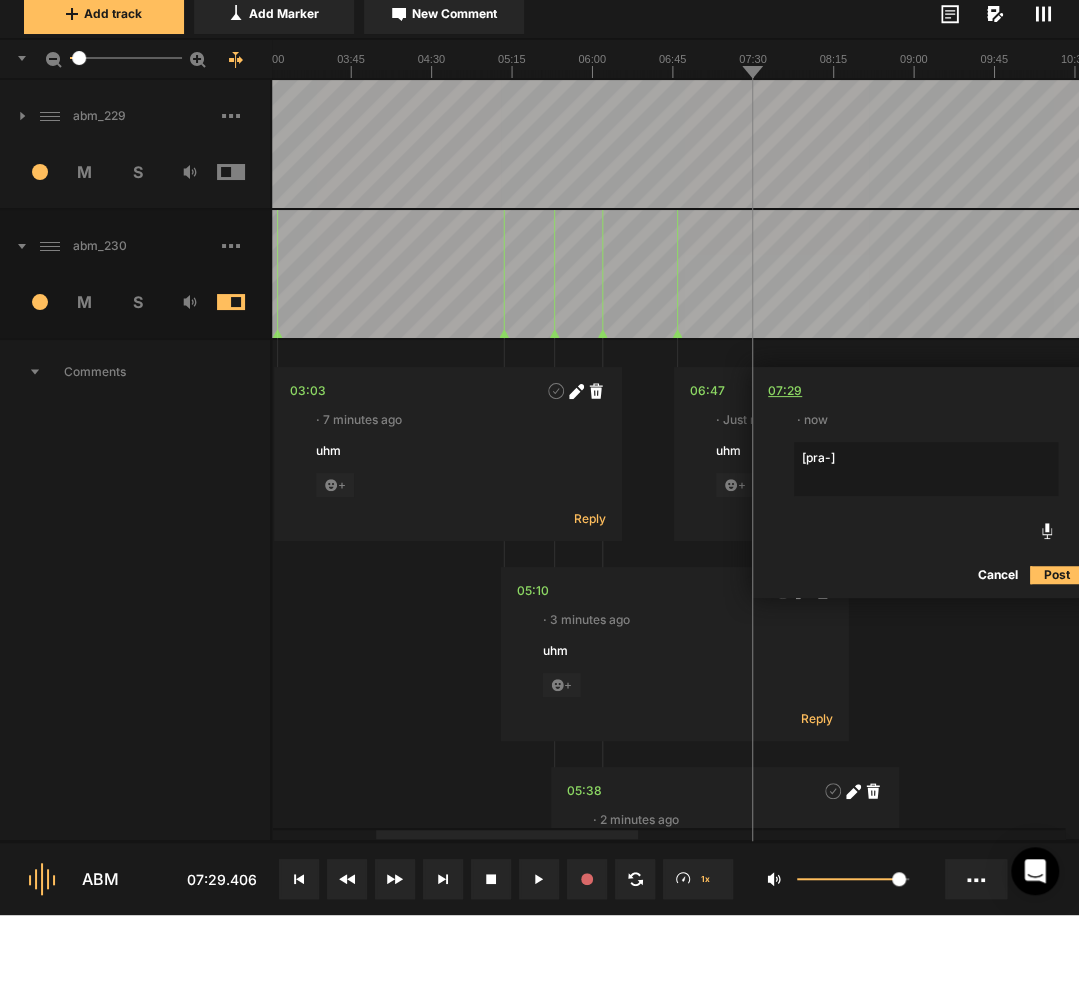 click on "07:29" 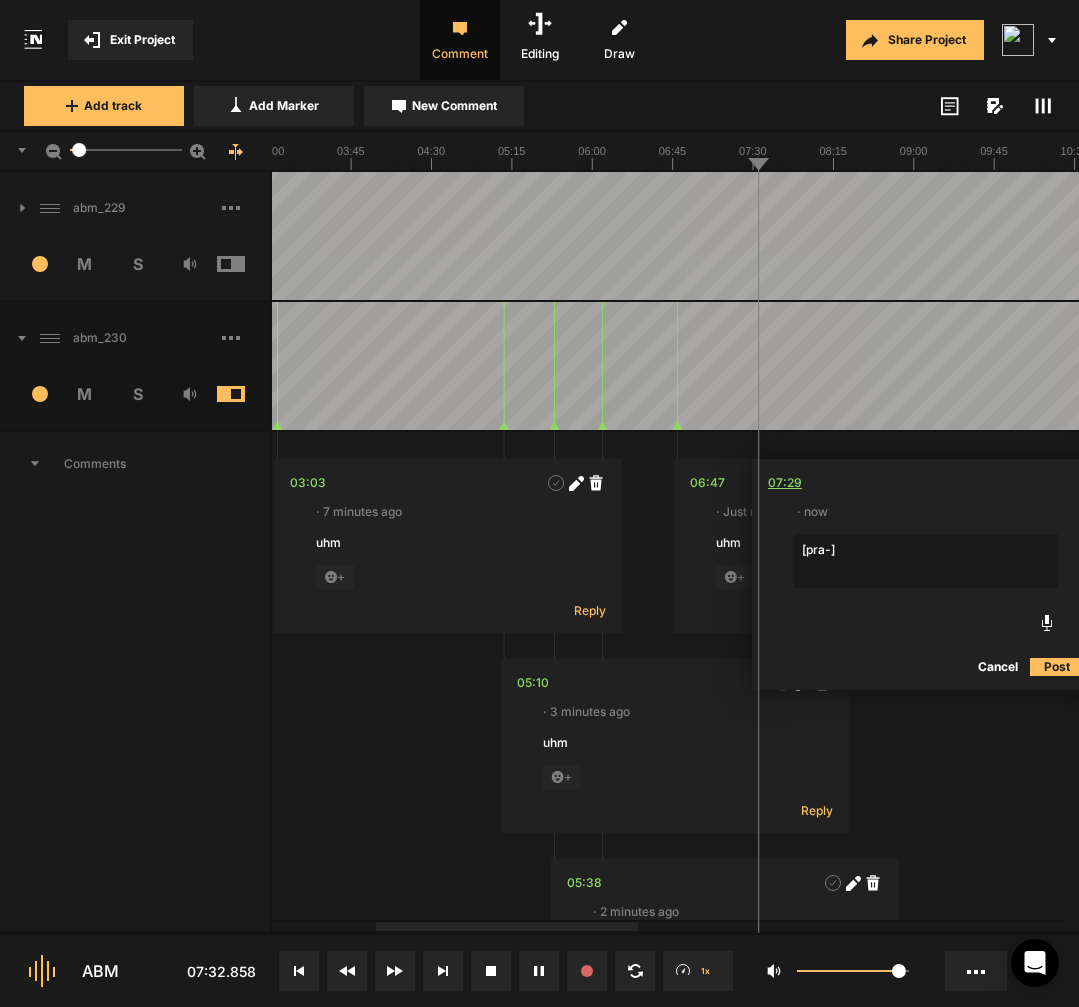 click on "07:29" 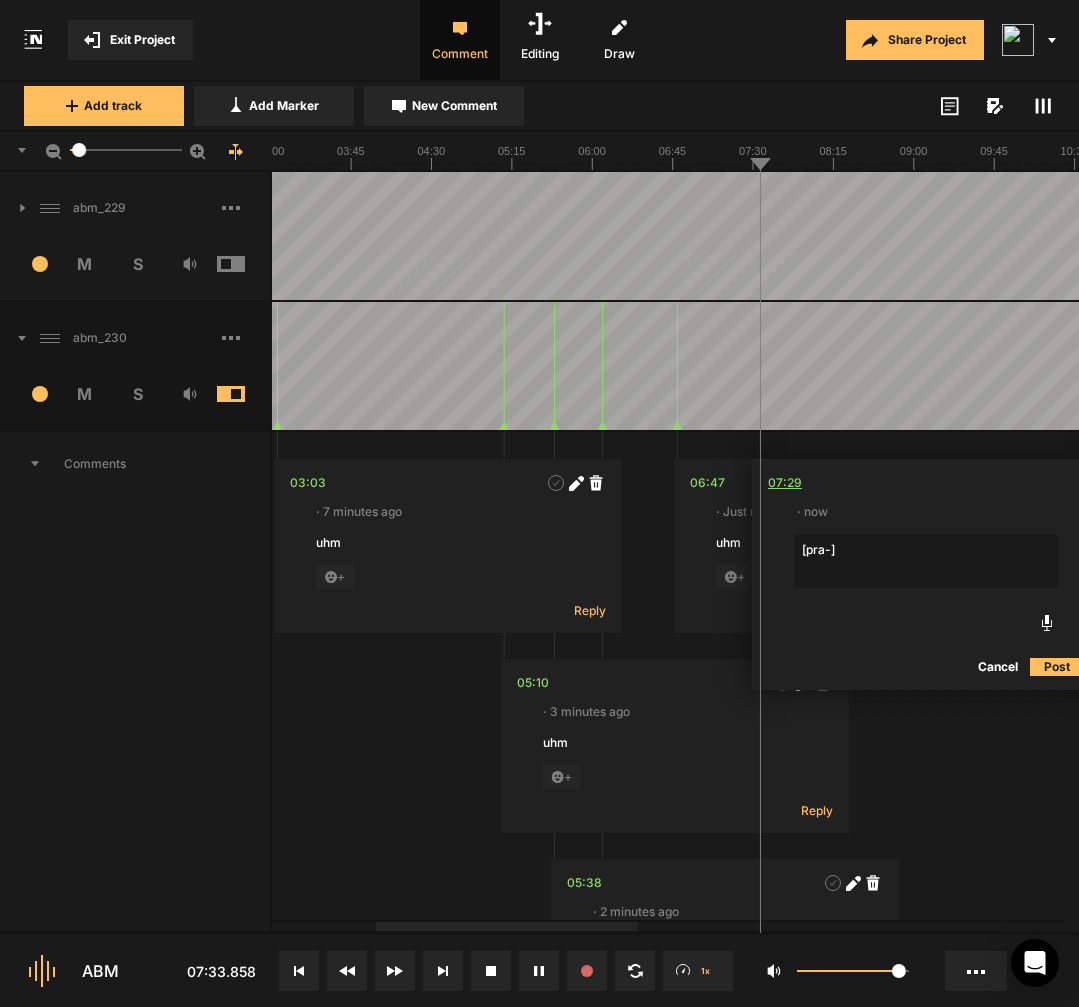 click on "07:29" 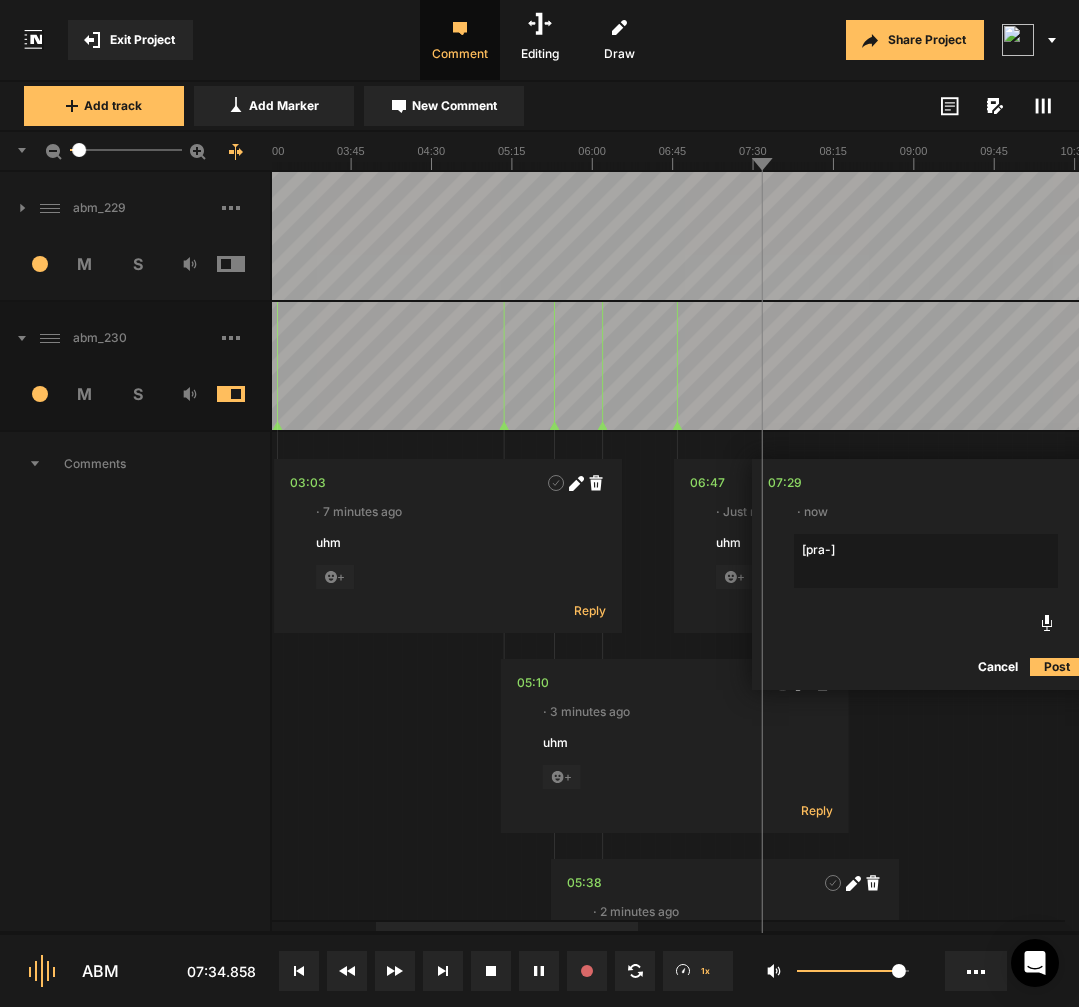 click on "[pra-]" 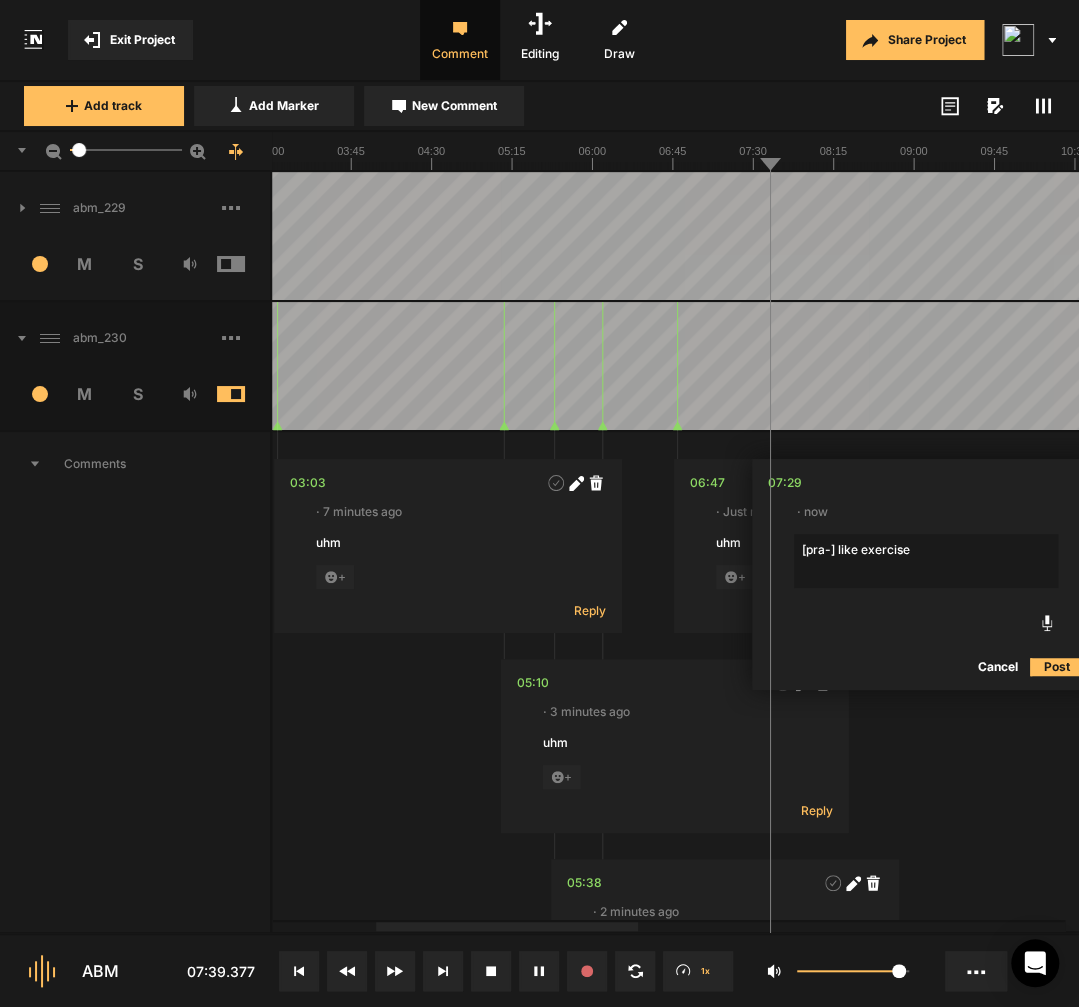 type on "[pra-] like exercises" 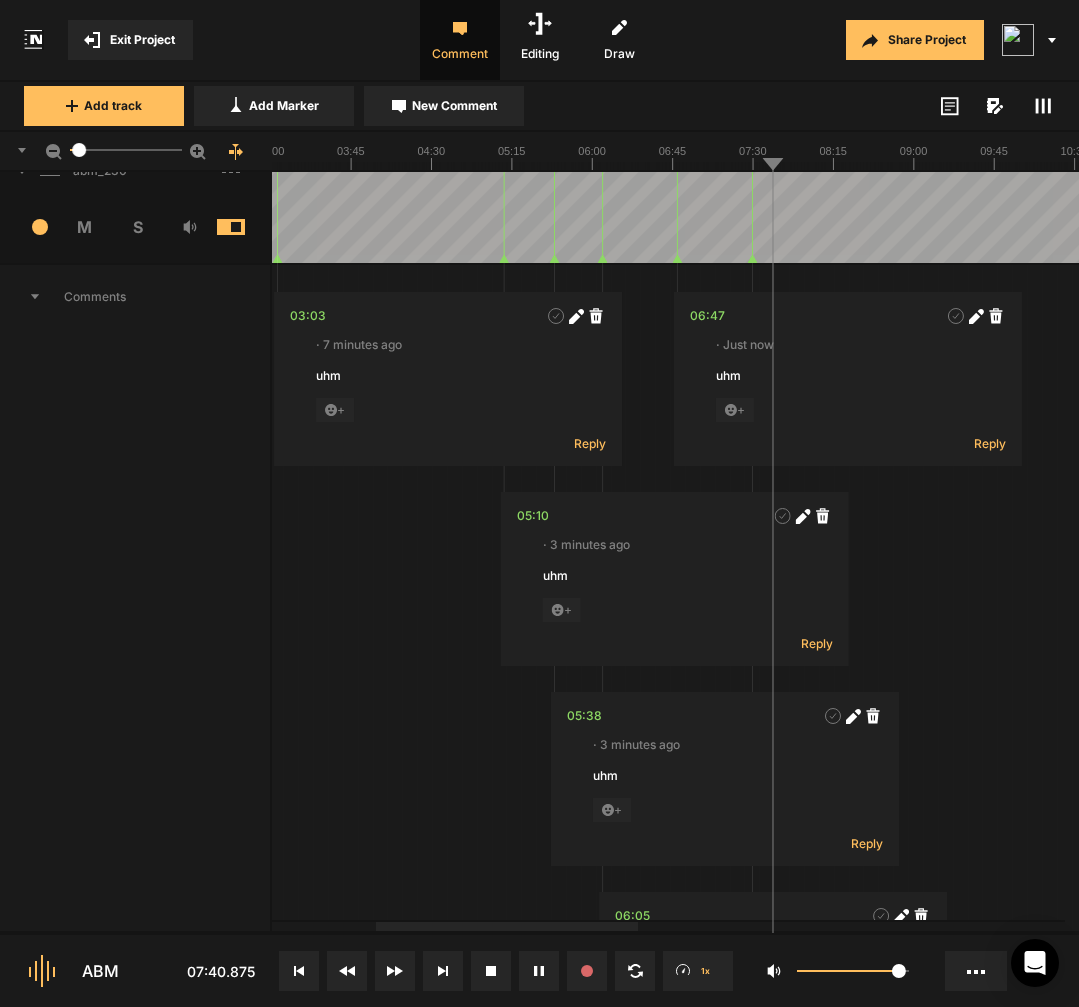 scroll, scrollTop: 738, scrollLeft: 0, axis: vertical 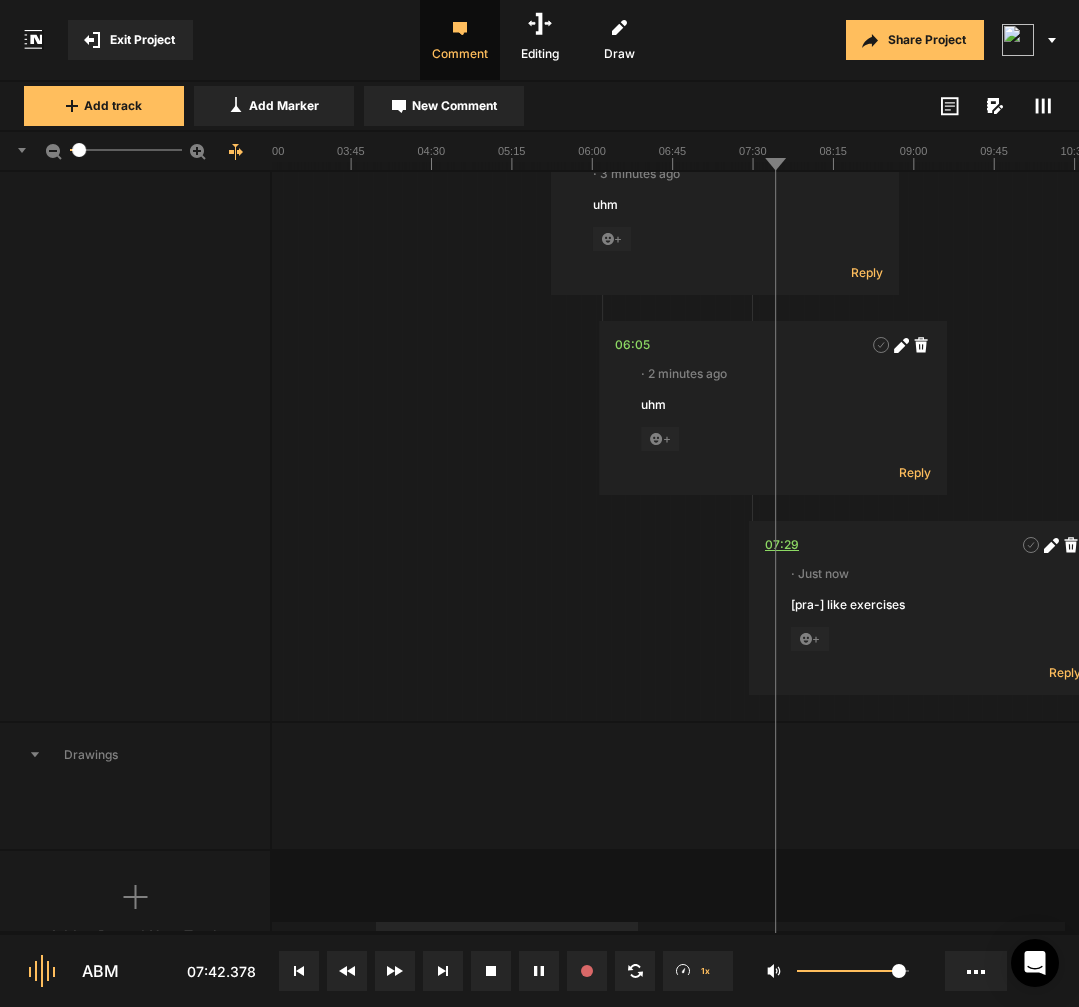 click on "07:29" at bounding box center [782, 545] 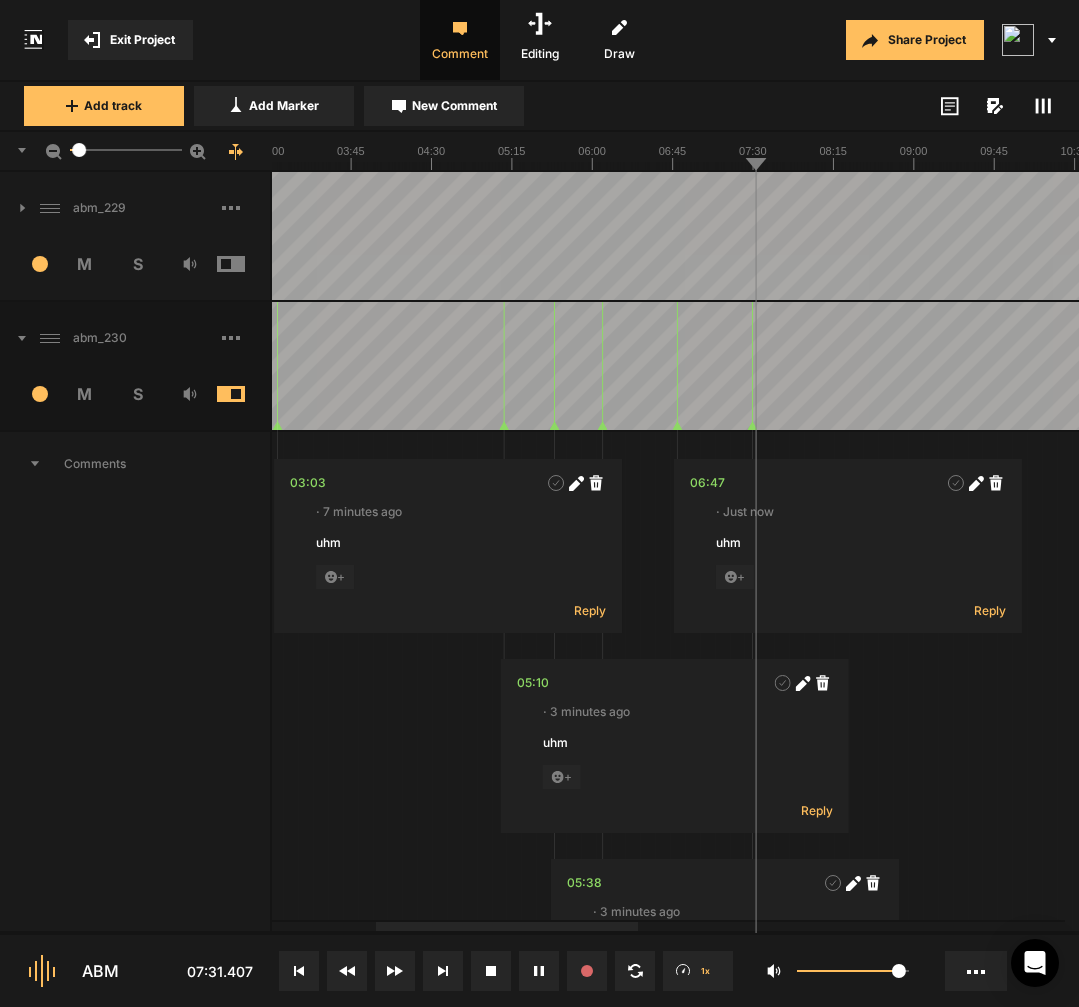 scroll, scrollTop: 0, scrollLeft: 0, axis: both 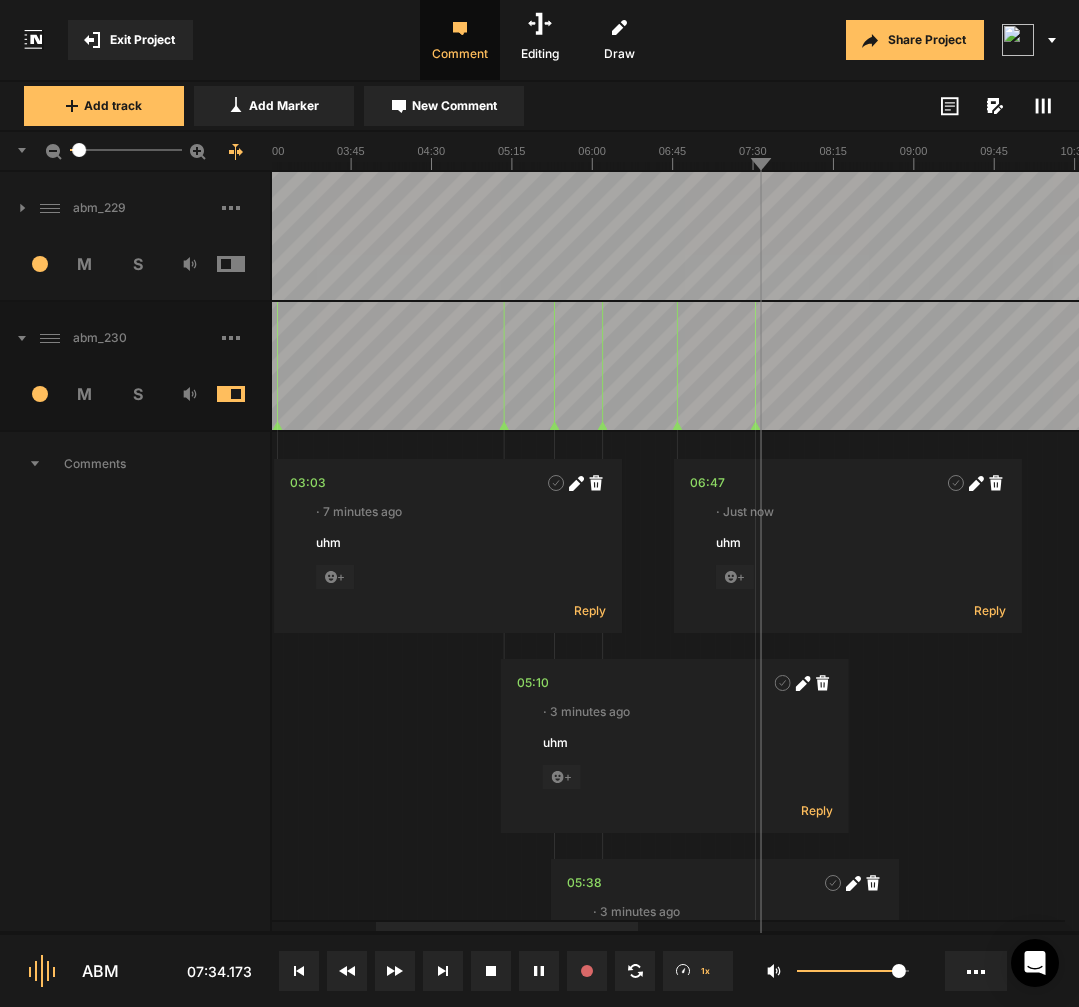 click 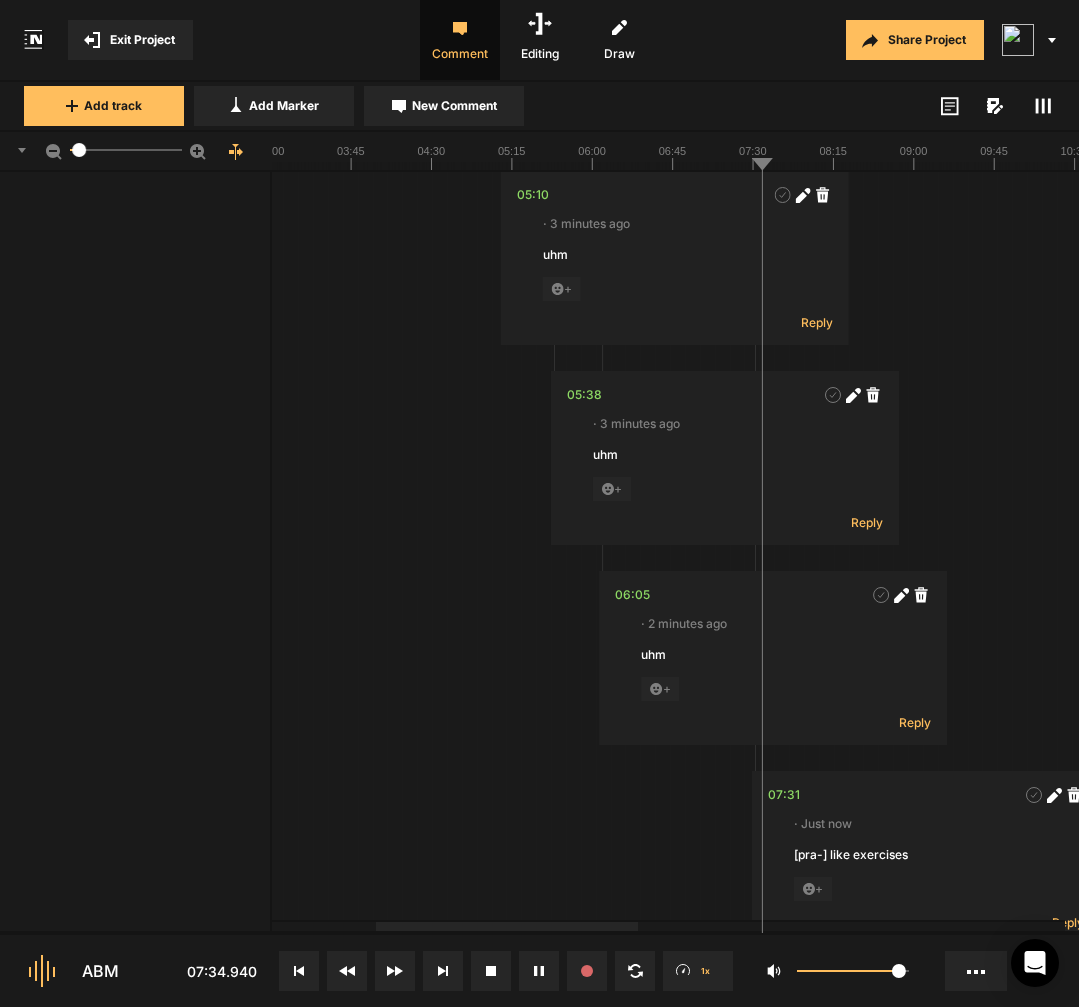 scroll, scrollTop: 538, scrollLeft: 0, axis: vertical 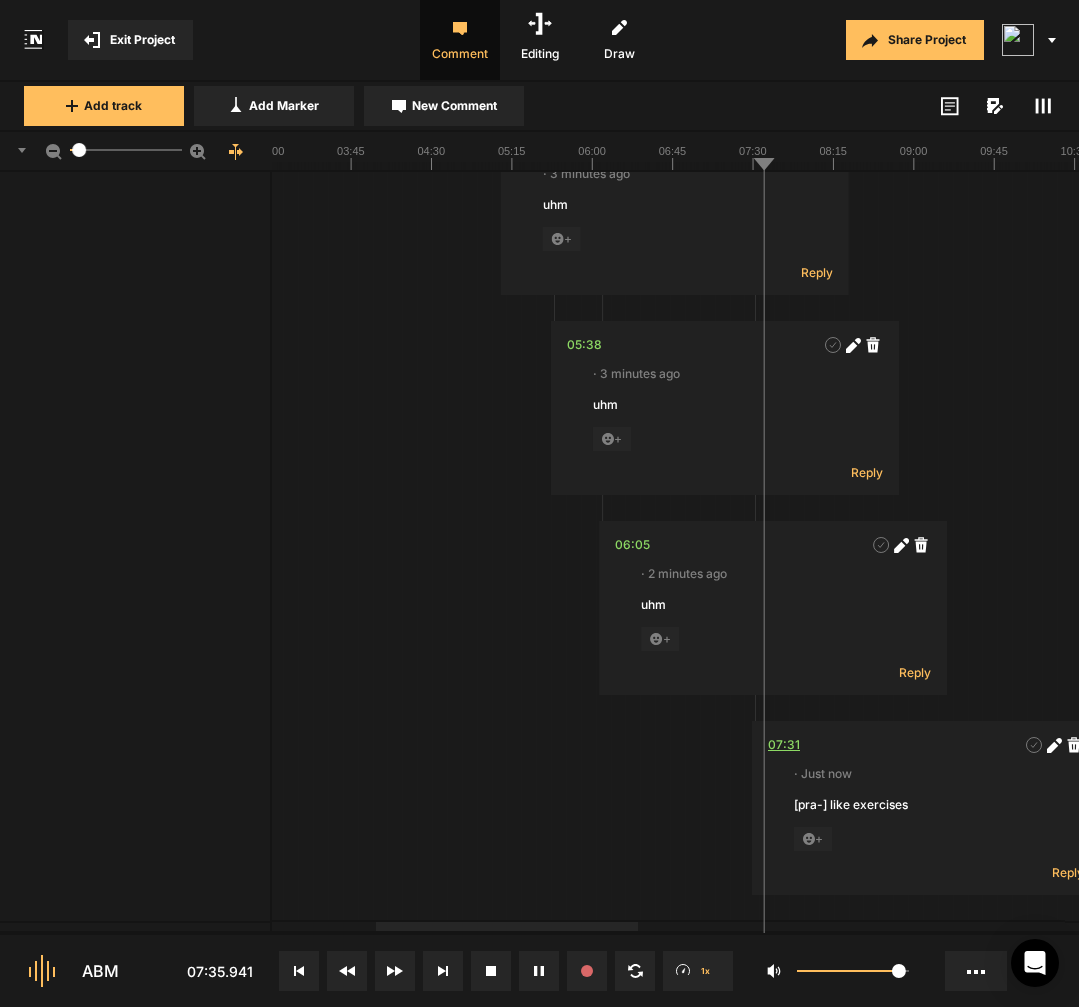 click on "07:31" at bounding box center [784, 745] 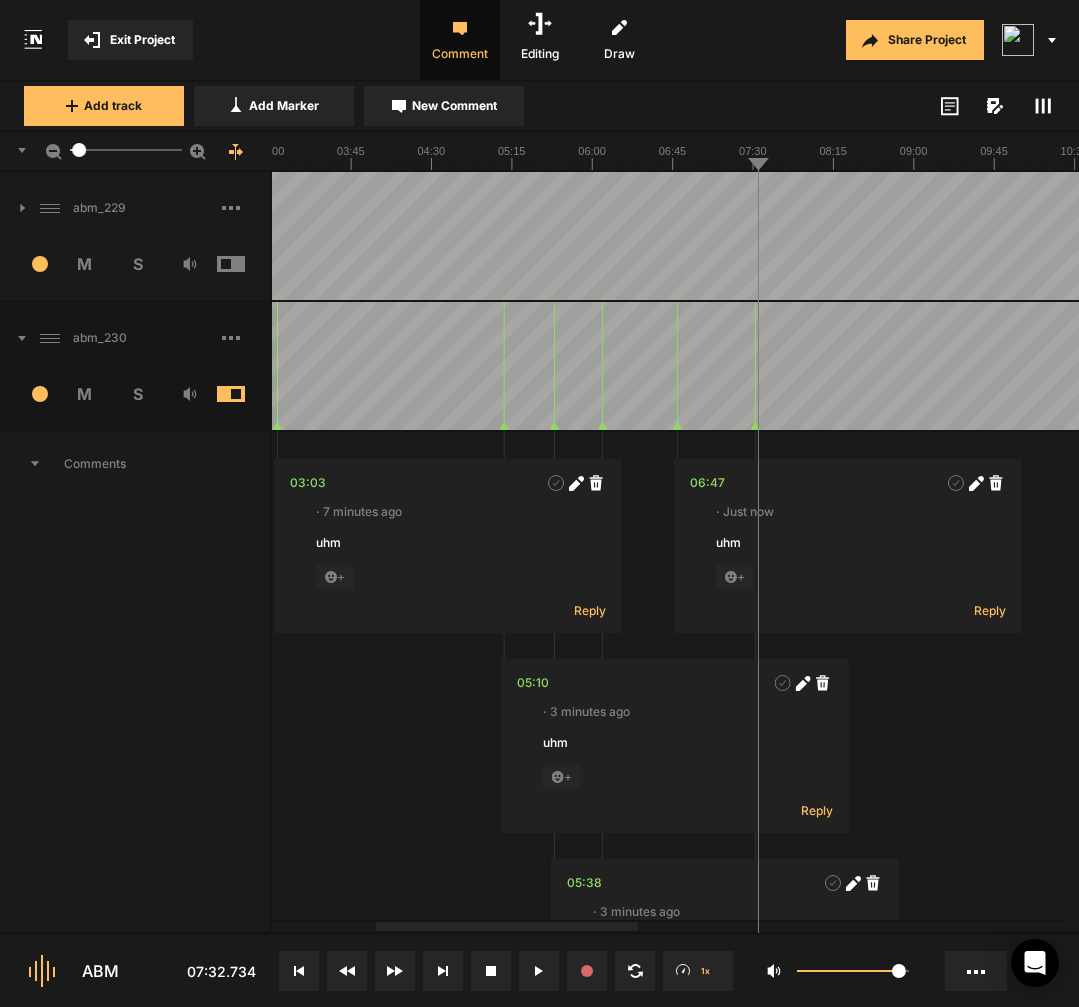 scroll, scrollTop: 0, scrollLeft: 0, axis: both 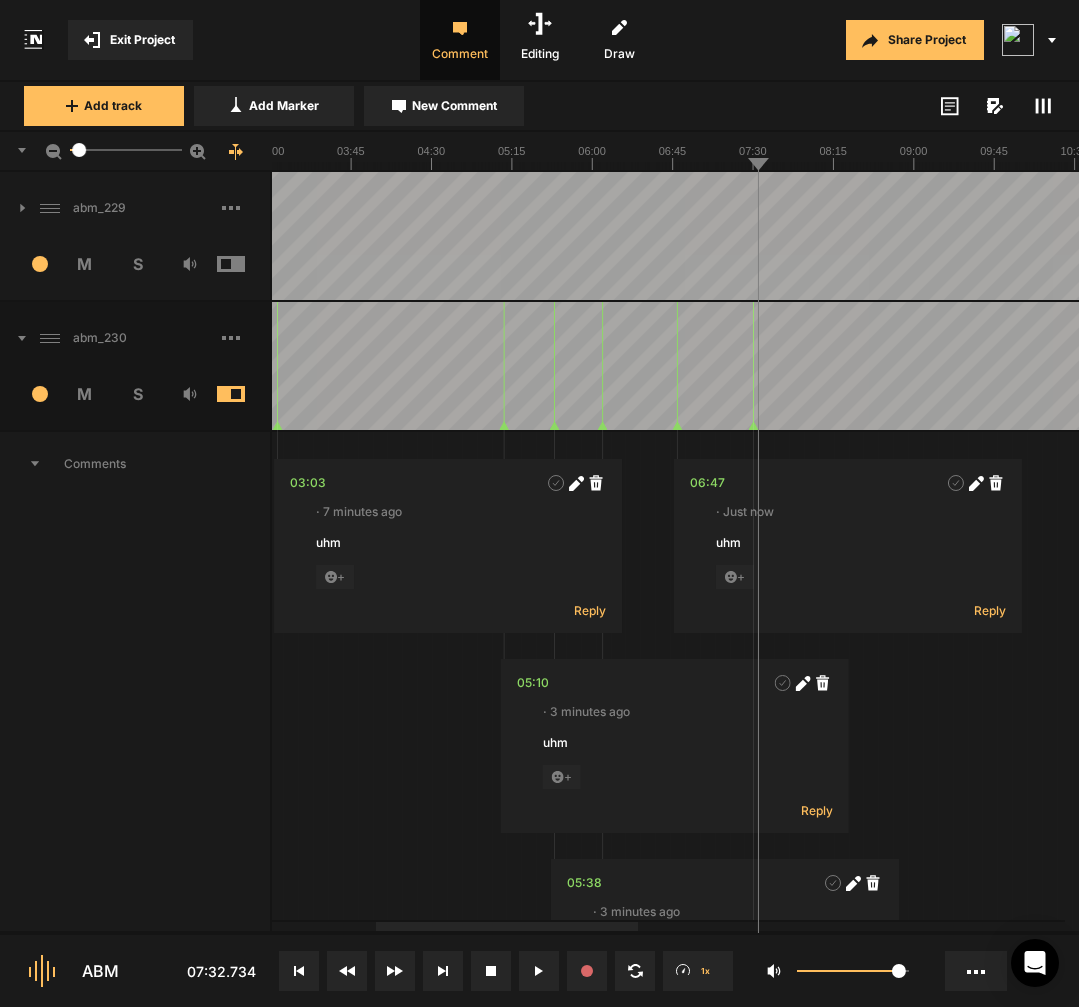 click 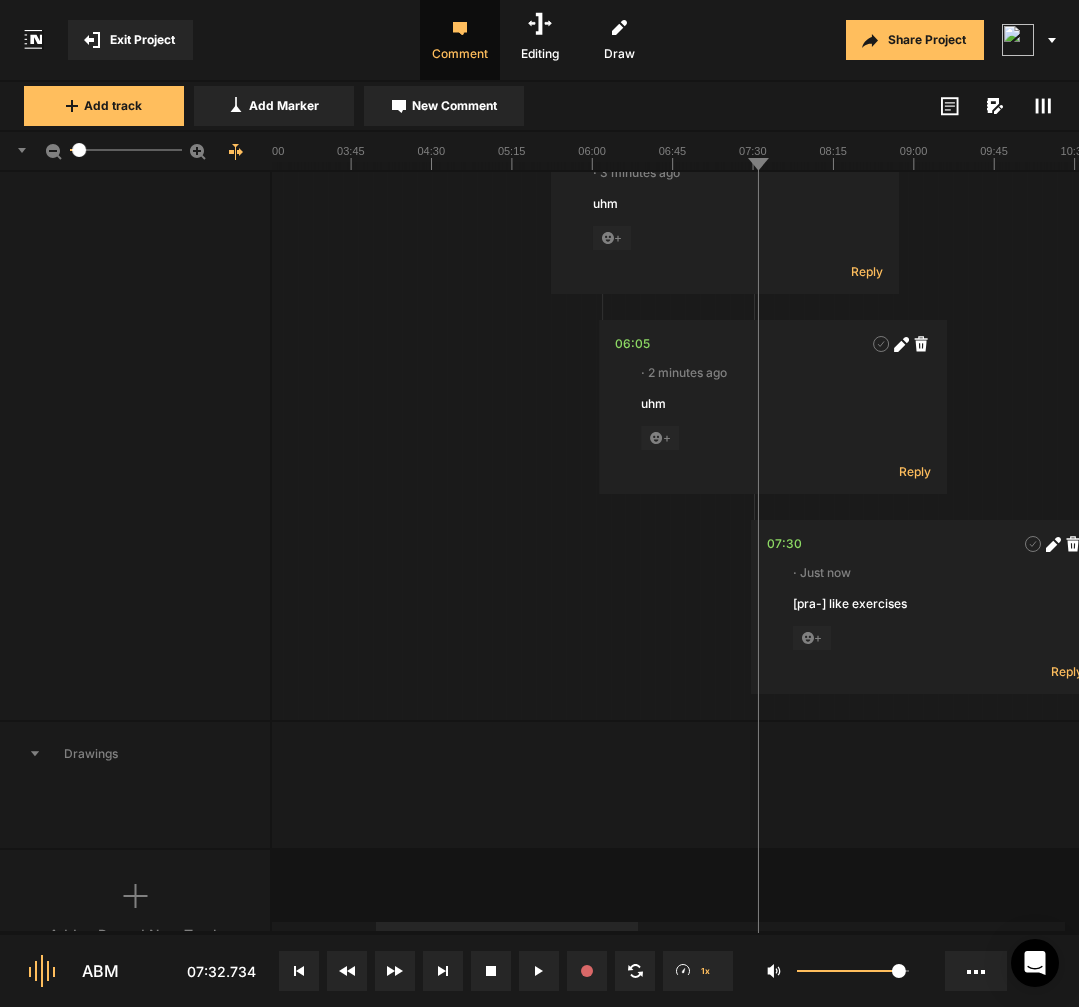 scroll, scrollTop: 738, scrollLeft: 0, axis: vertical 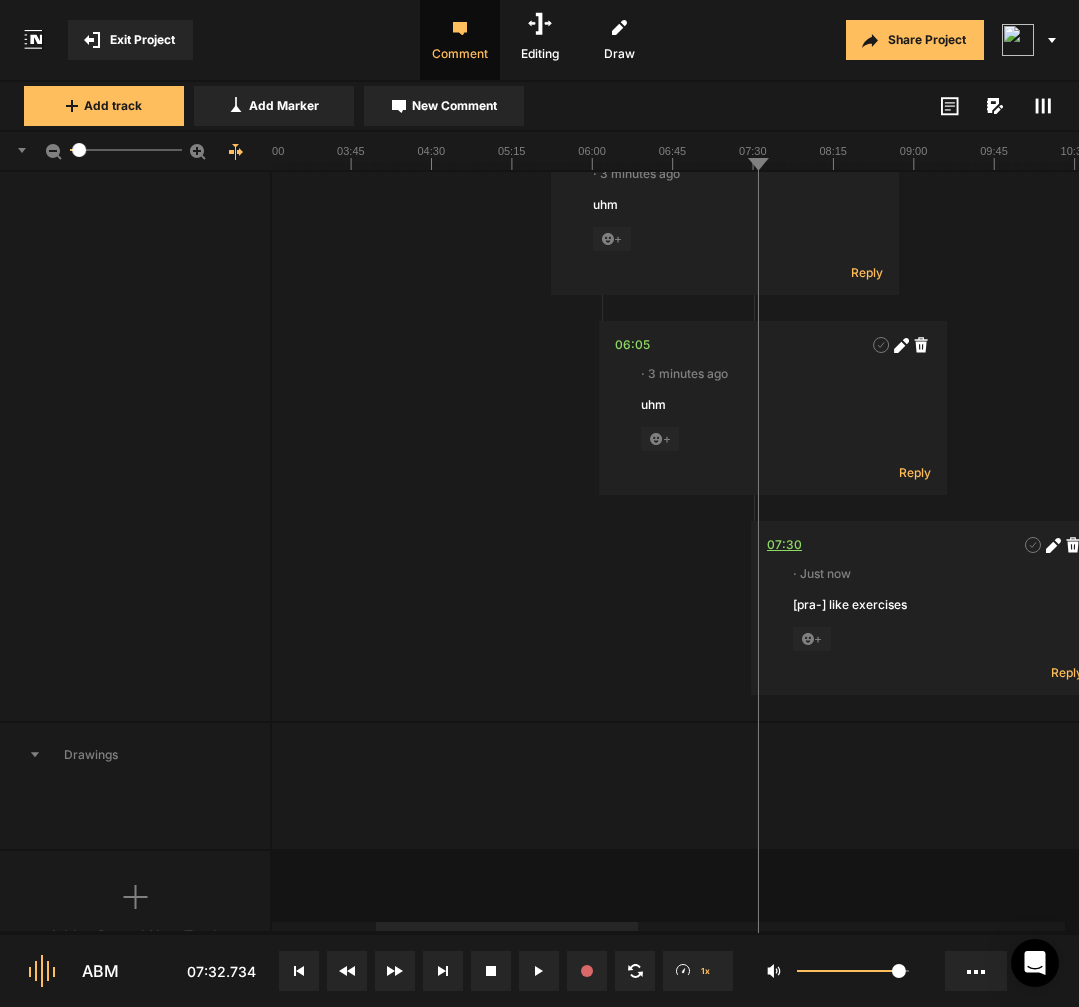 click on "07:30" at bounding box center (784, 545) 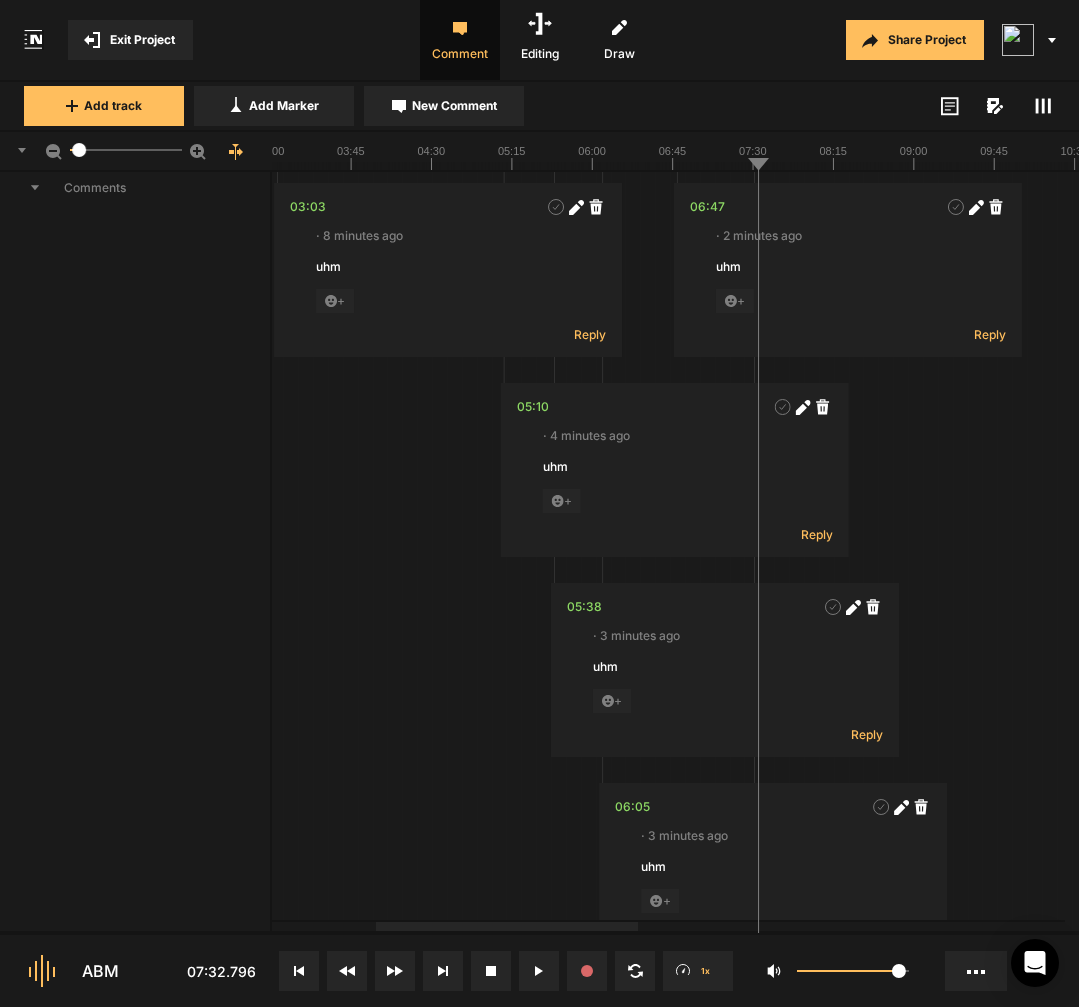 scroll, scrollTop: 90, scrollLeft: 0, axis: vertical 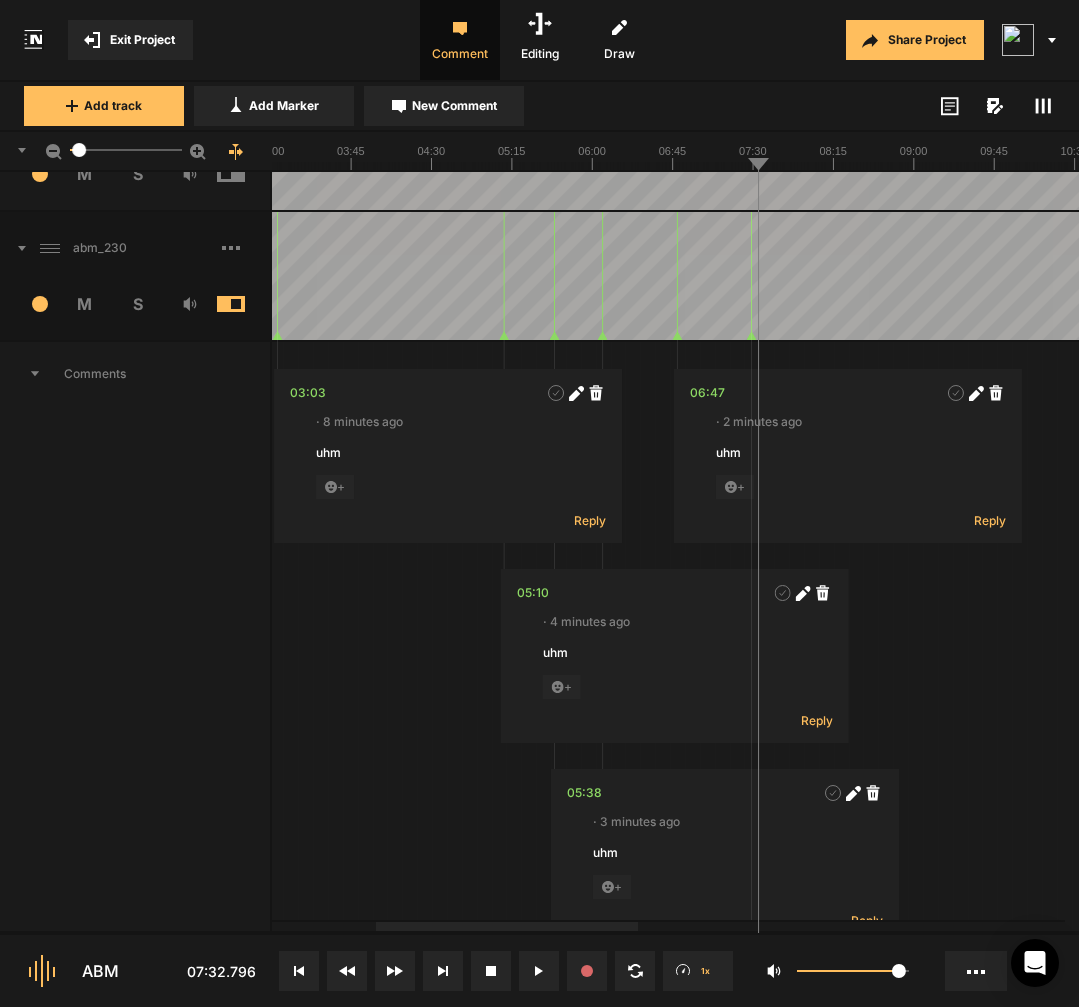 click 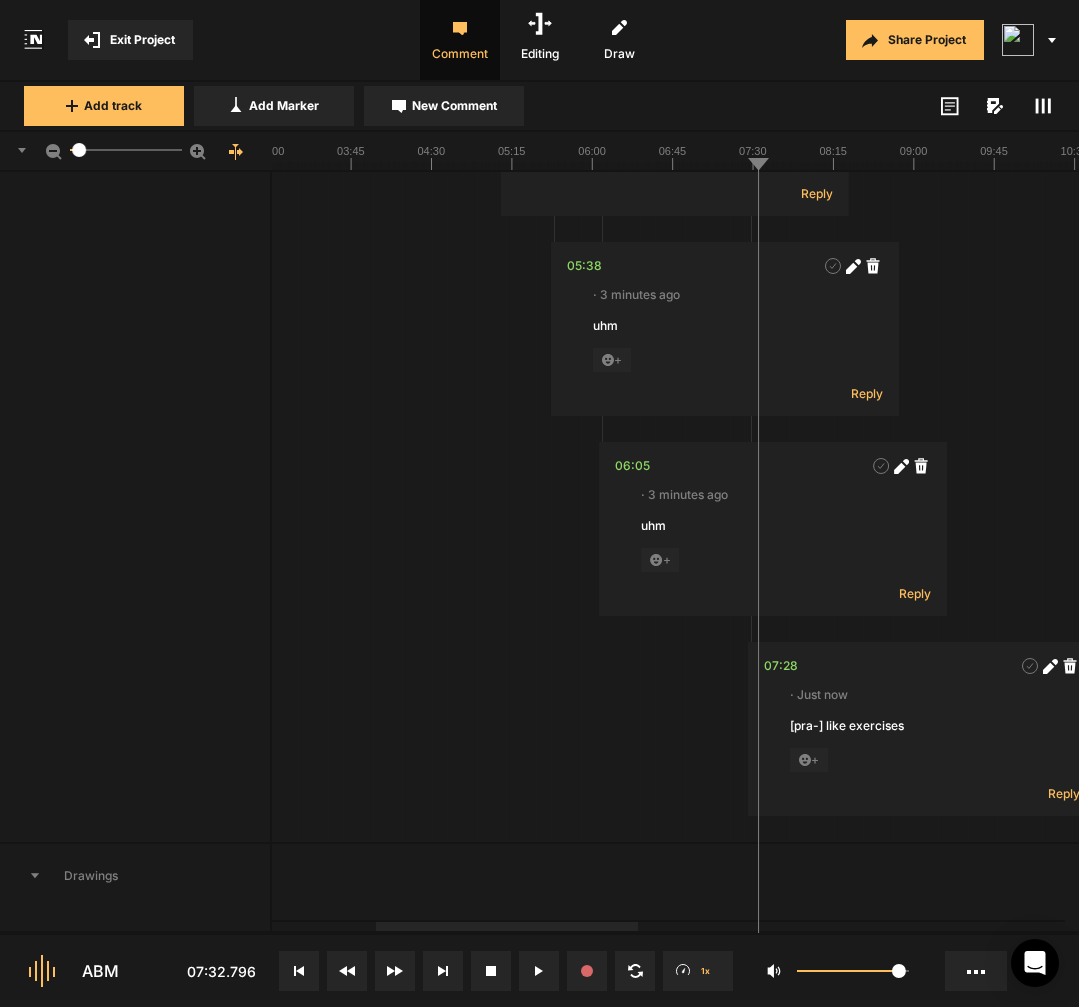 scroll, scrollTop: 665, scrollLeft: 0, axis: vertical 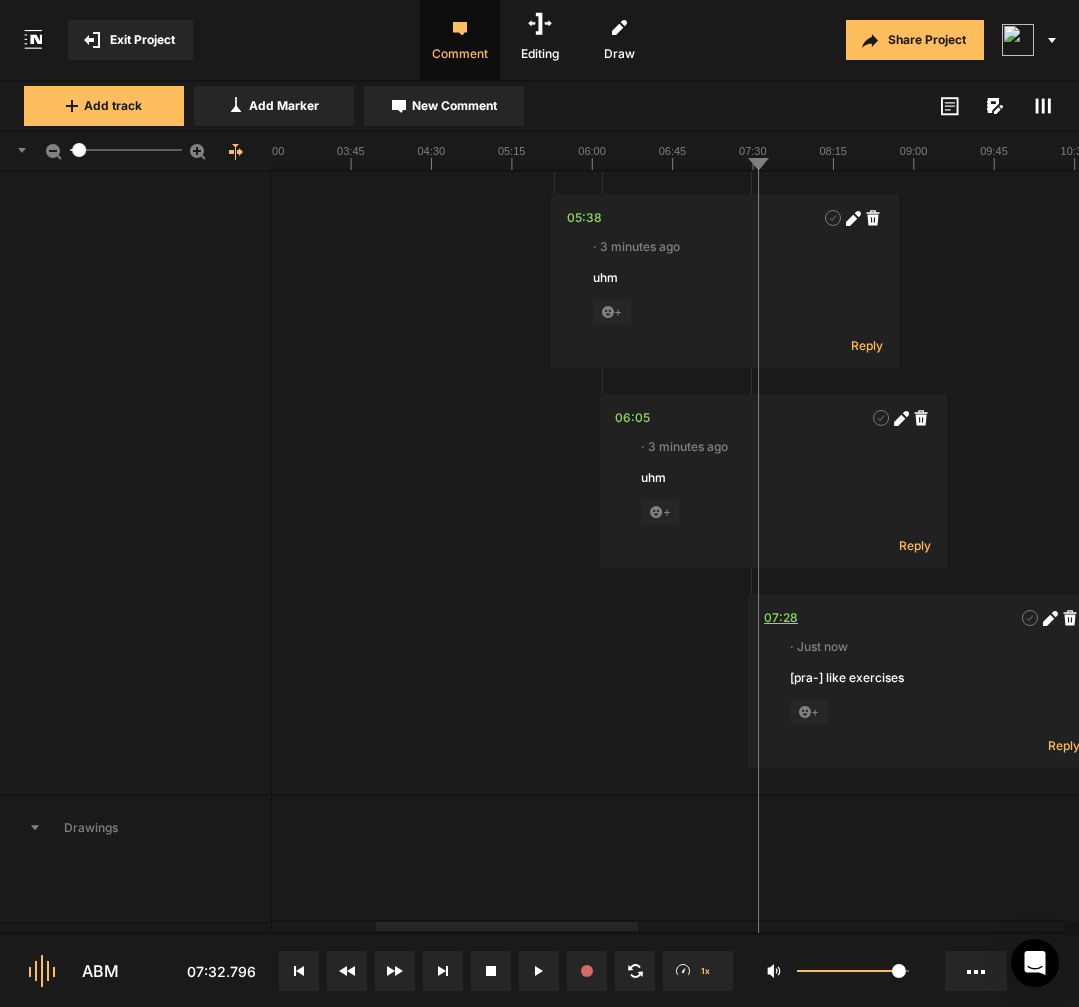click on "07:28" at bounding box center [781, 618] 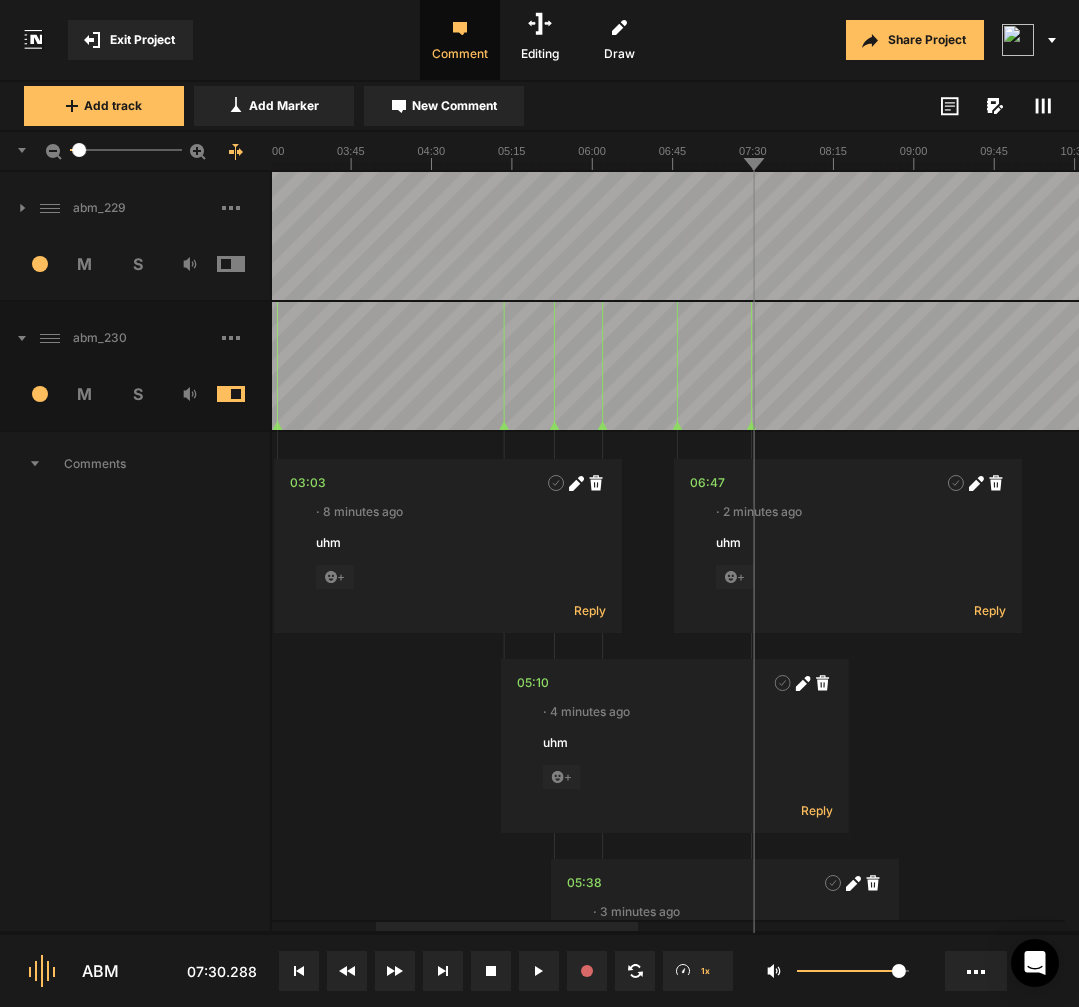 scroll, scrollTop: 0, scrollLeft: 0, axis: both 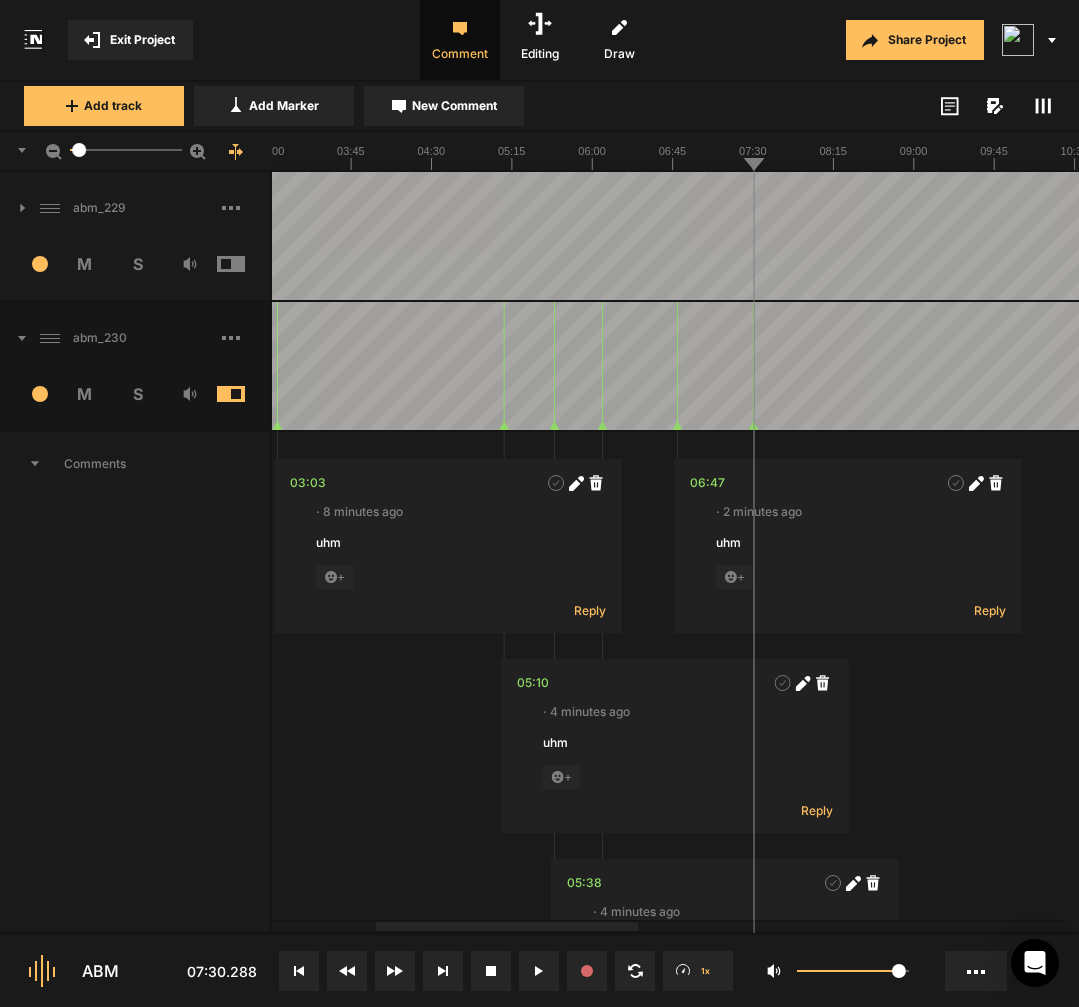 click 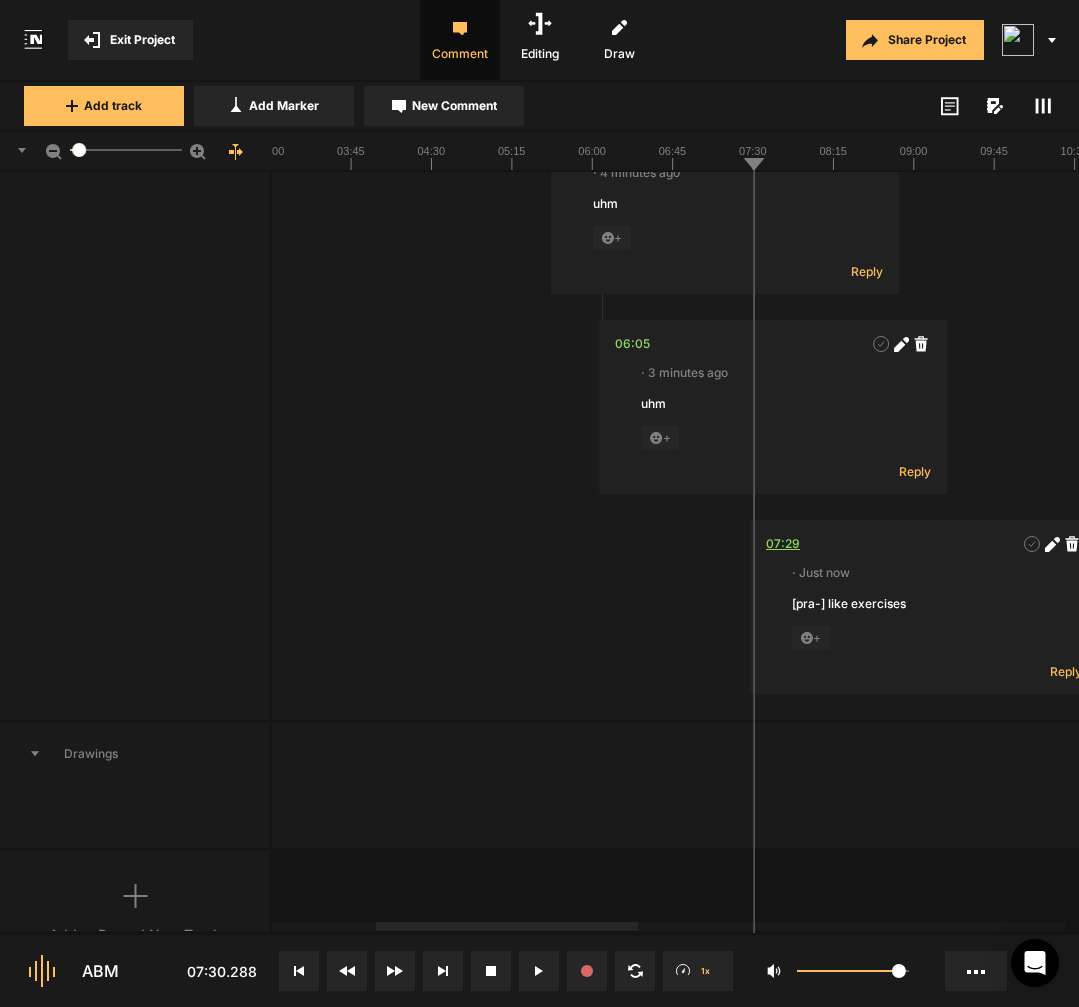 scroll, scrollTop: 738, scrollLeft: 0, axis: vertical 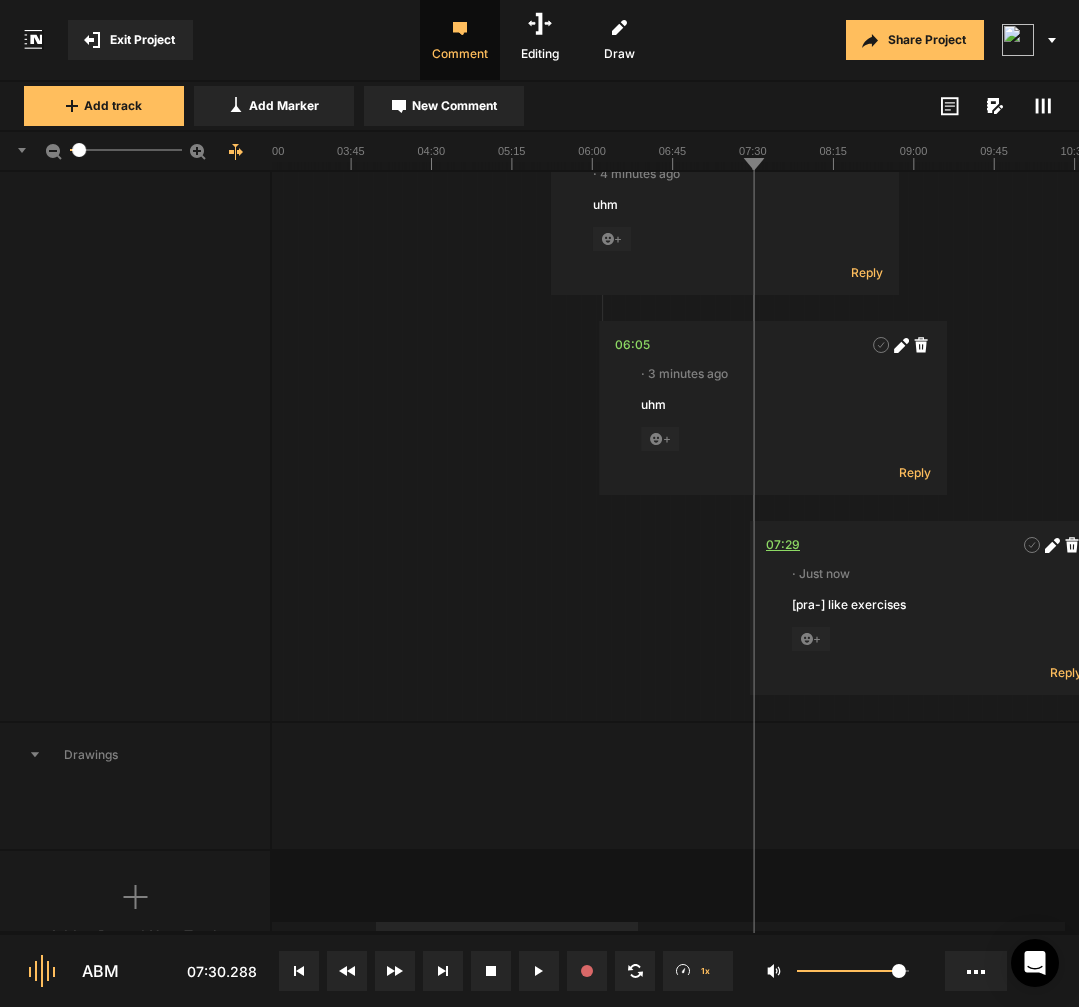 click on "07:29" at bounding box center [783, 545] 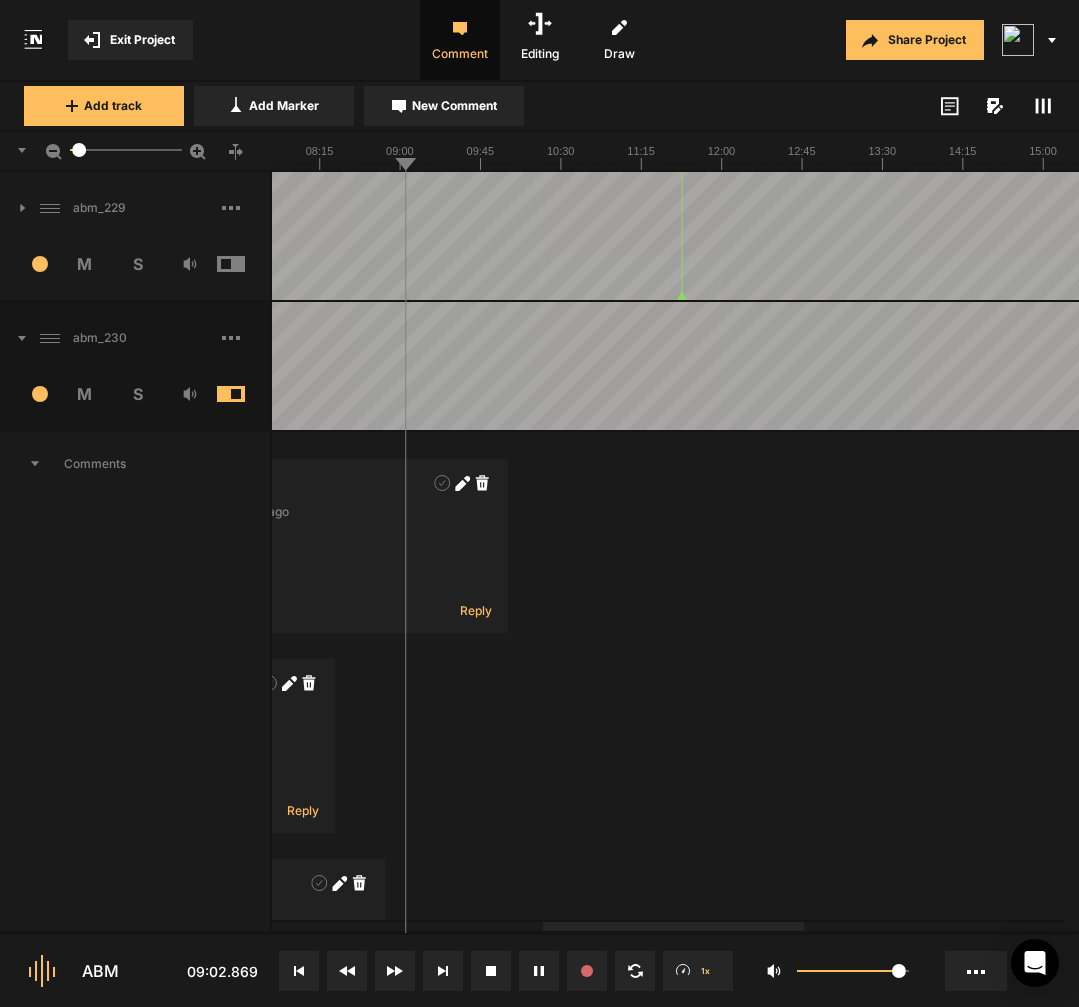 scroll, scrollTop: 0, scrollLeft: 0, axis: both 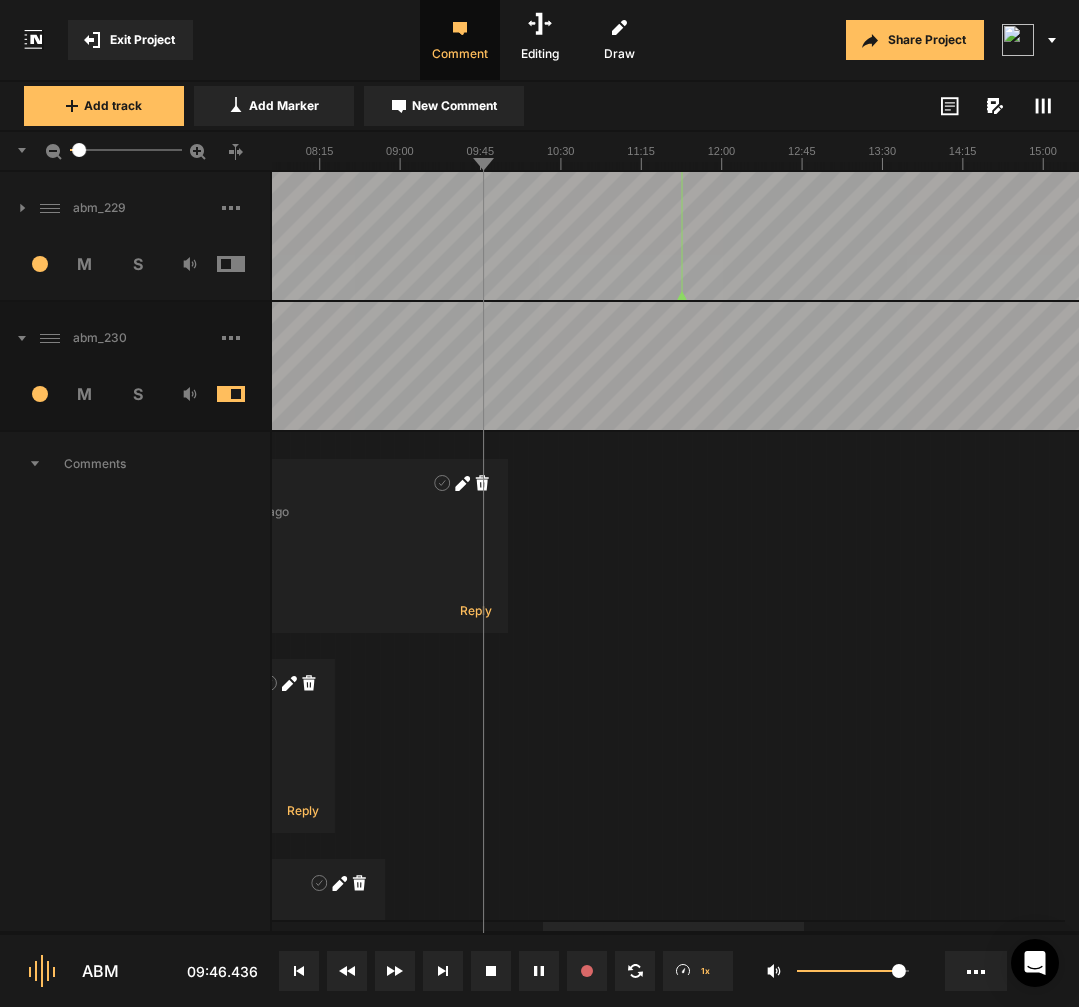 click at bounding box center [1452, 366] 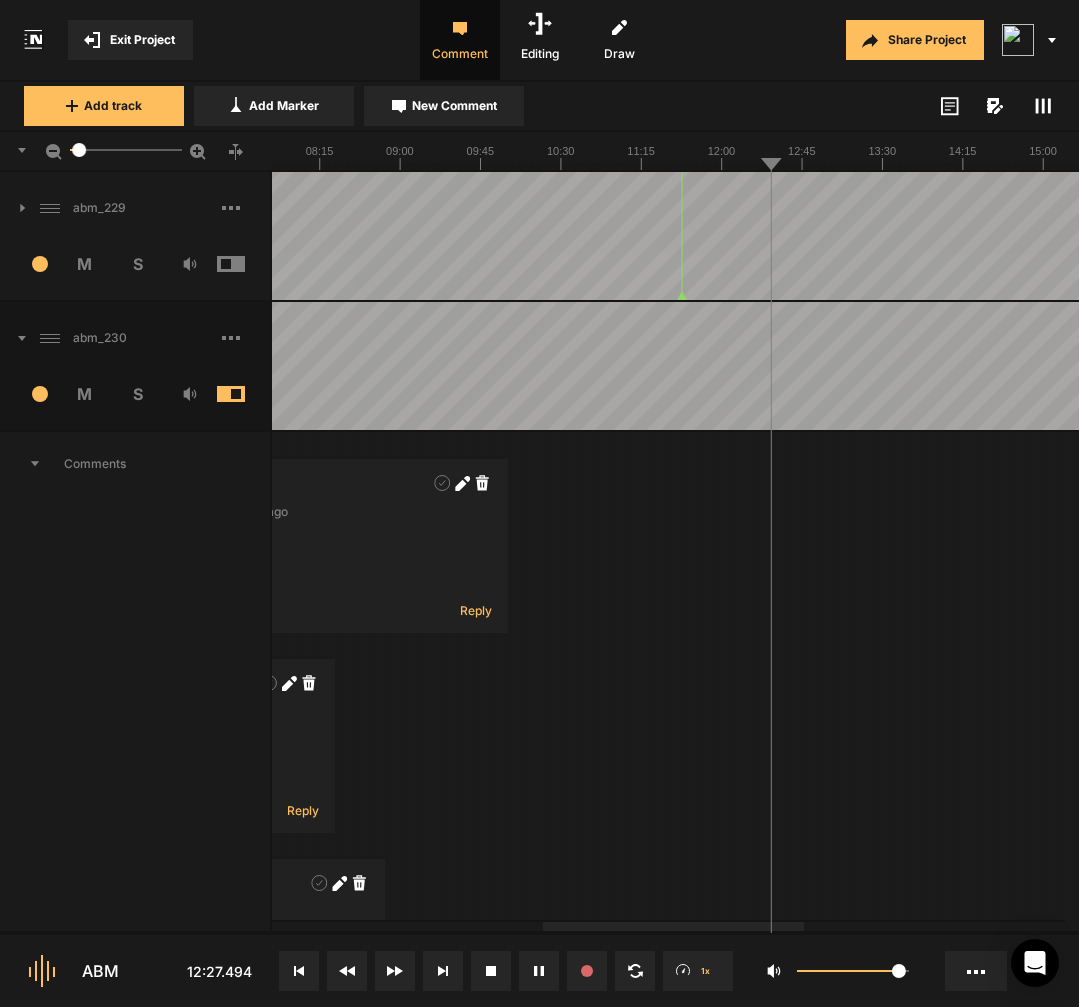 click at bounding box center [1452, 366] 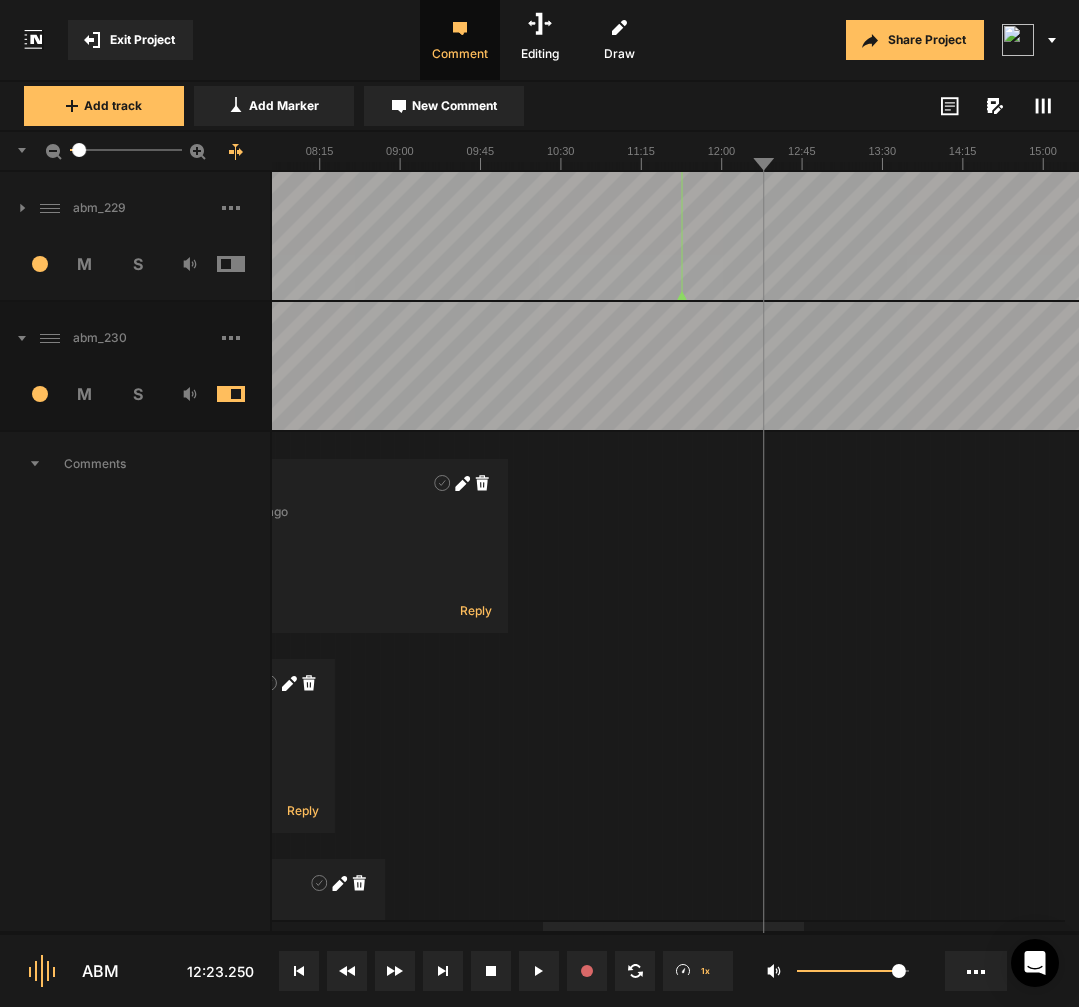 click at bounding box center [1452, 366] 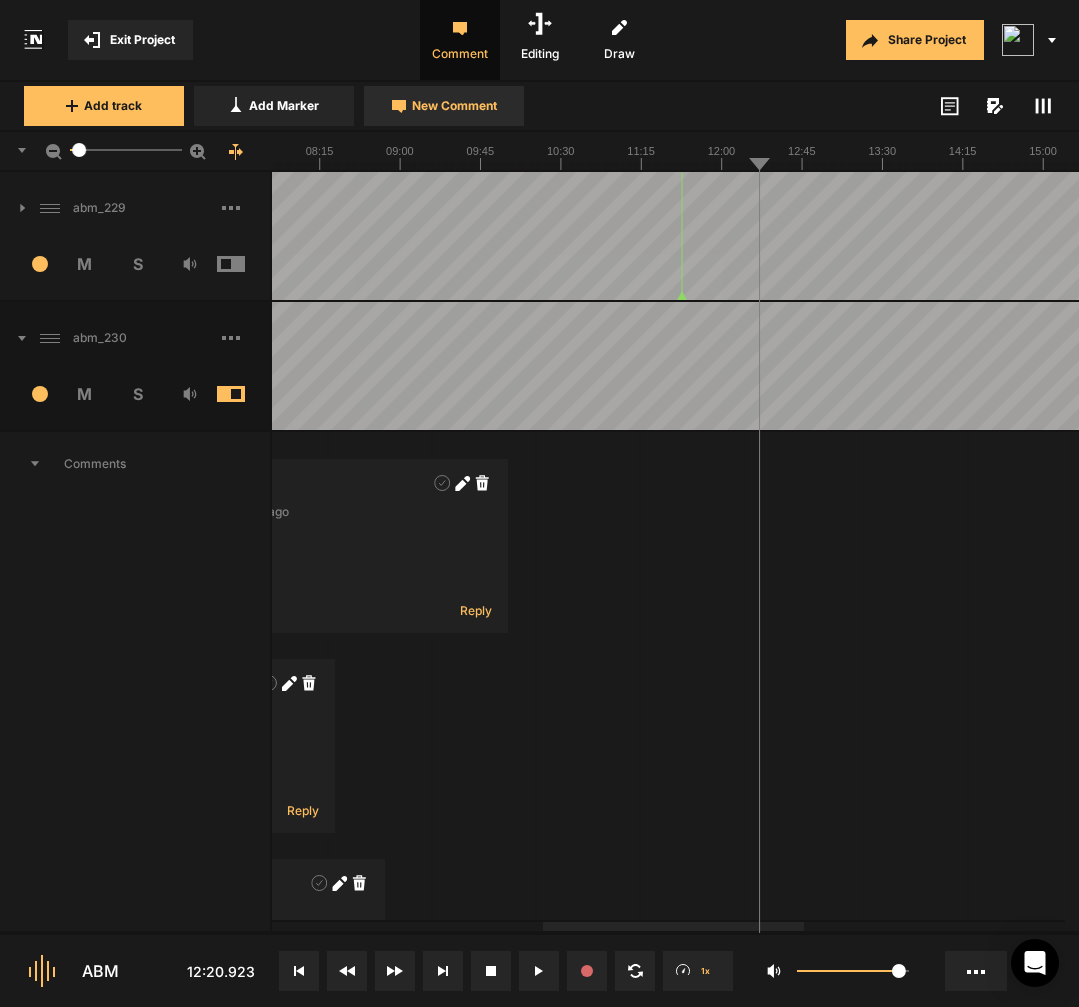 click on "New Comment" at bounding box center [454, 106] 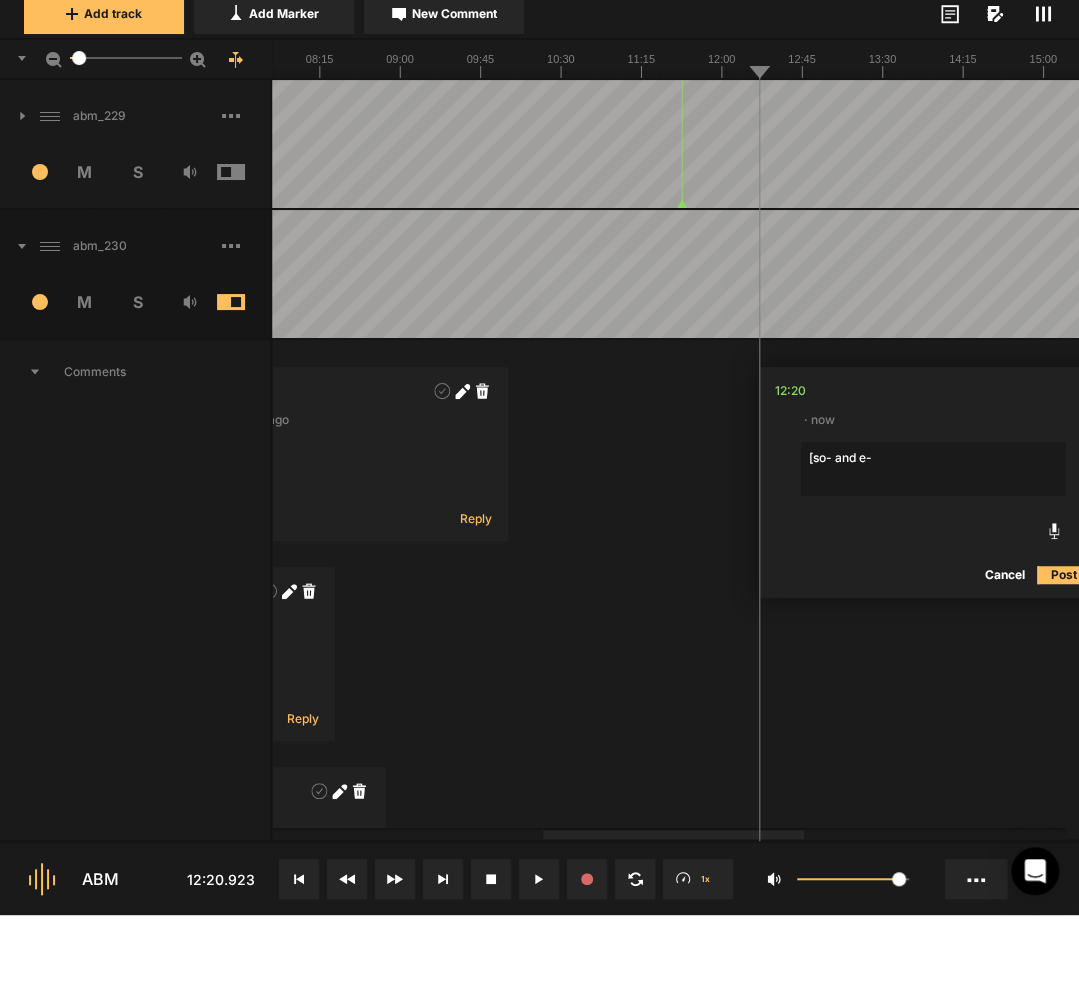 type on "[so- and e-]" 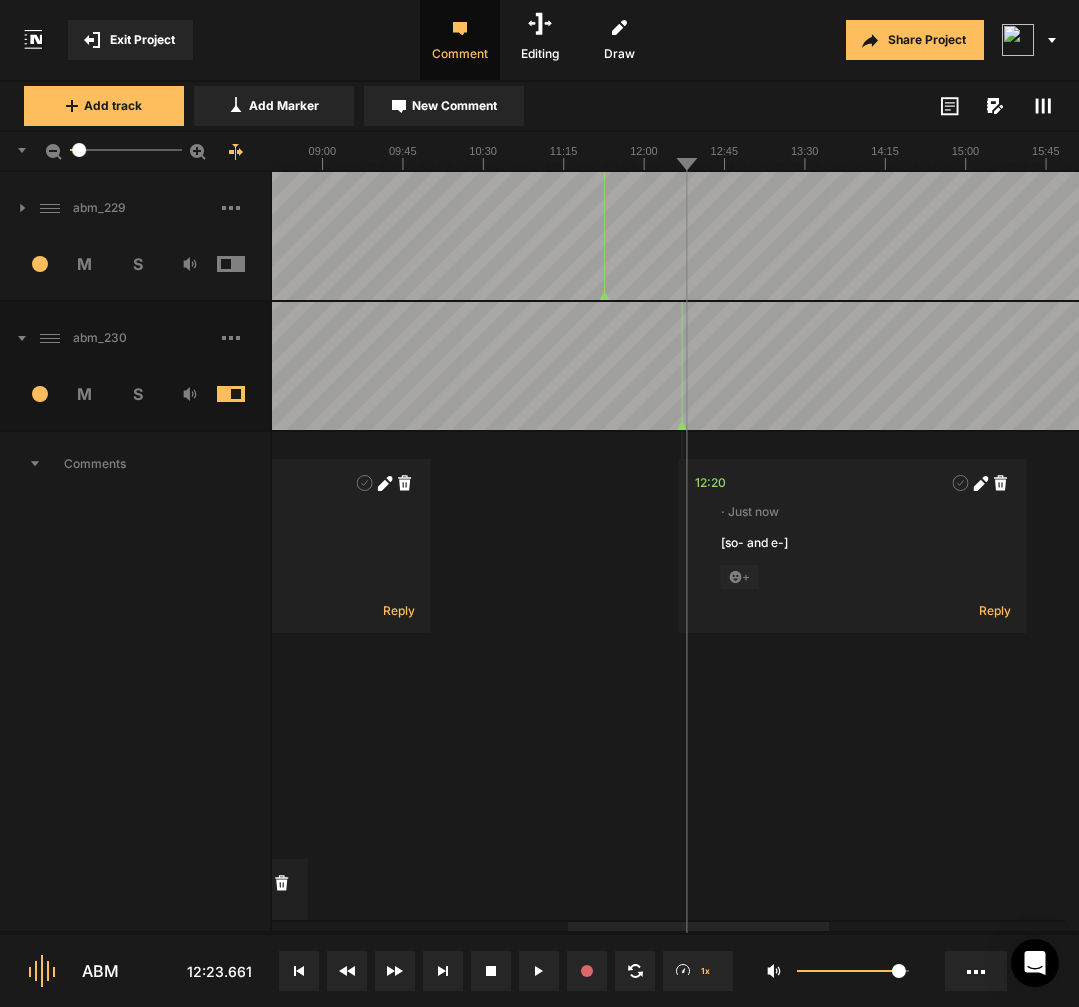 scroll, scrollTop: 0, scrollLeft: 0, axis: both 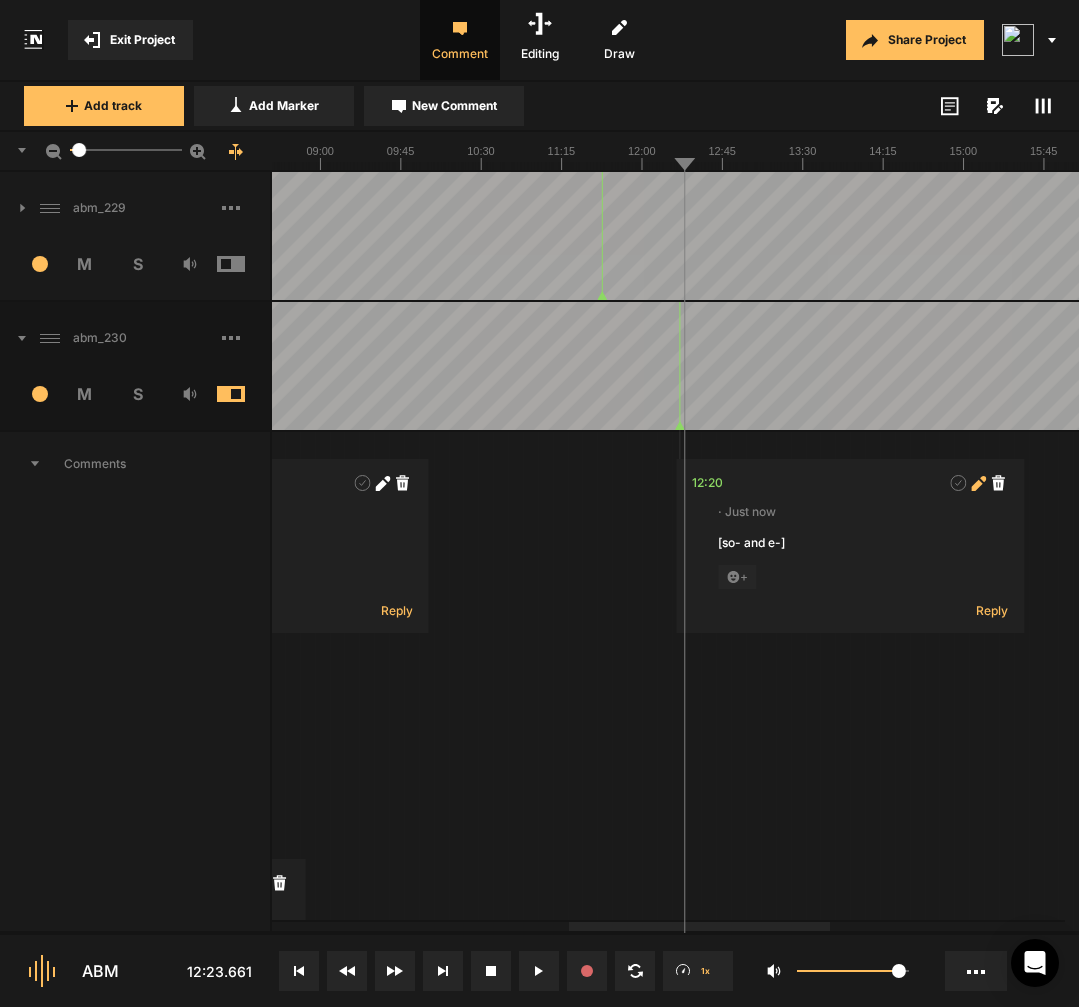 click 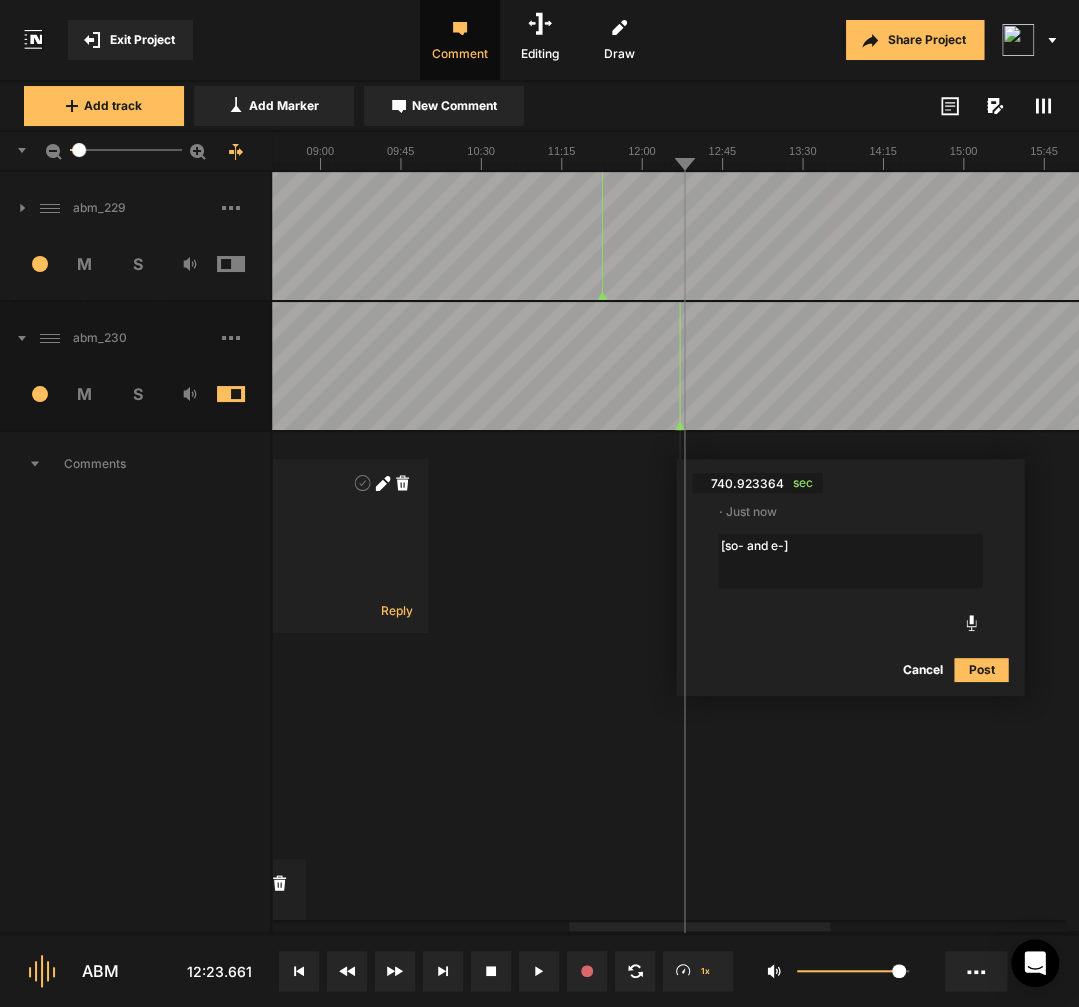 click on "[so- and e-]" at bounding box center (850, 561) 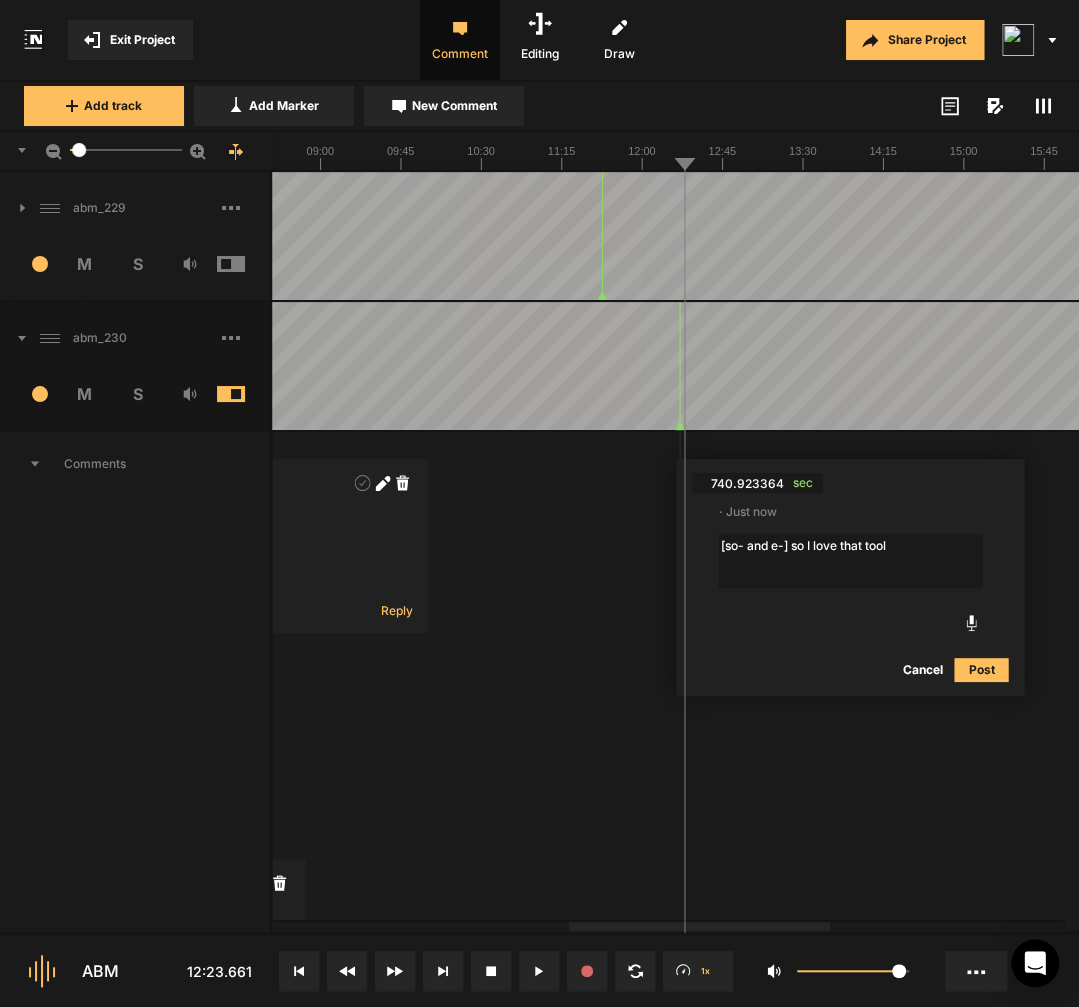 type on "[so- and e-] so I love that tool" 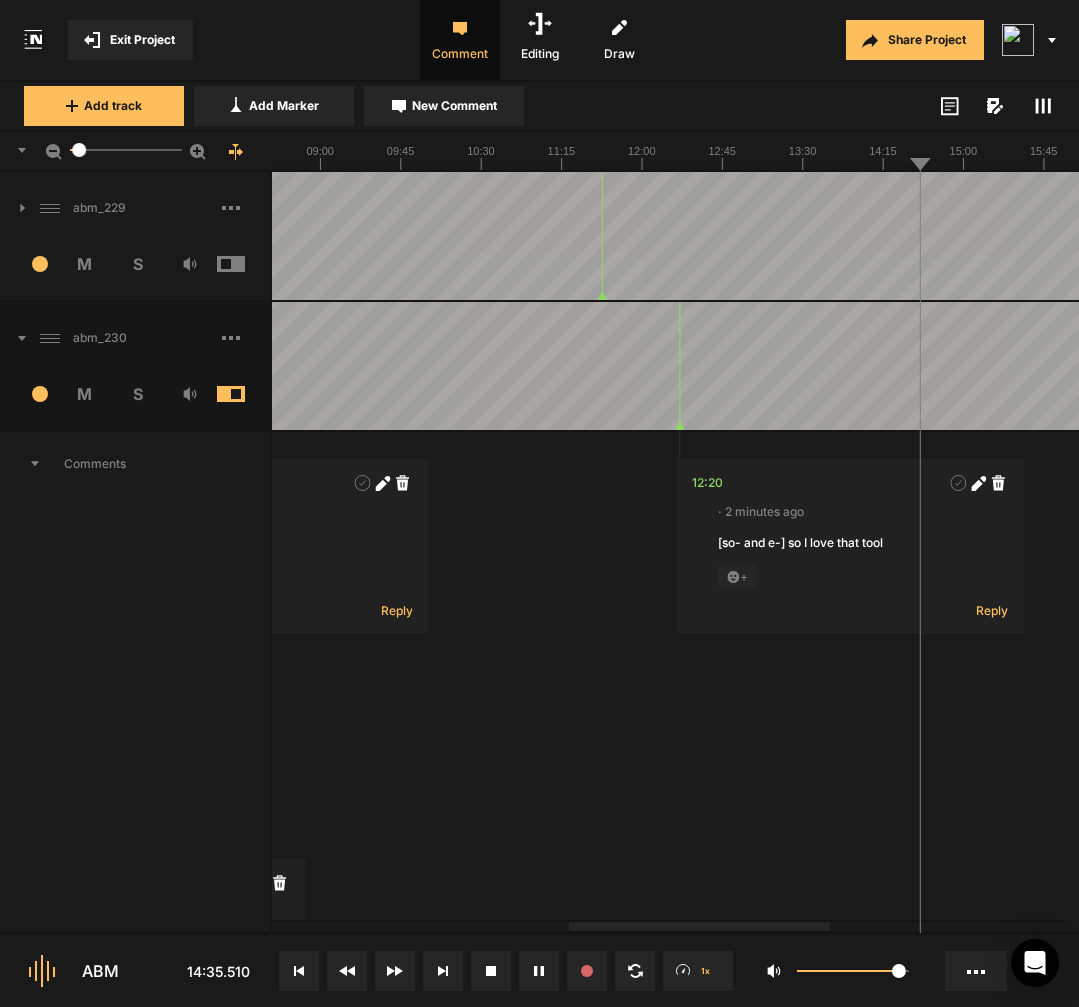 click at bounding box center (1373, 366) 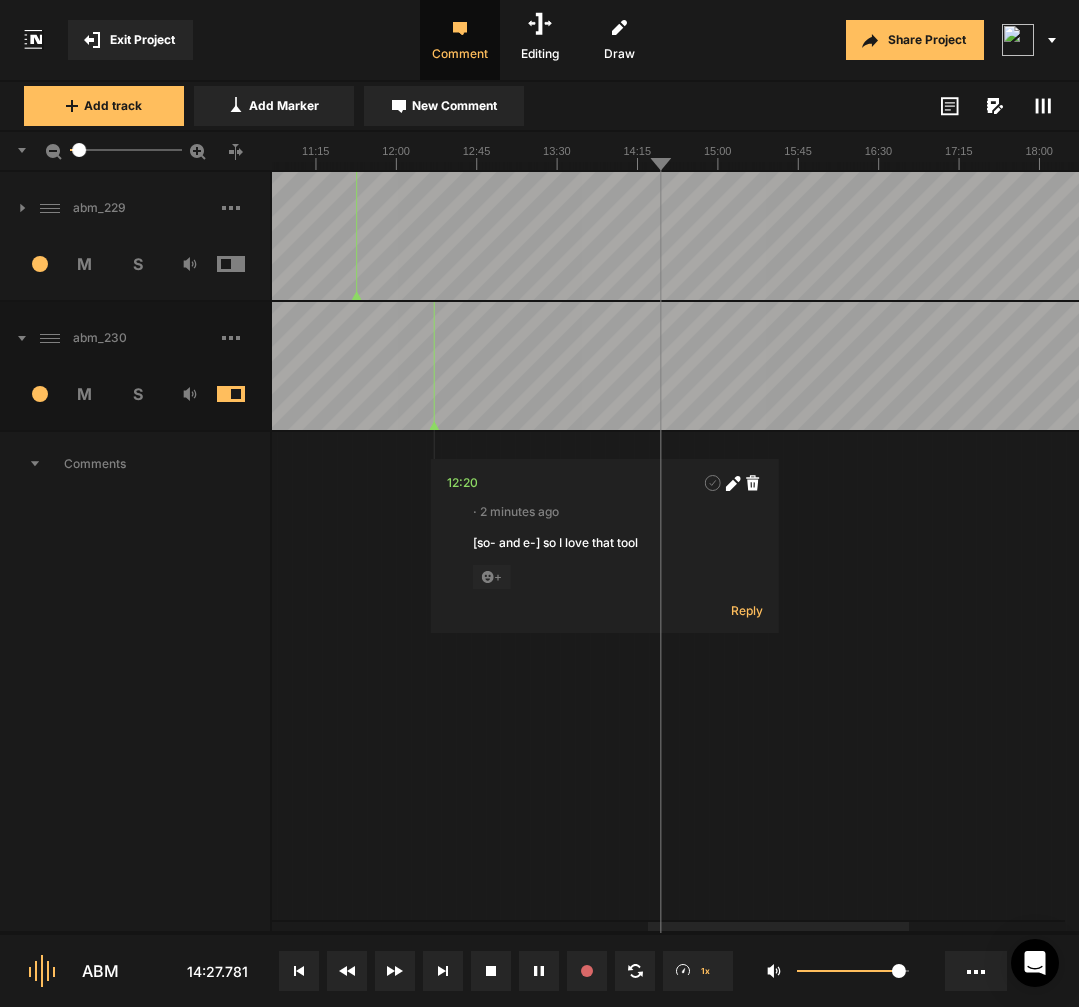 scroll, scrollTop: 0, scrollLeft: 0, axis: both 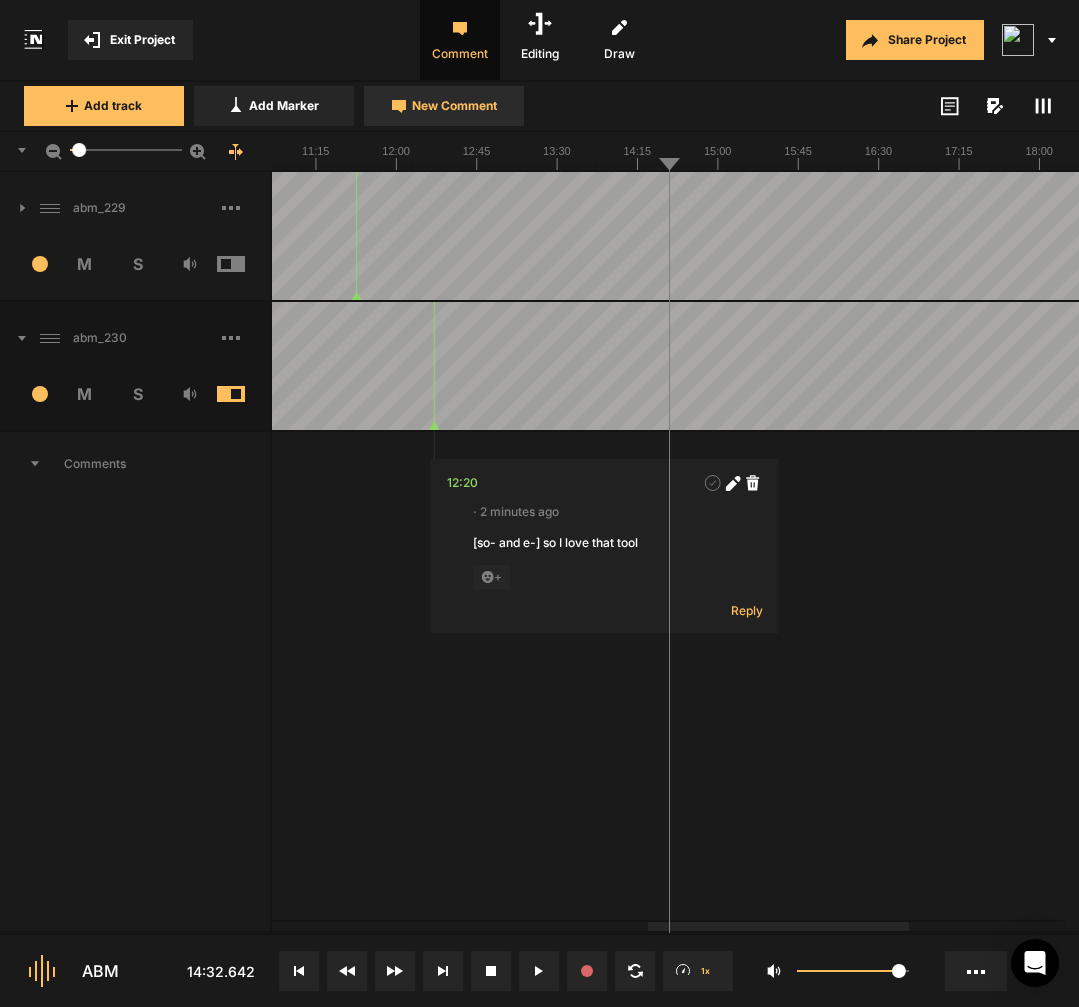 click on "New Comment" at bounding box center [454, 106] 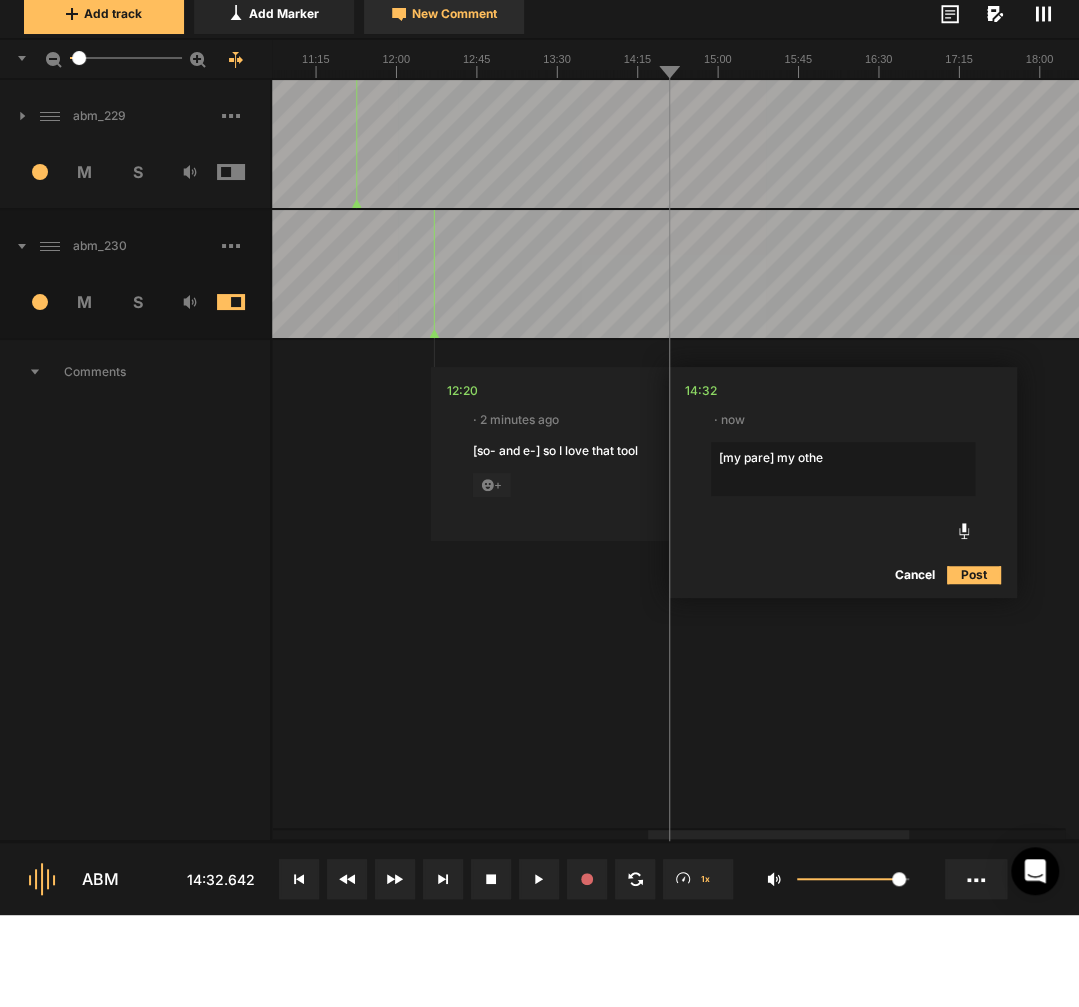type on "[my pare] my other" 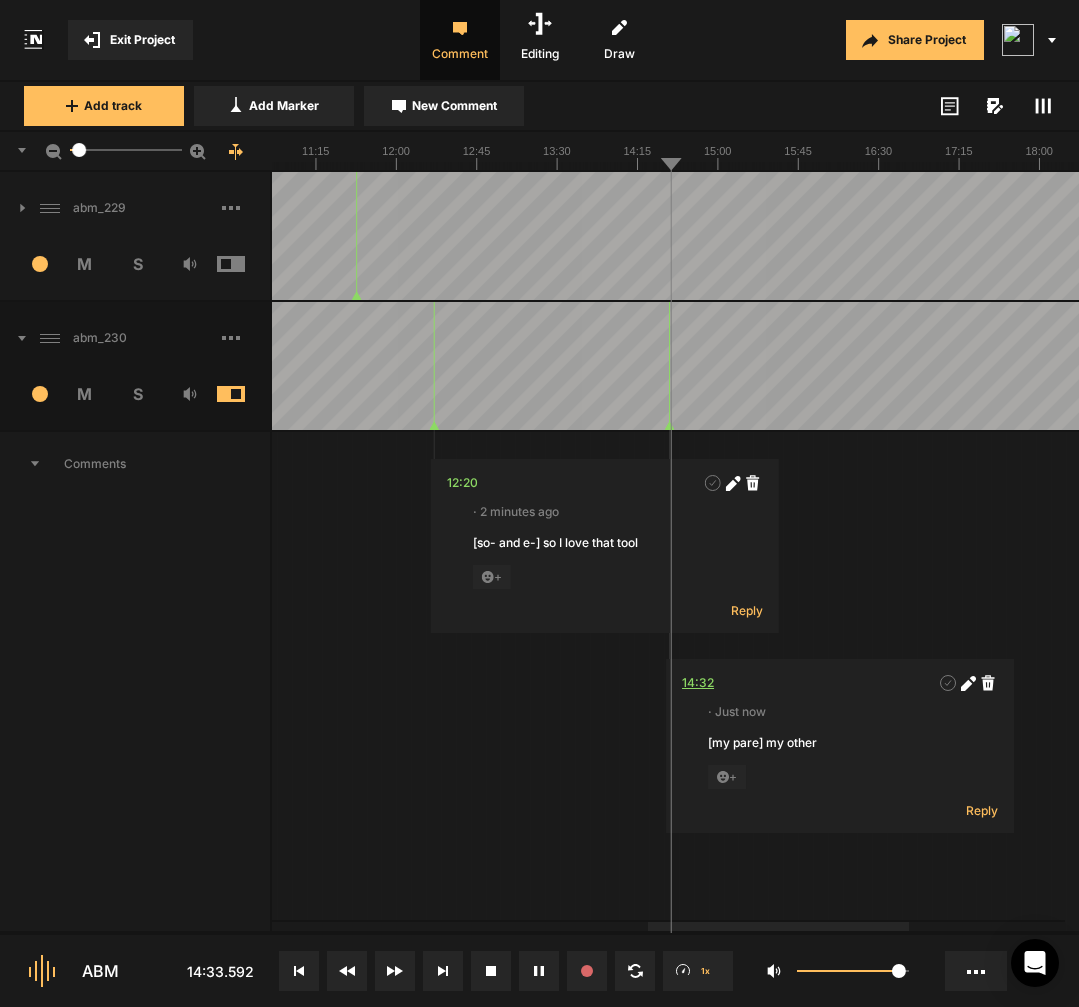 click on "14:32" at bounding box center (698, 683) 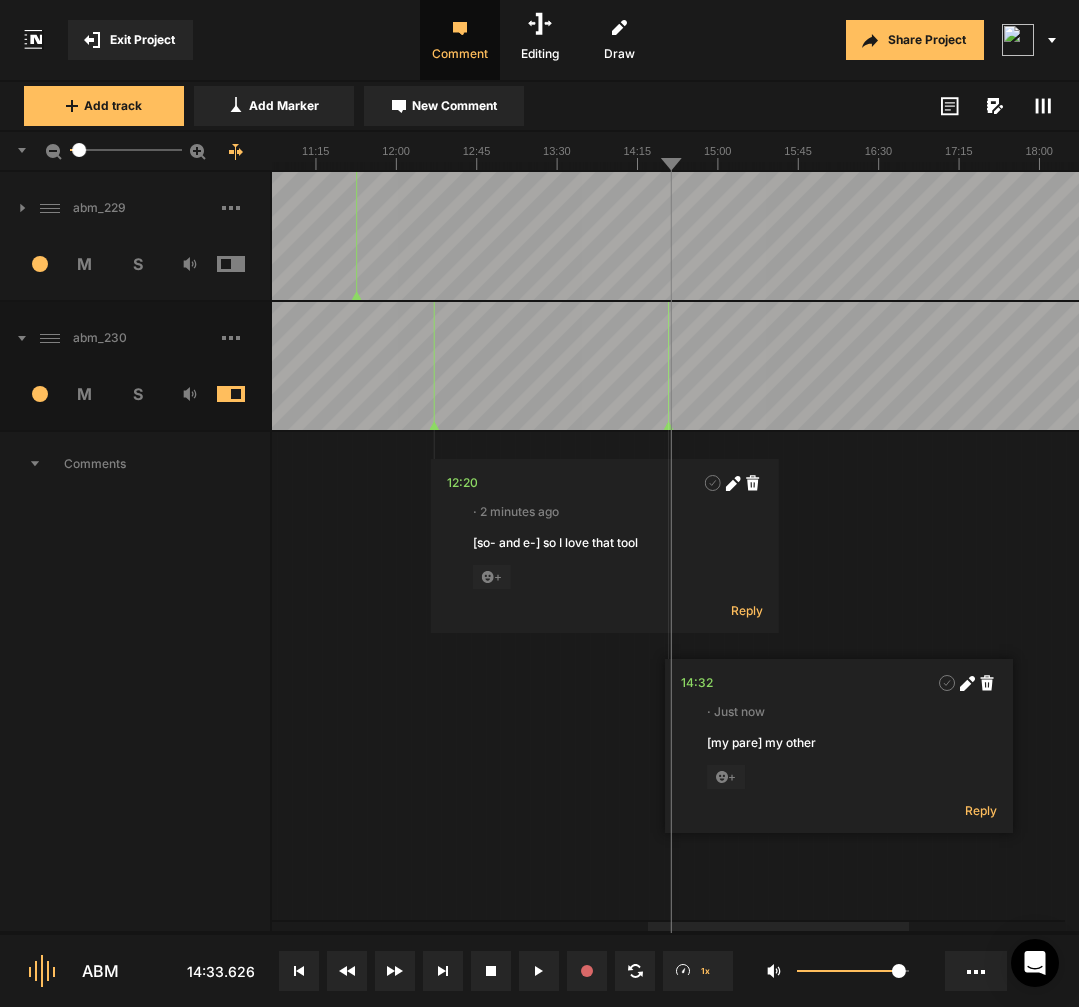 click 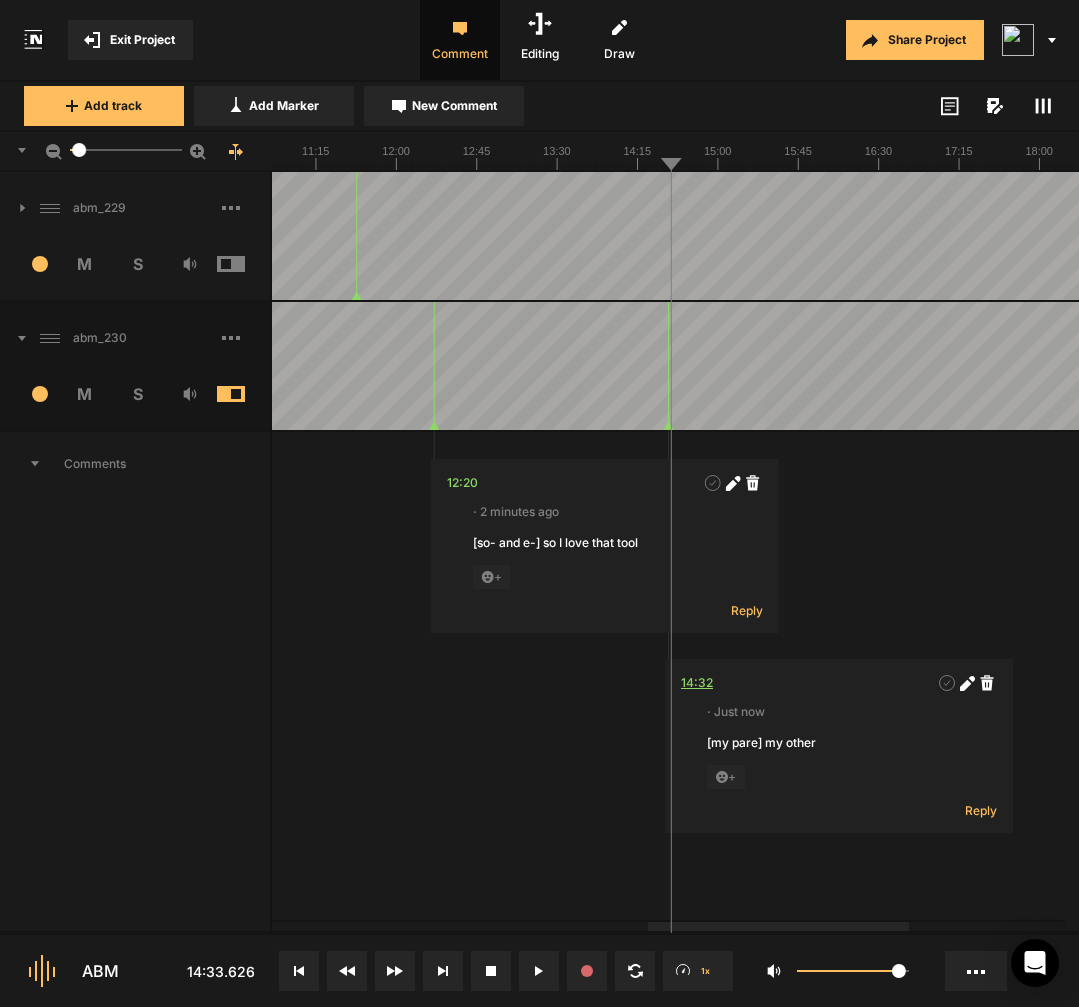click on "14:32" at bounding box center (697, 683) 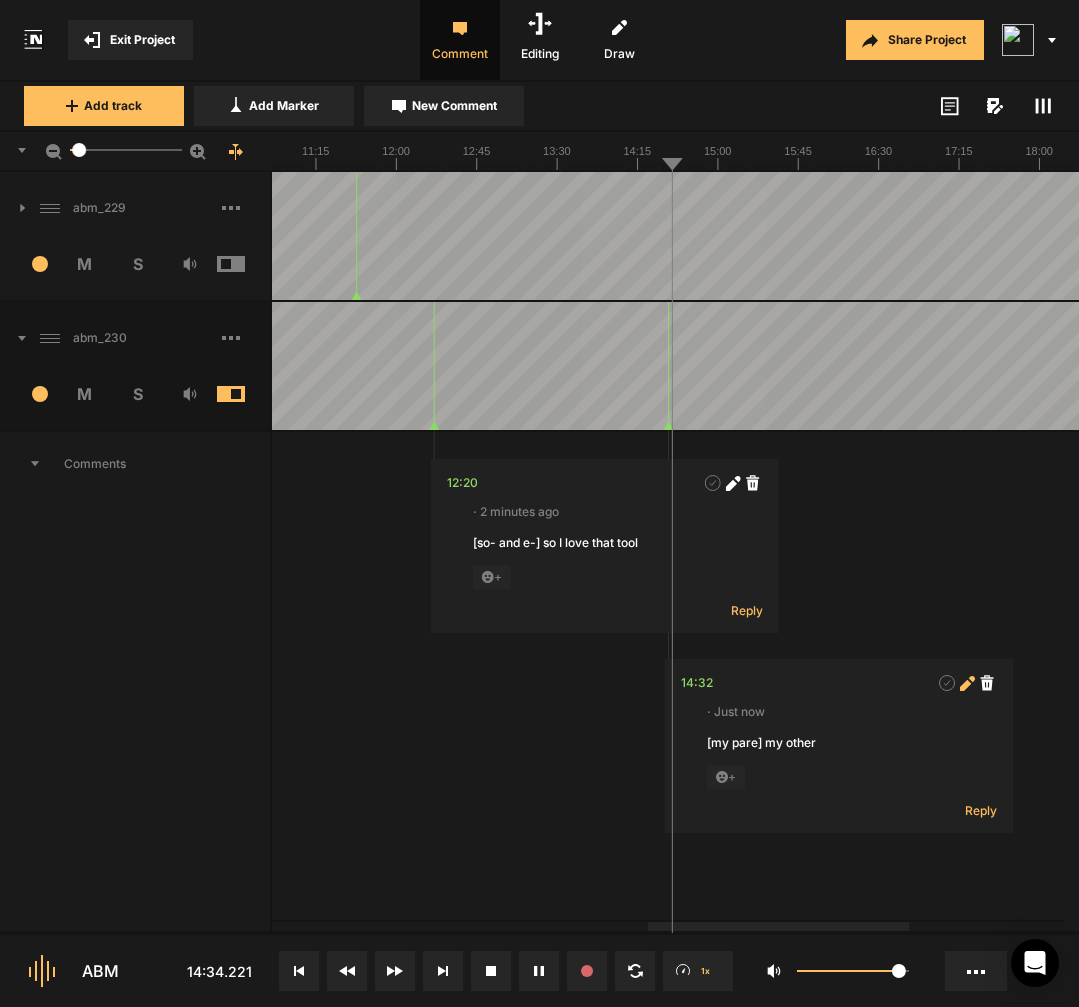click 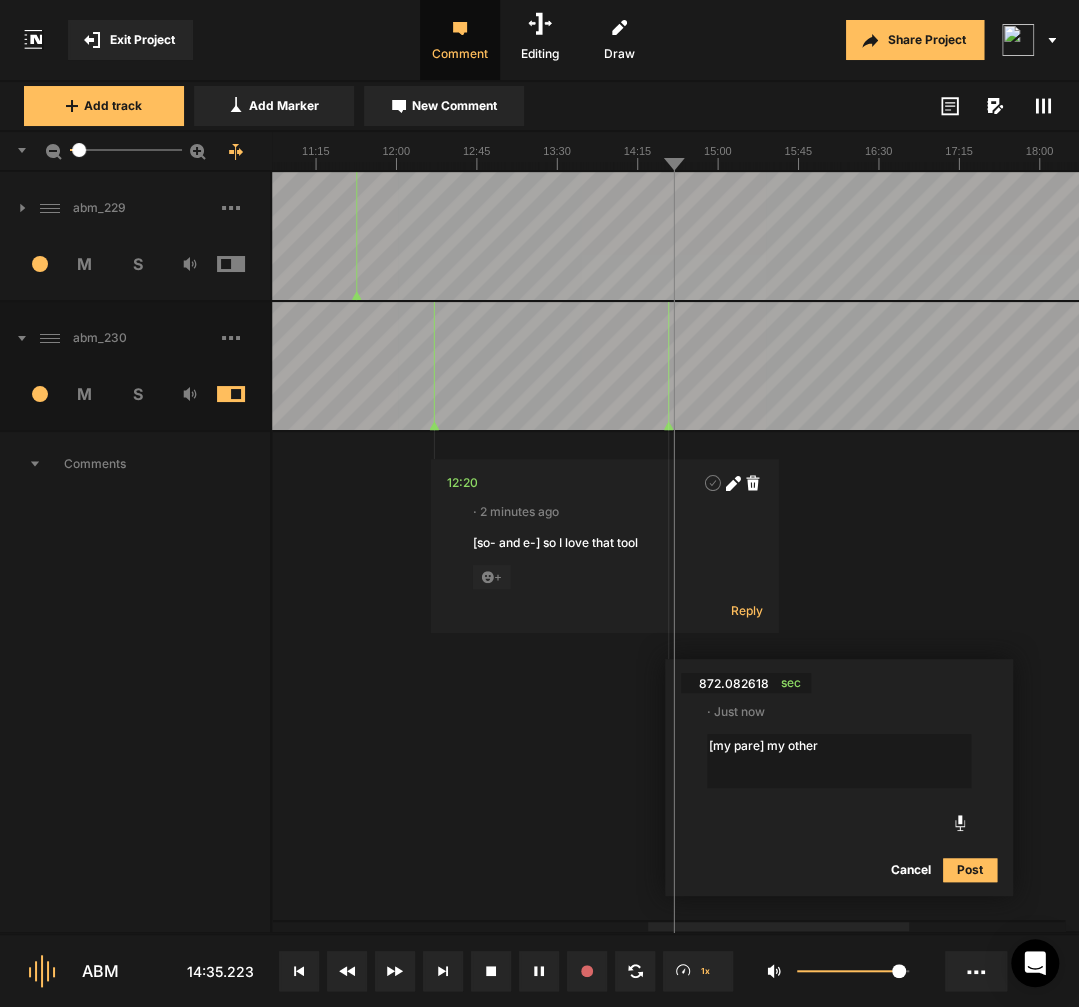 click on "[my pare] my other" at bounding box center [839, 761] 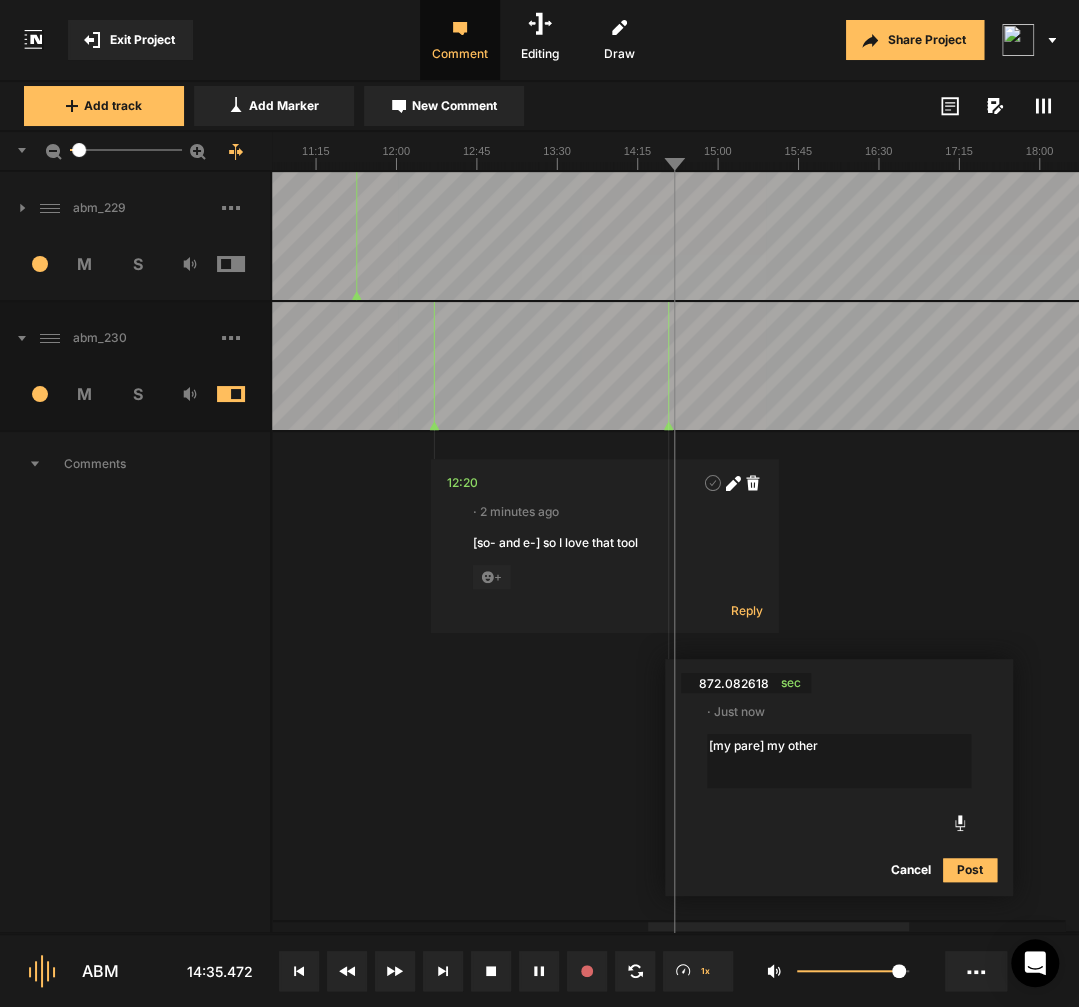 click on "[my pare] my other" at bounding box center (839, 761) 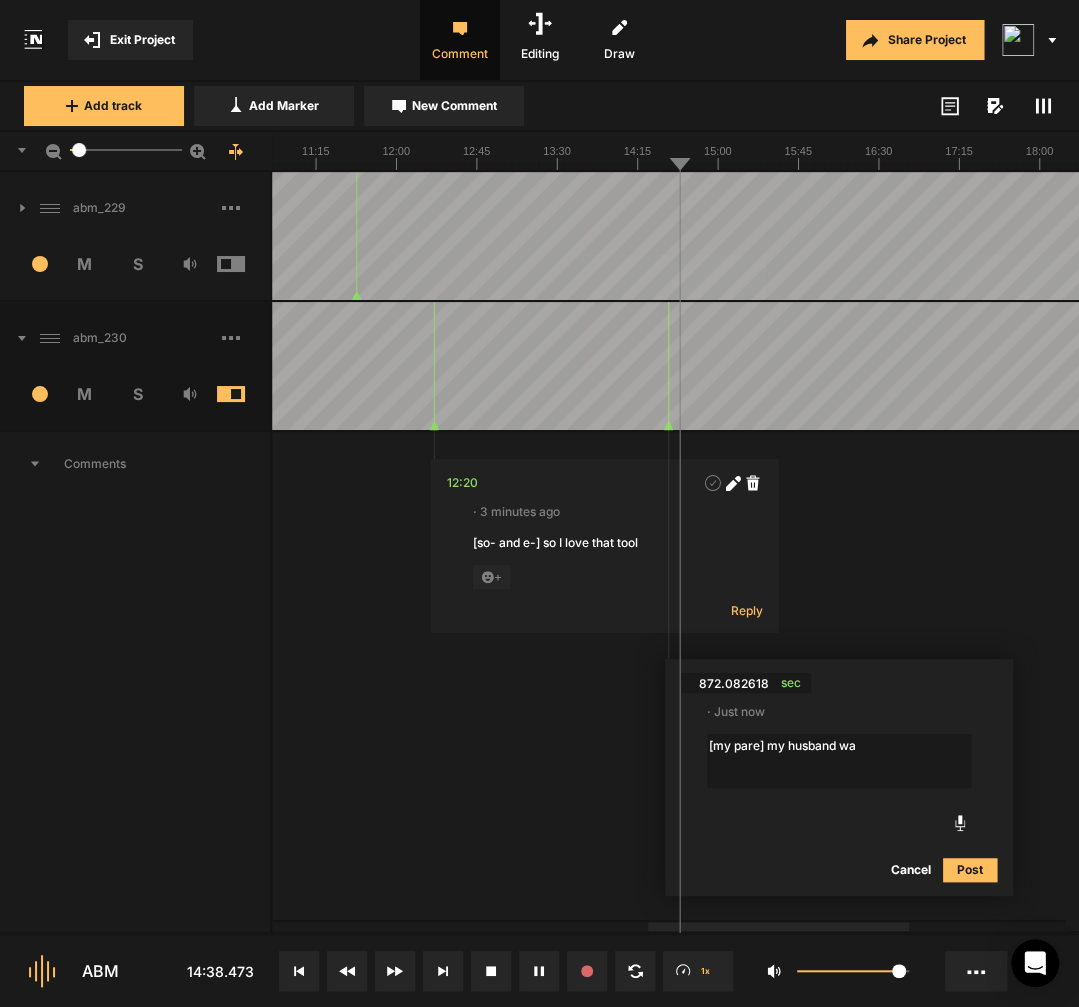 type on "[my pare] my husband was" 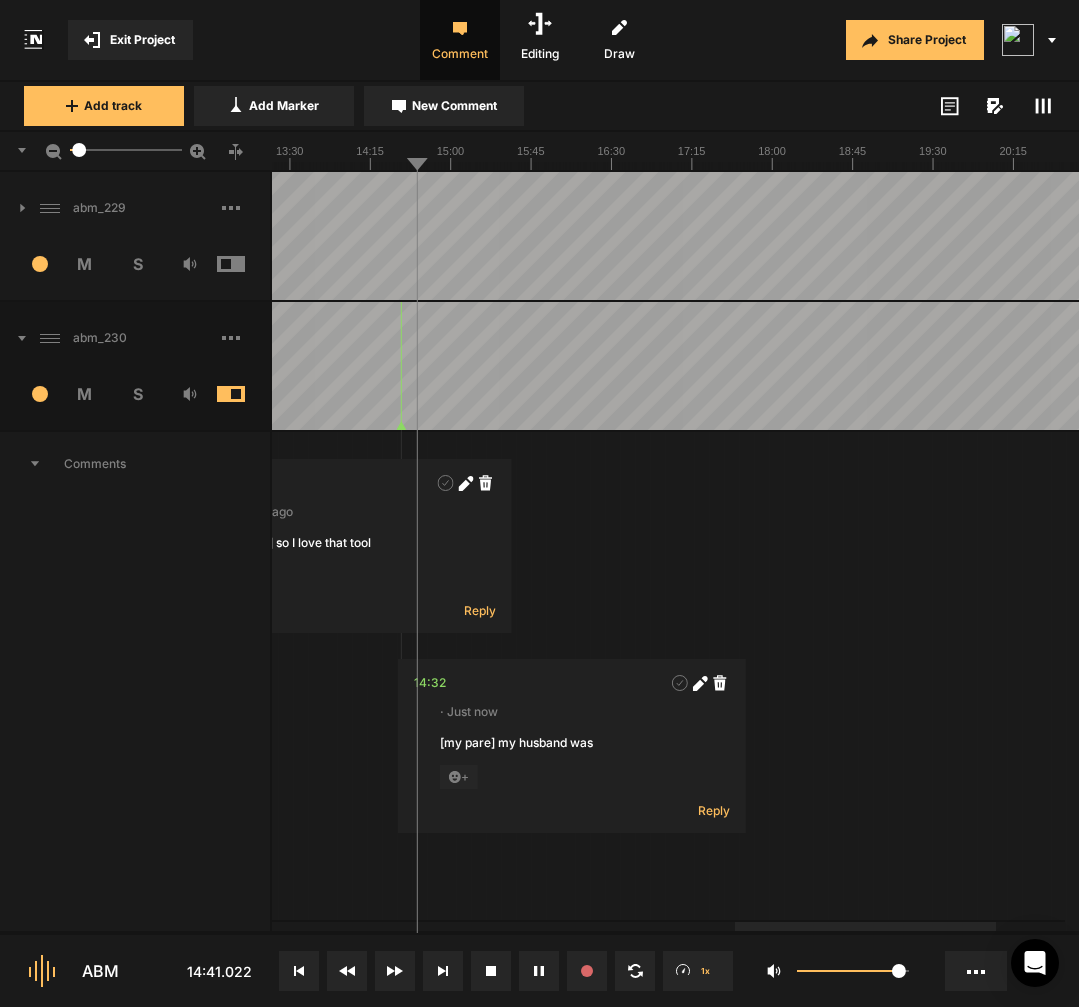 scroll, scrollTop: 0, scrollLeft: 0, axis: both 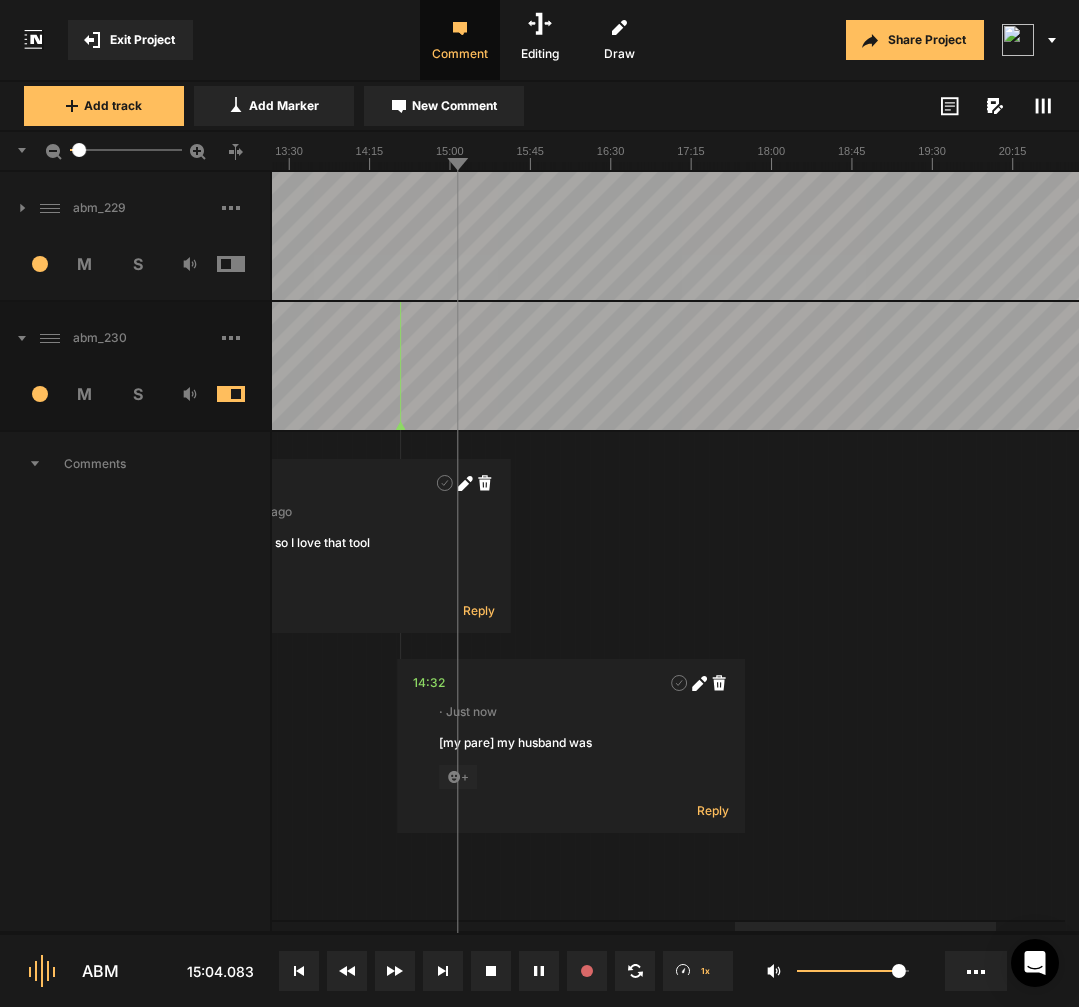 click at bounding box center (859, 366) 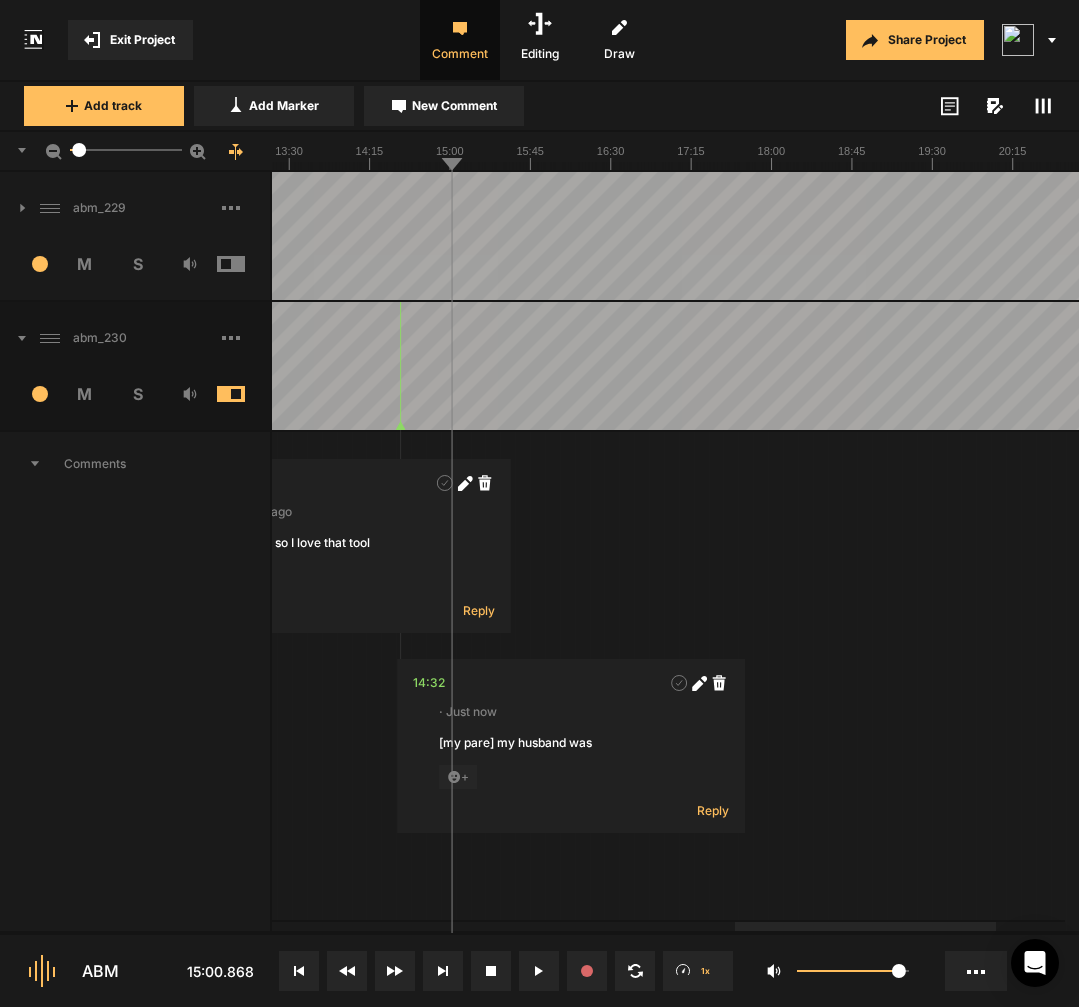 click at bounding box center [859, 366] 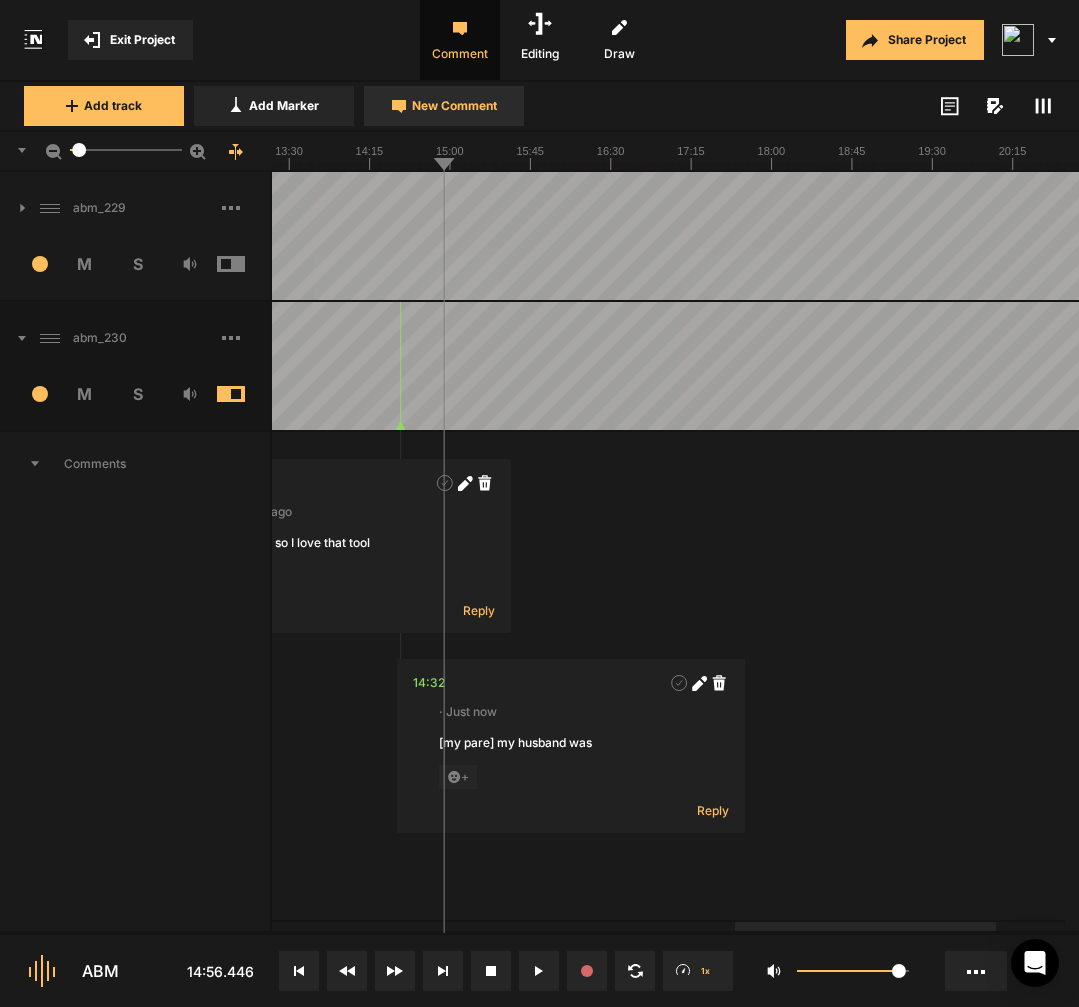 click on "New Comment" at bounding box center [454, 106] 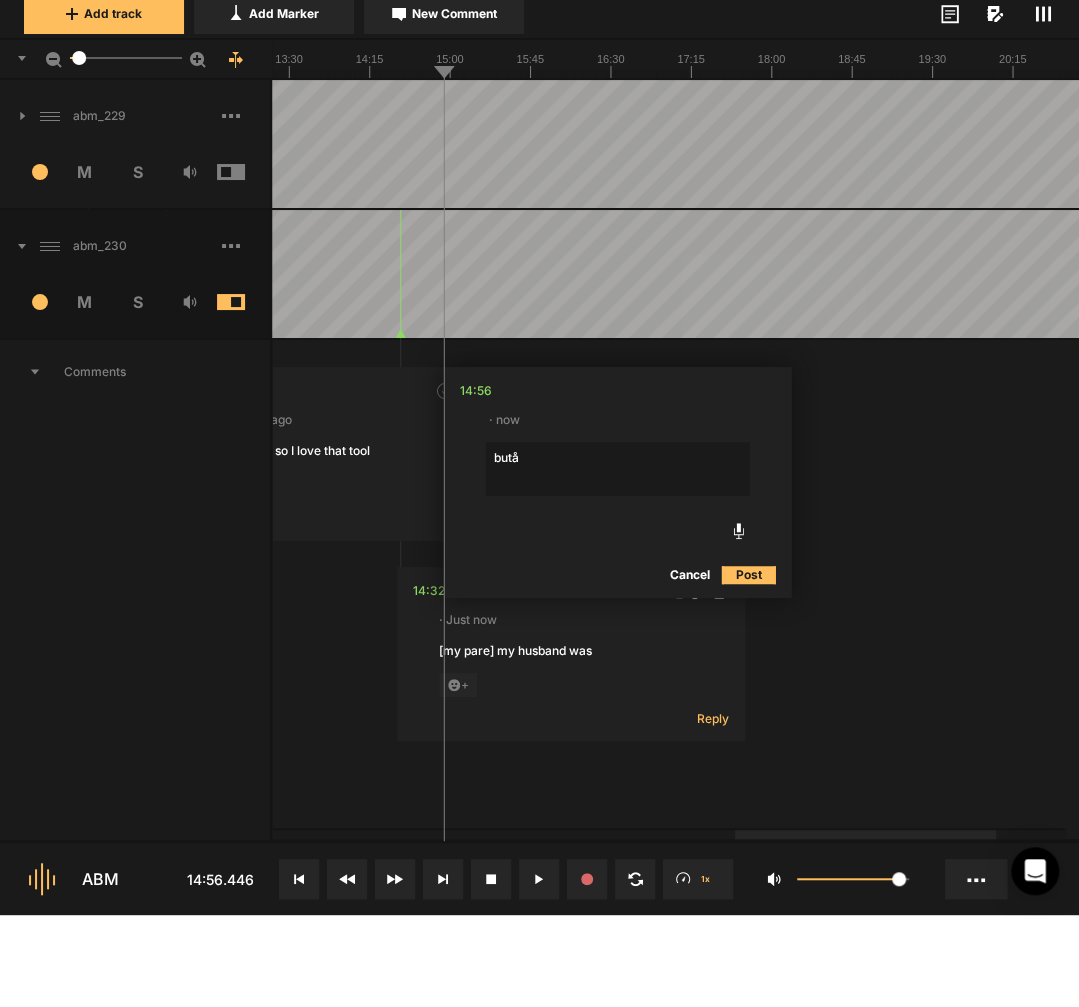 type on "p" 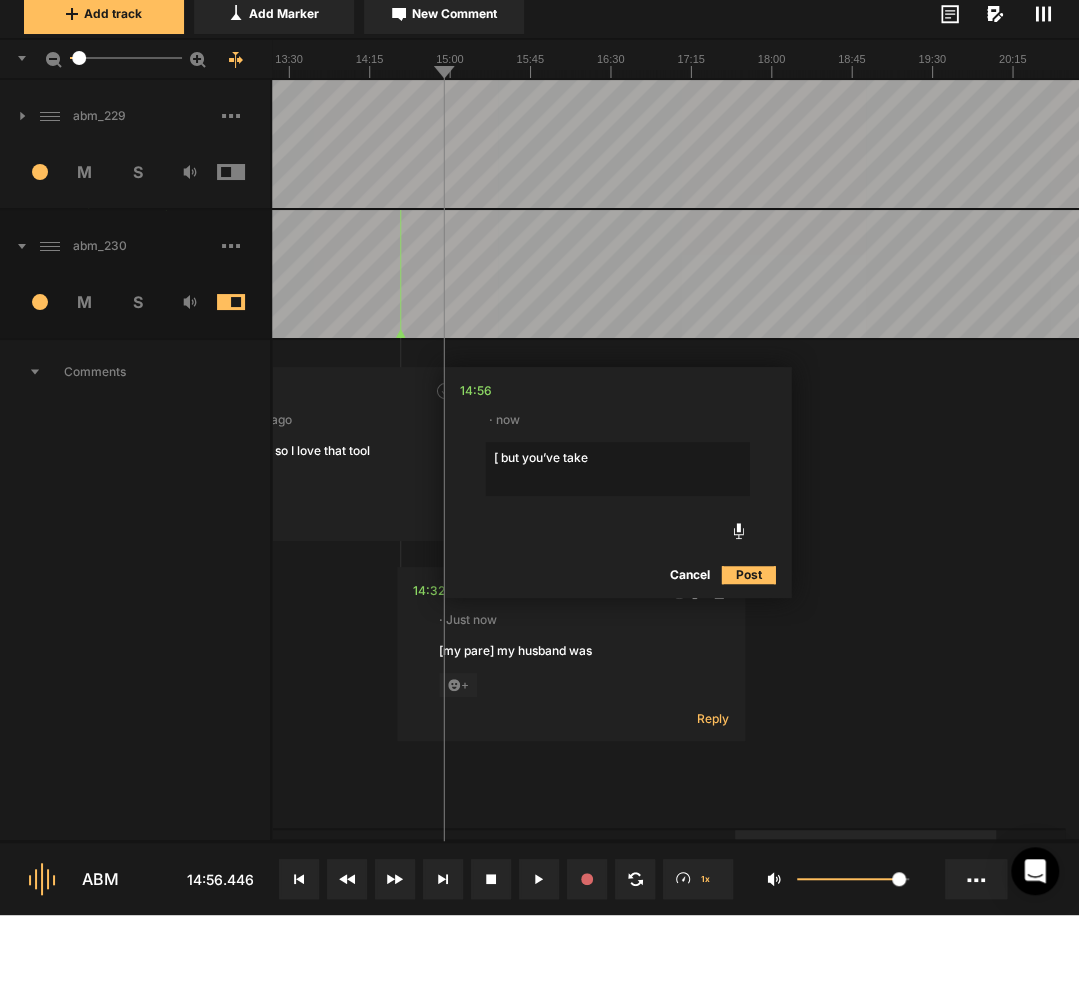 type on "[ but you’ve taken" 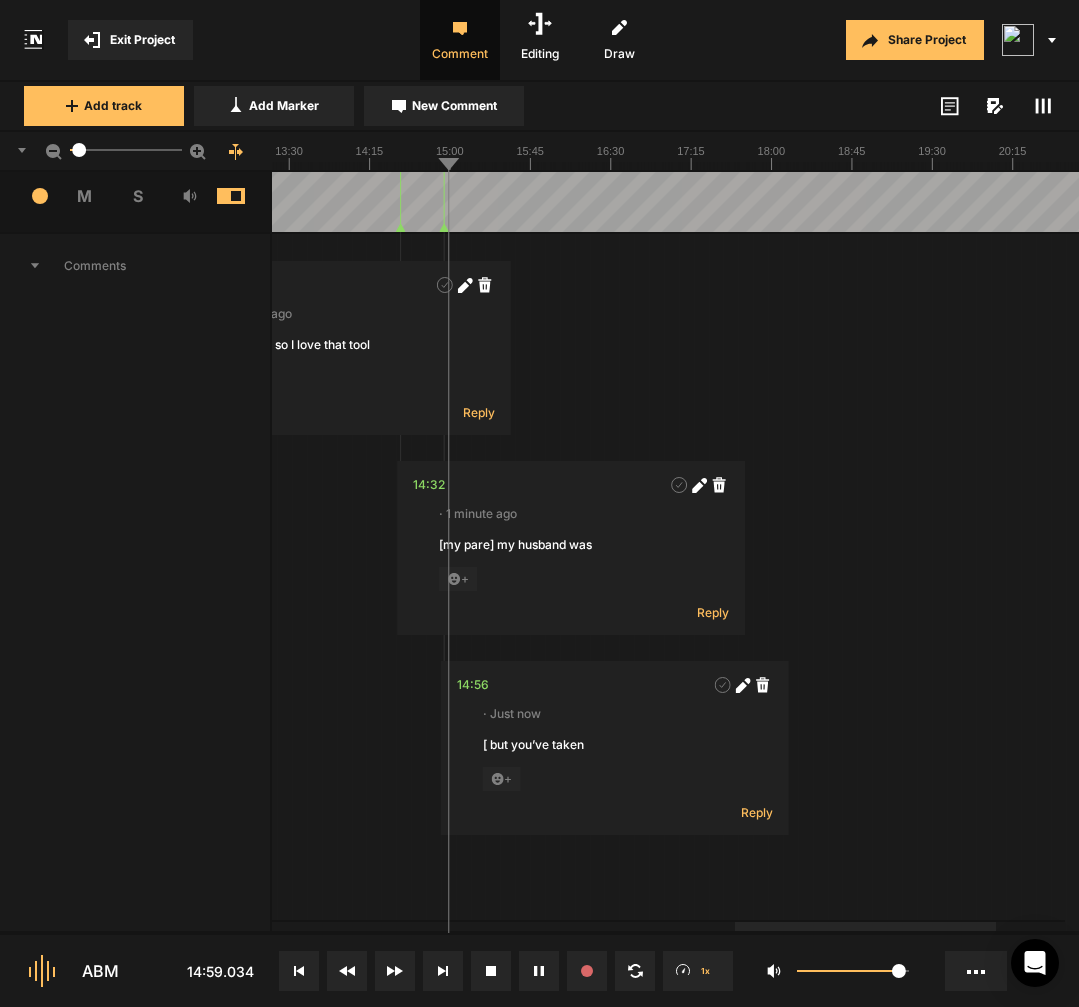 scroll, scrollTop: 165, scrollLeft: 0, axis: vertical 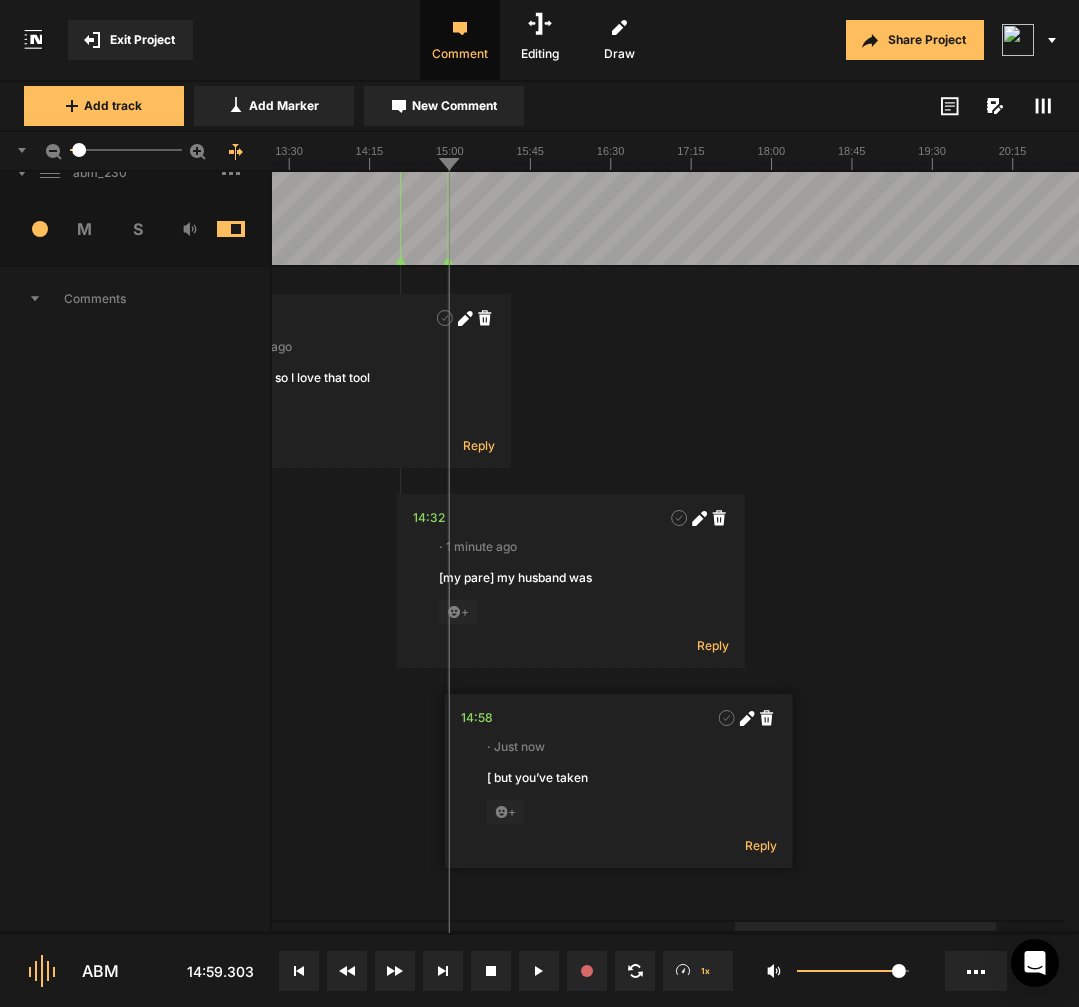 click 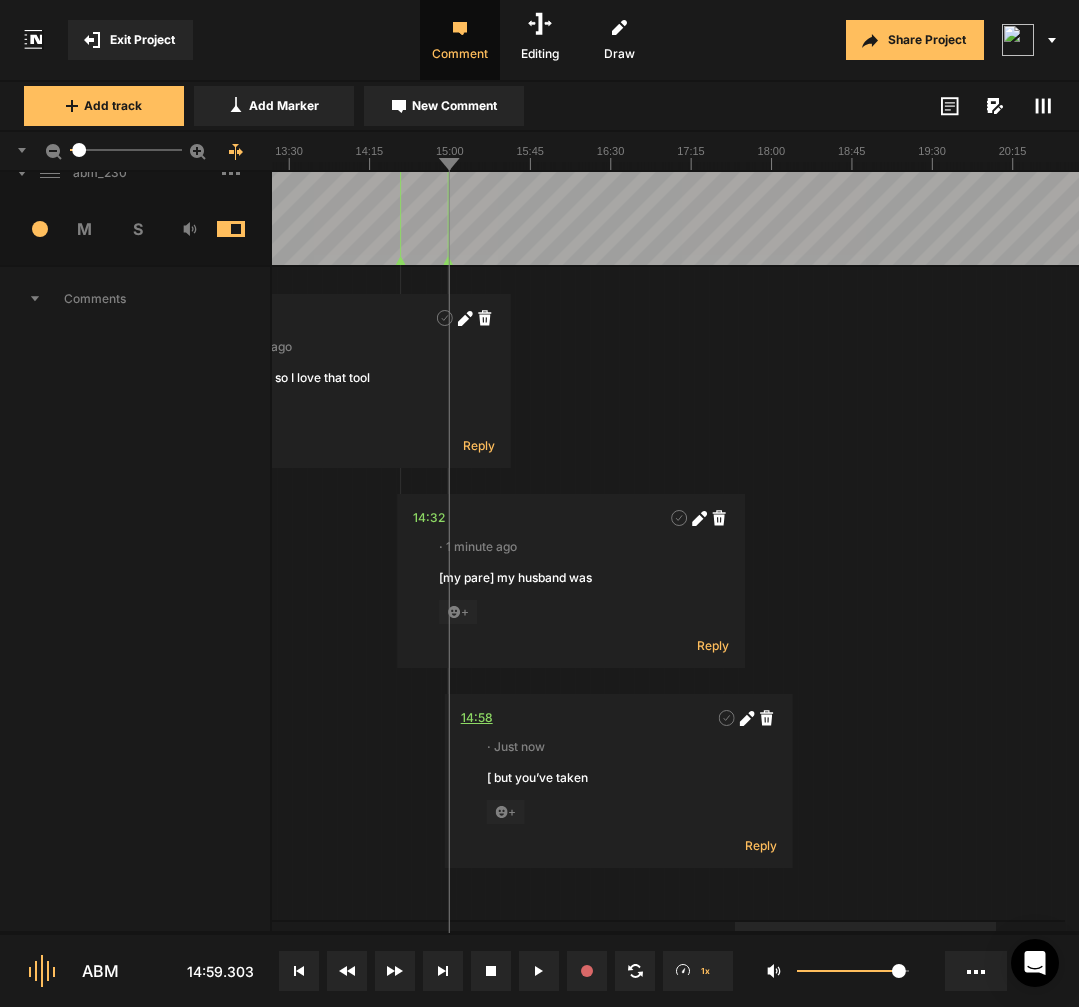 click on "14:58" at bounding box center (477, 718) 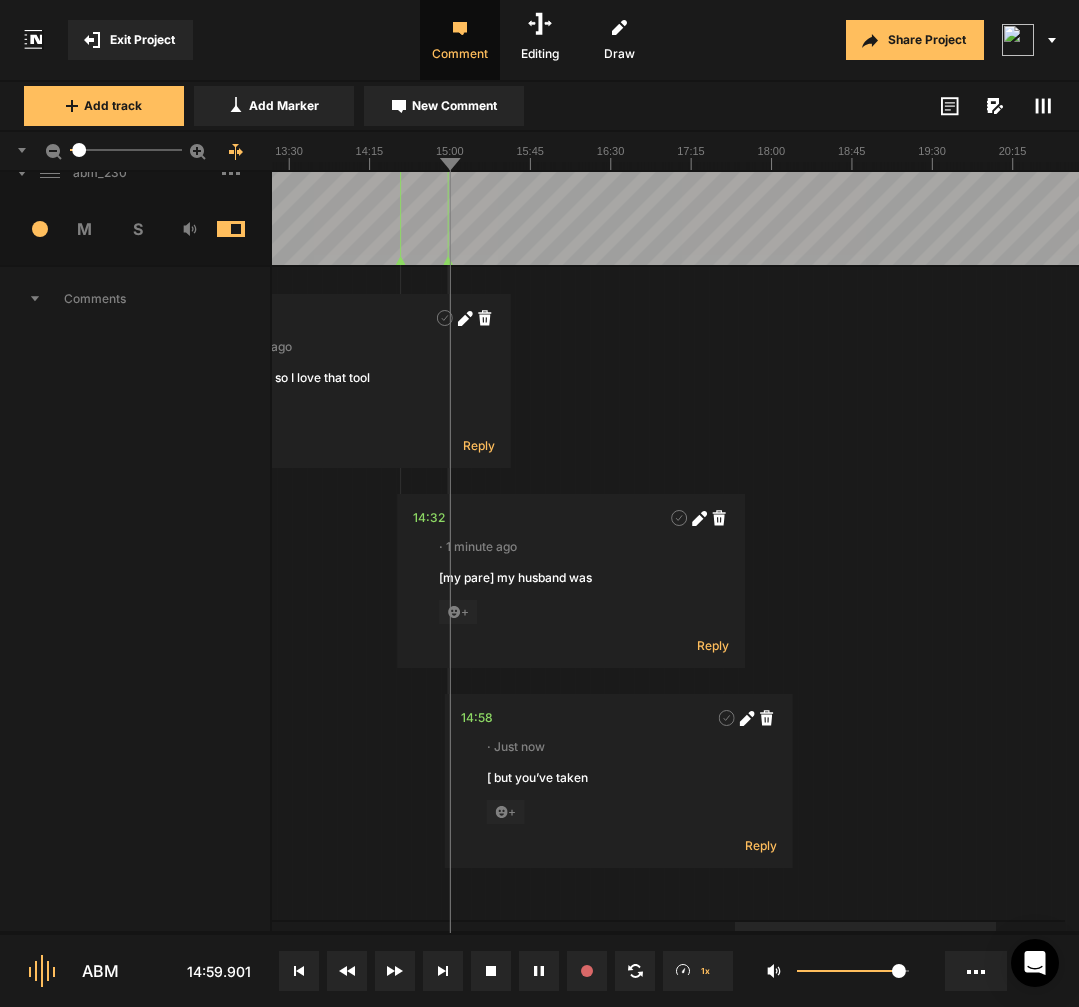 click 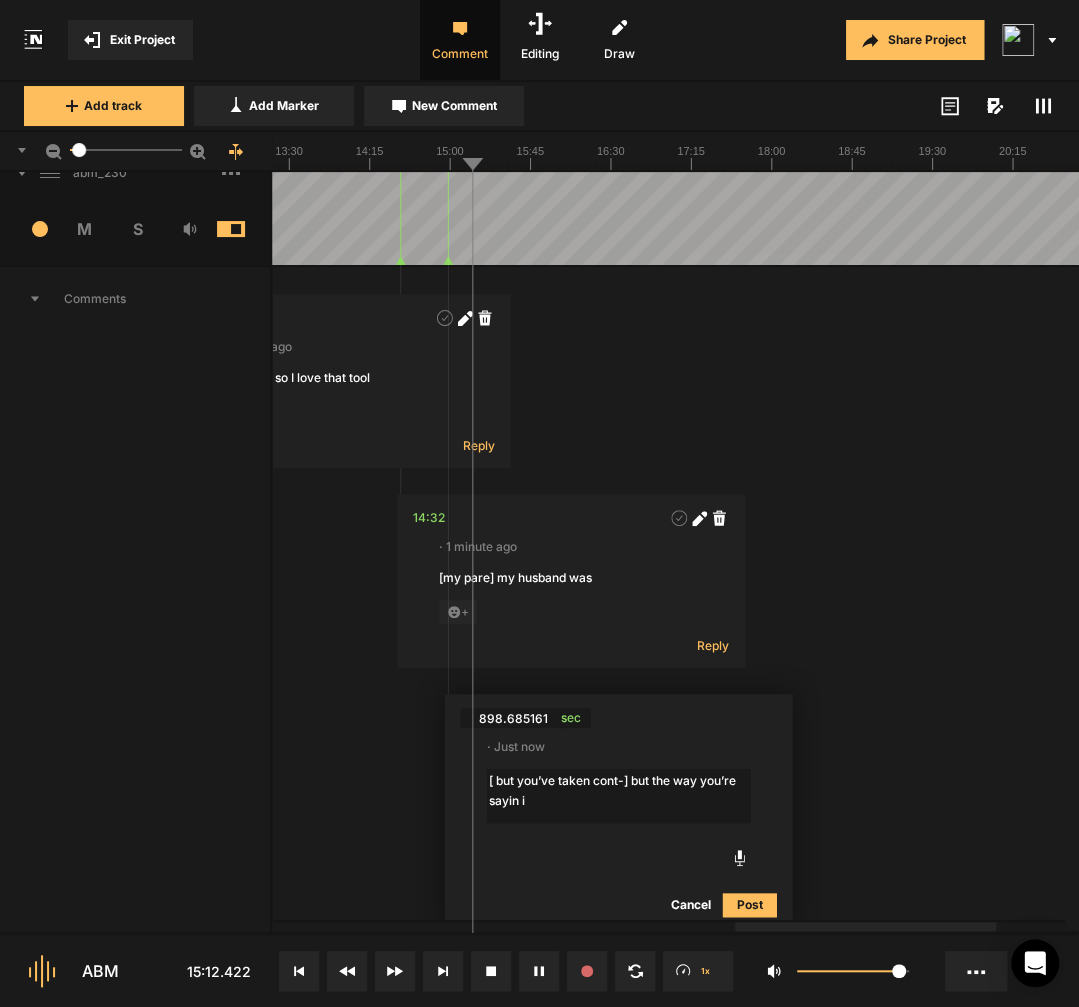 type on "[ but you’ve taken cont-] but the way you’re sayin is" 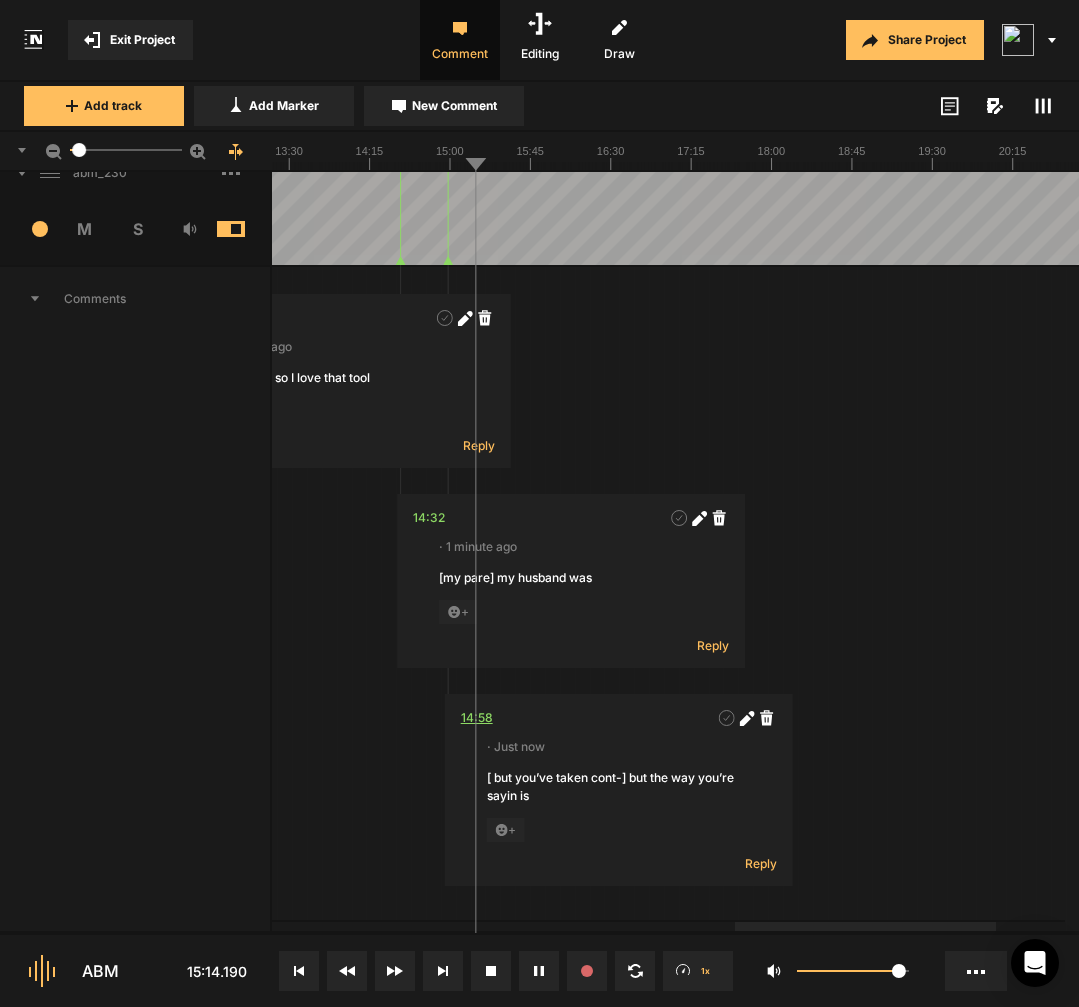 click on "14:58" at bounding box center [477, 718] 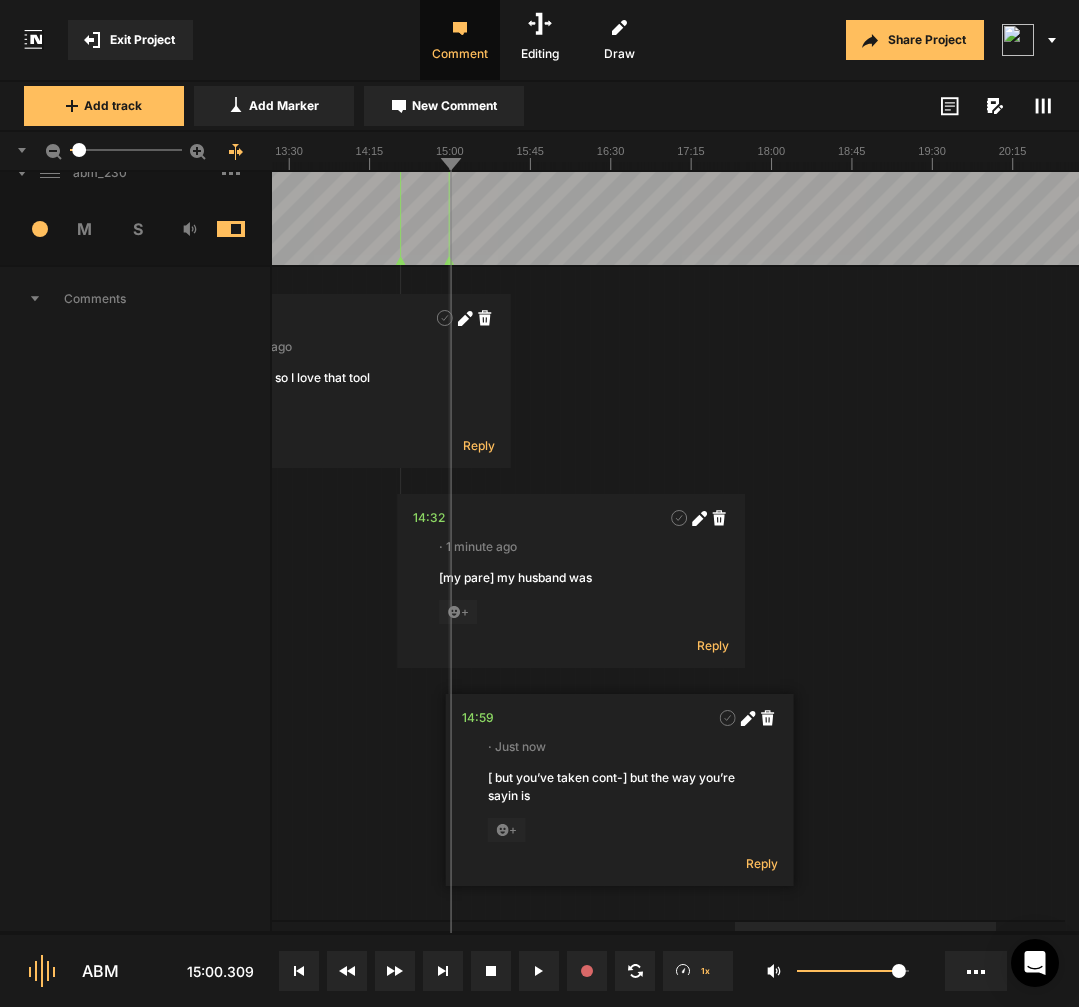 click 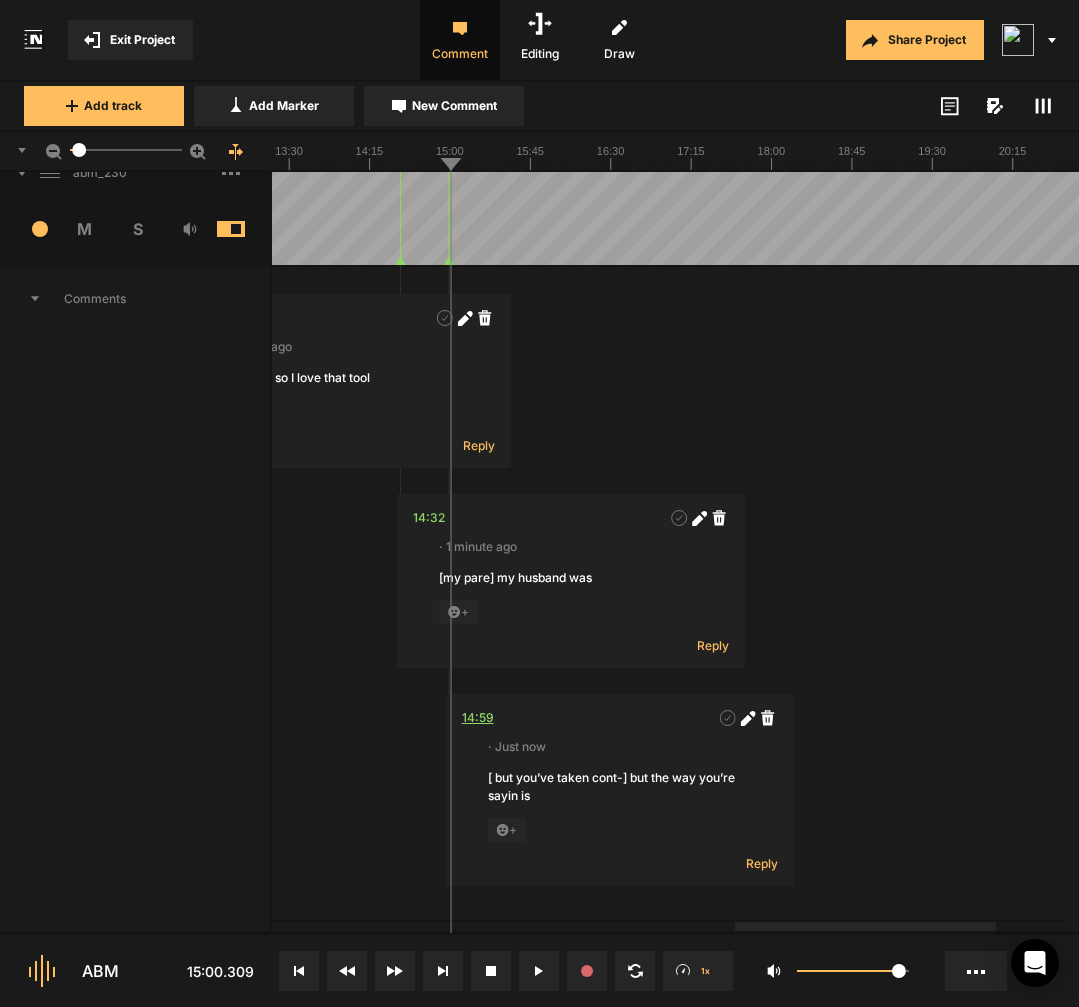 click on "14:59" at bounding box center [478, 718] 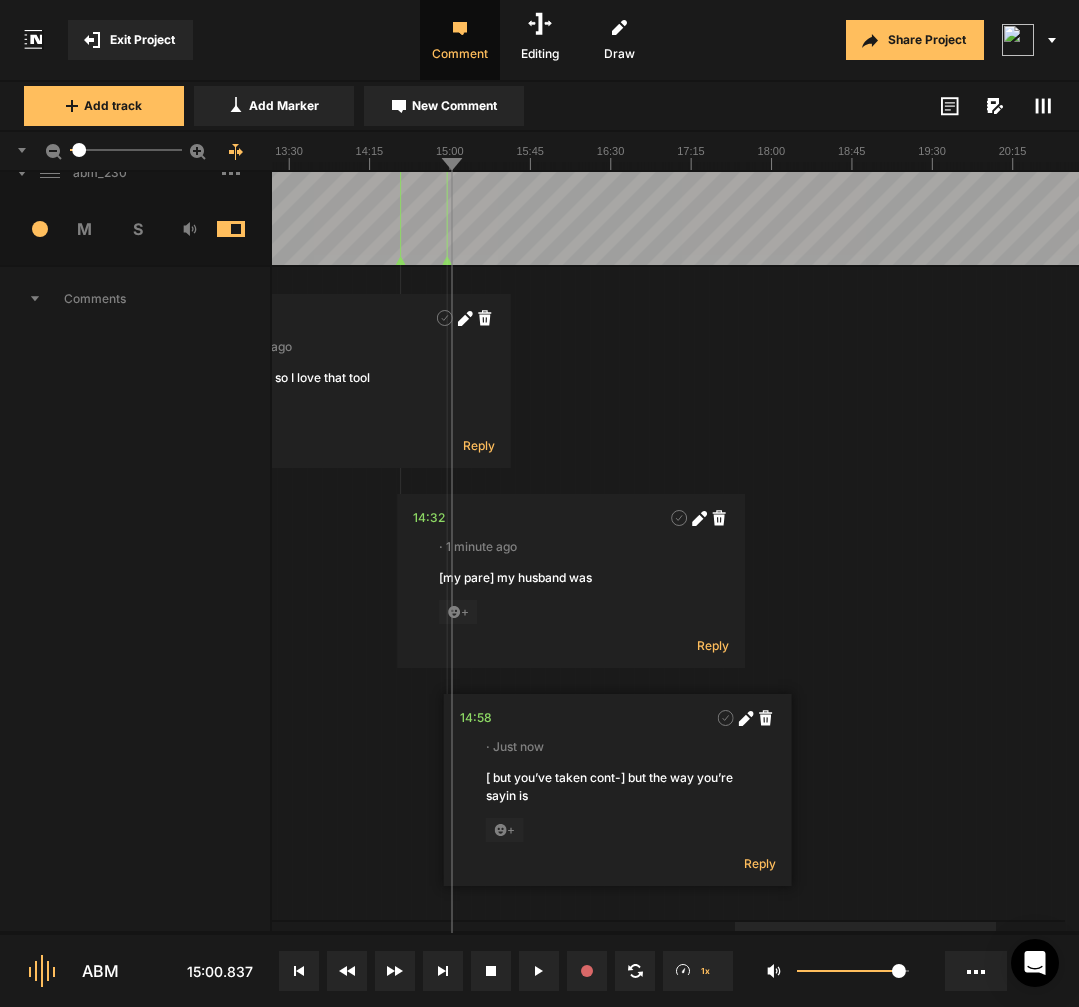 click 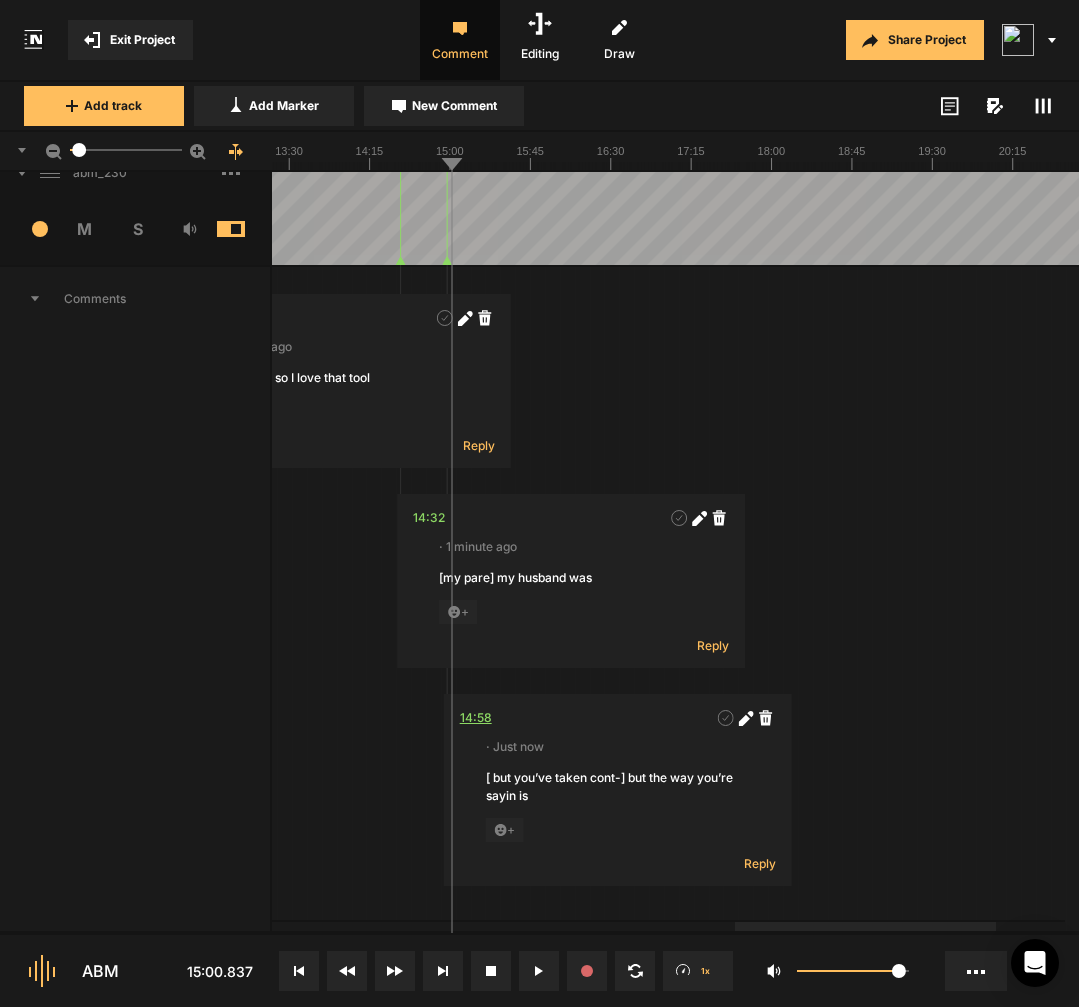 click on "14:58" at bounding box center (476, 718) 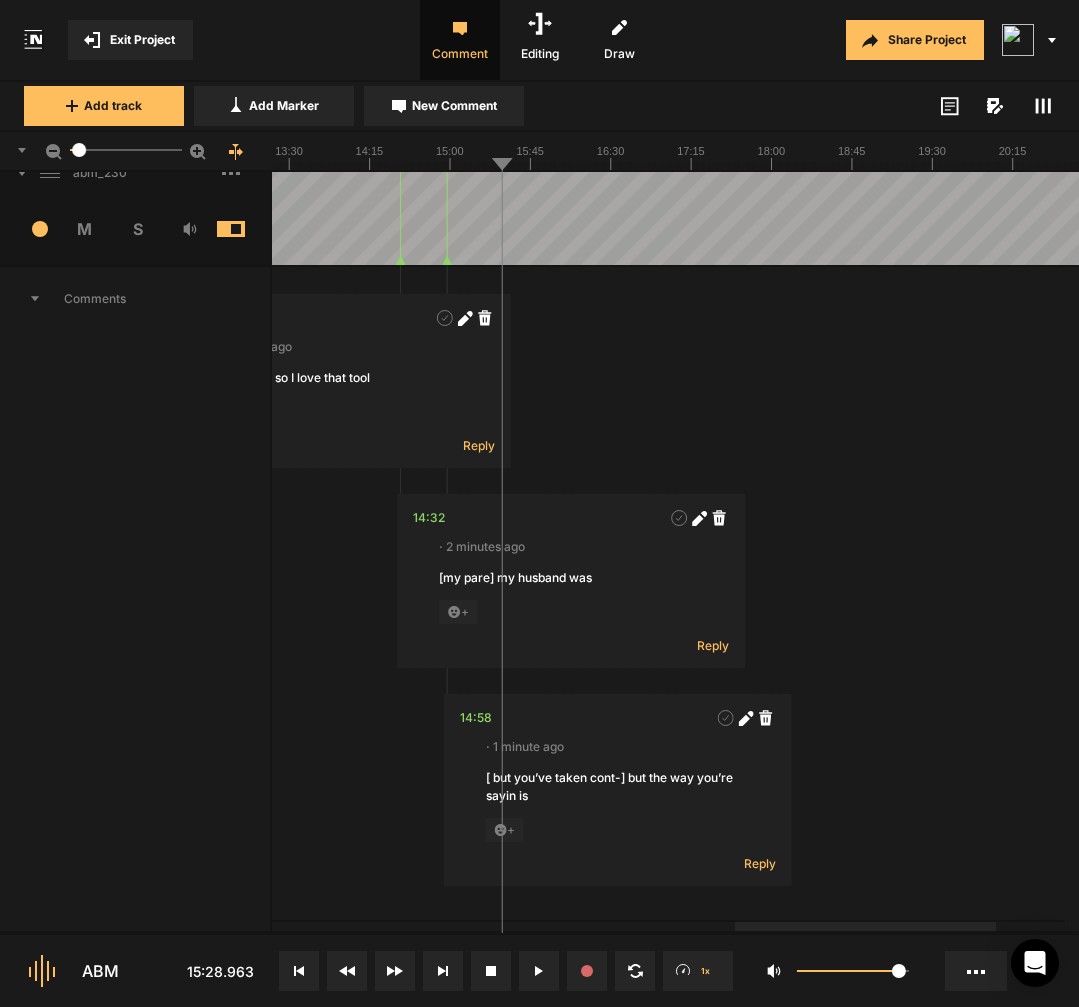 click at bounding box center [859, 201] 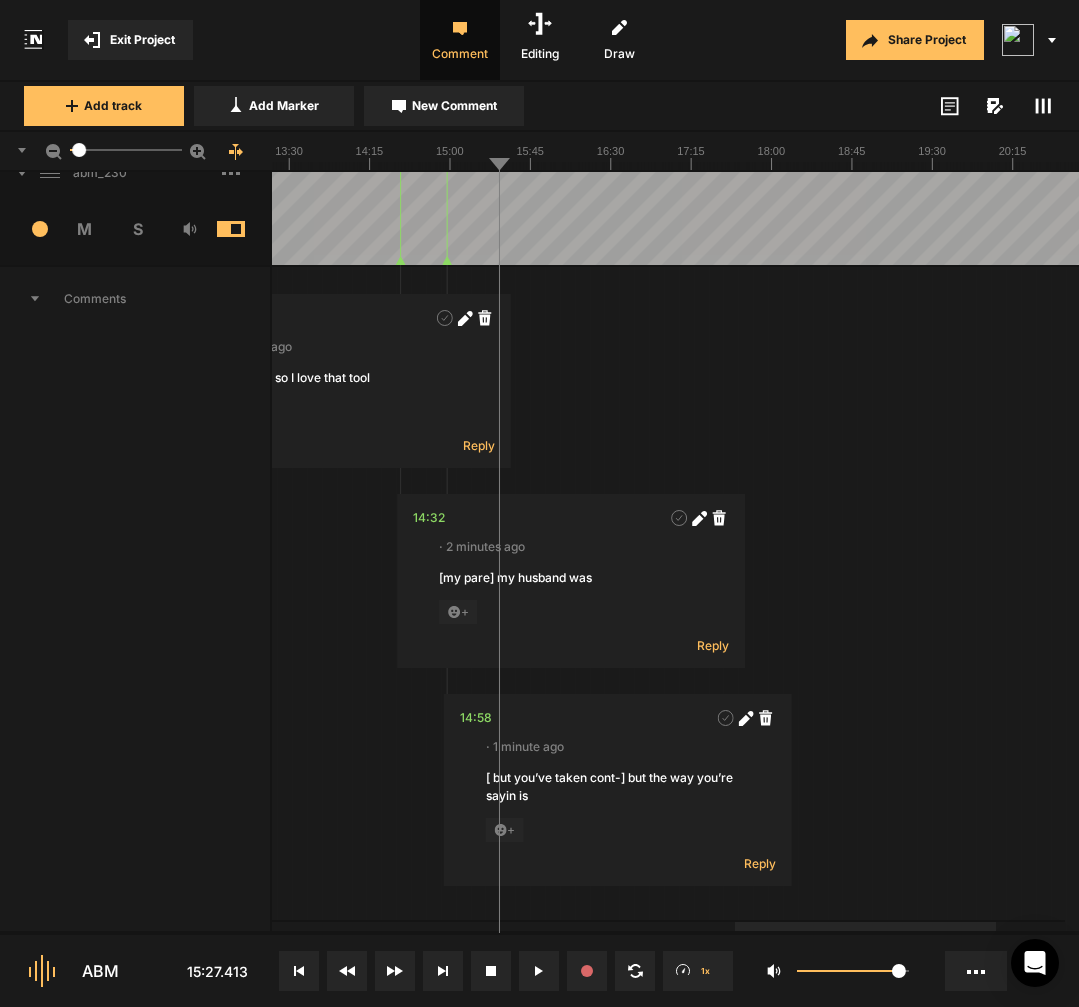 click at bounding box center (859, 201) 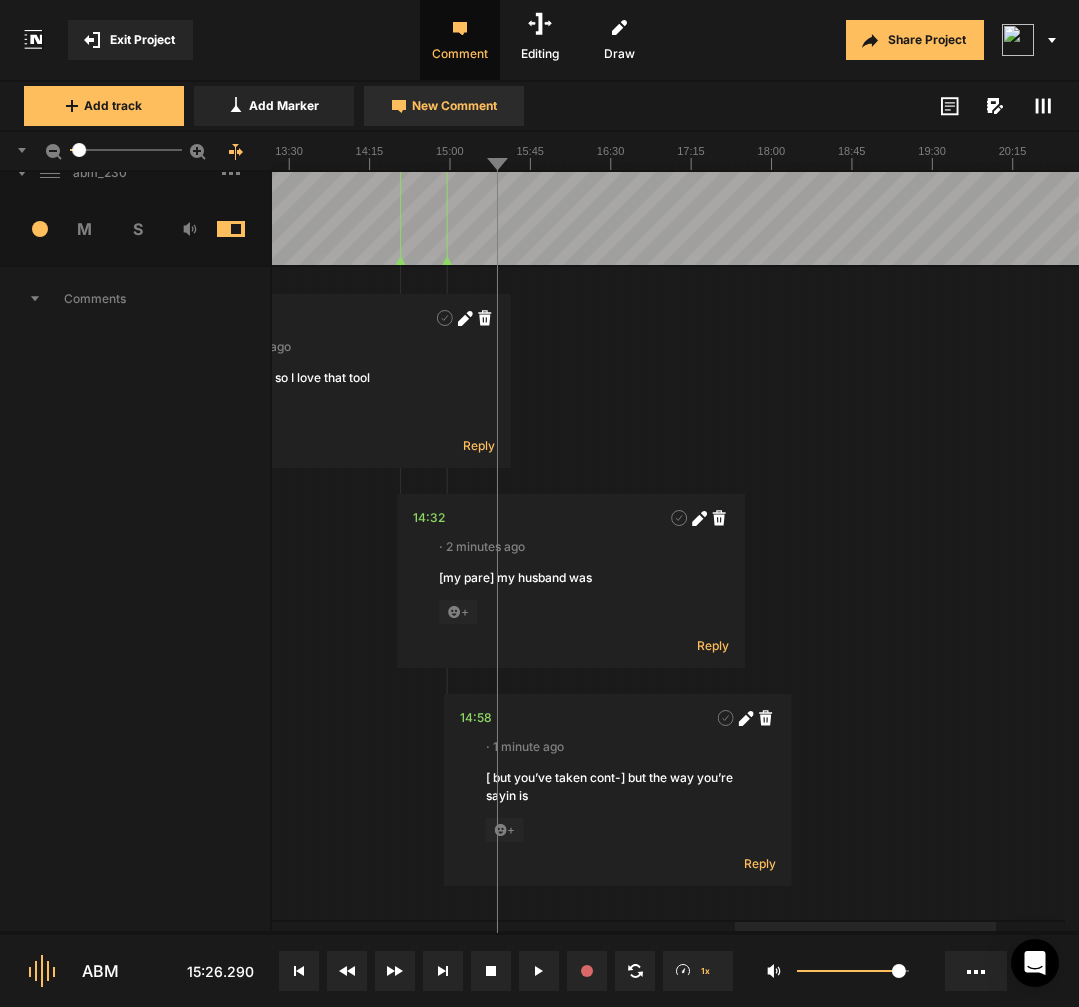 click on "New Comment" at bounding box center [454, 106] 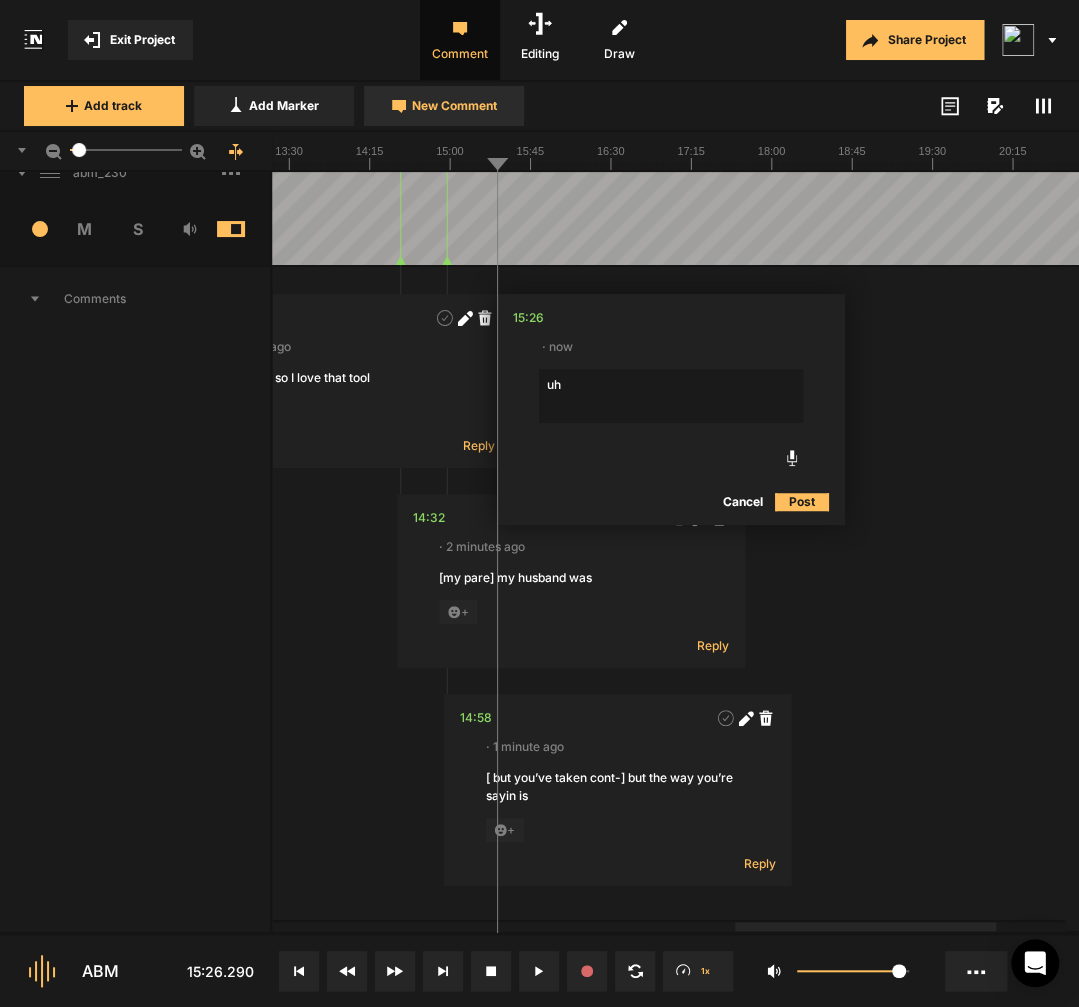 type on "uhm" 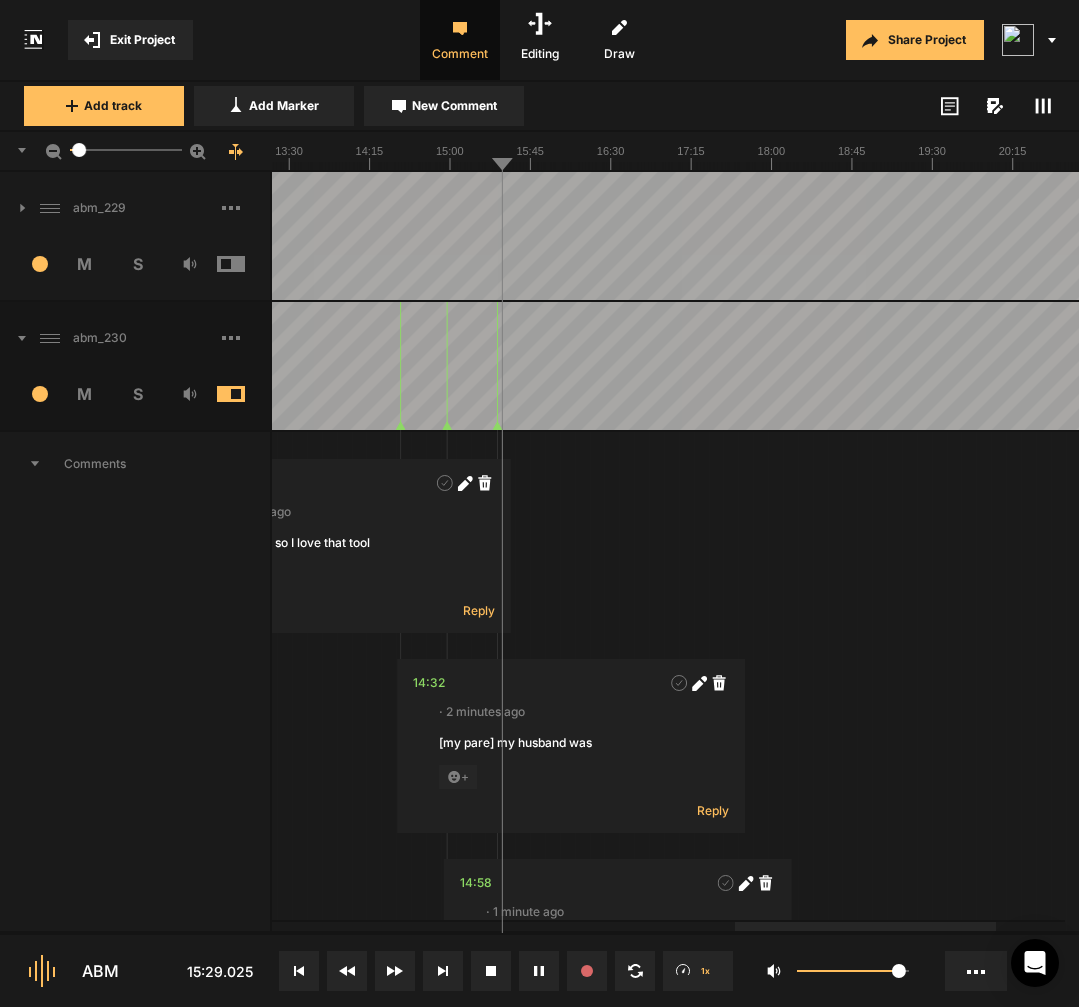 scroll, scrollTop: 0, scrollLeft: 0, axis: both 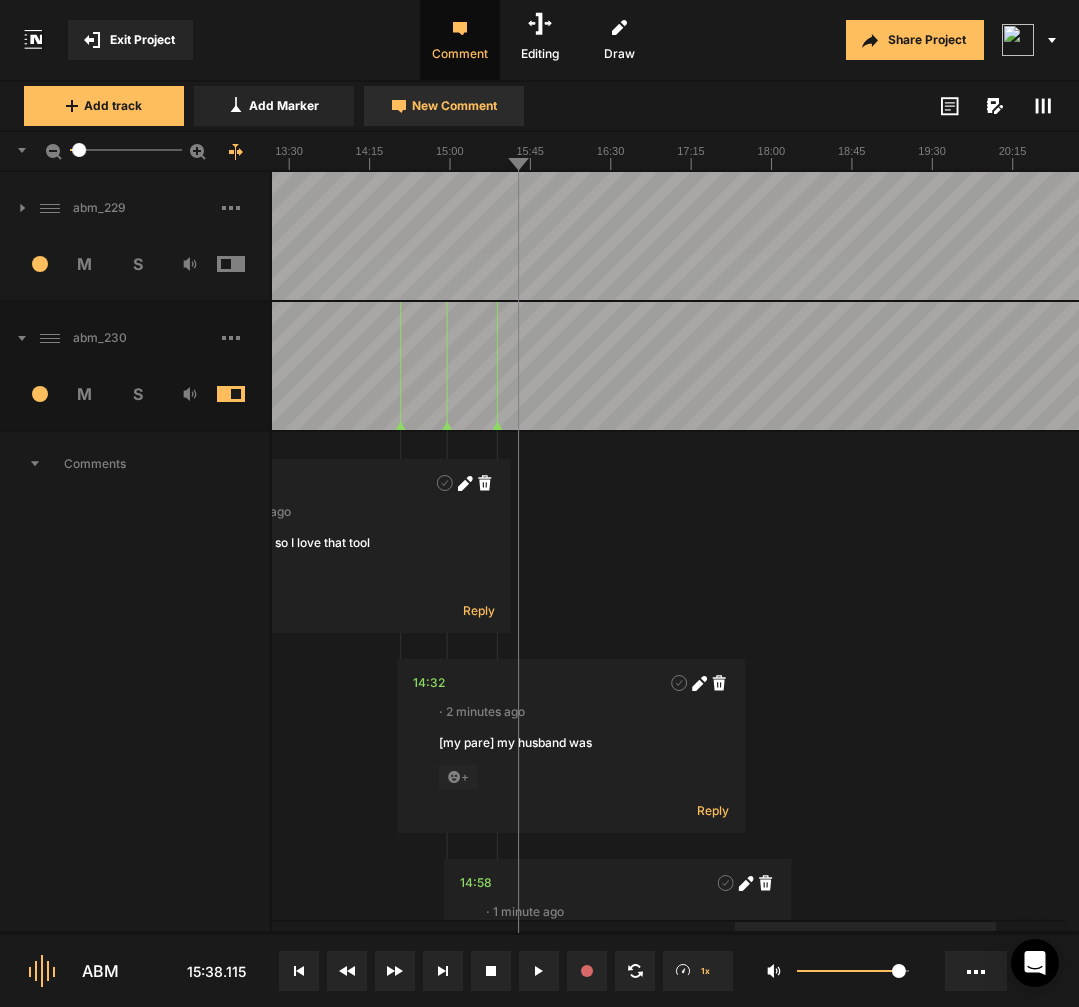 click on "New Comment" at bounding box center (444, 106) 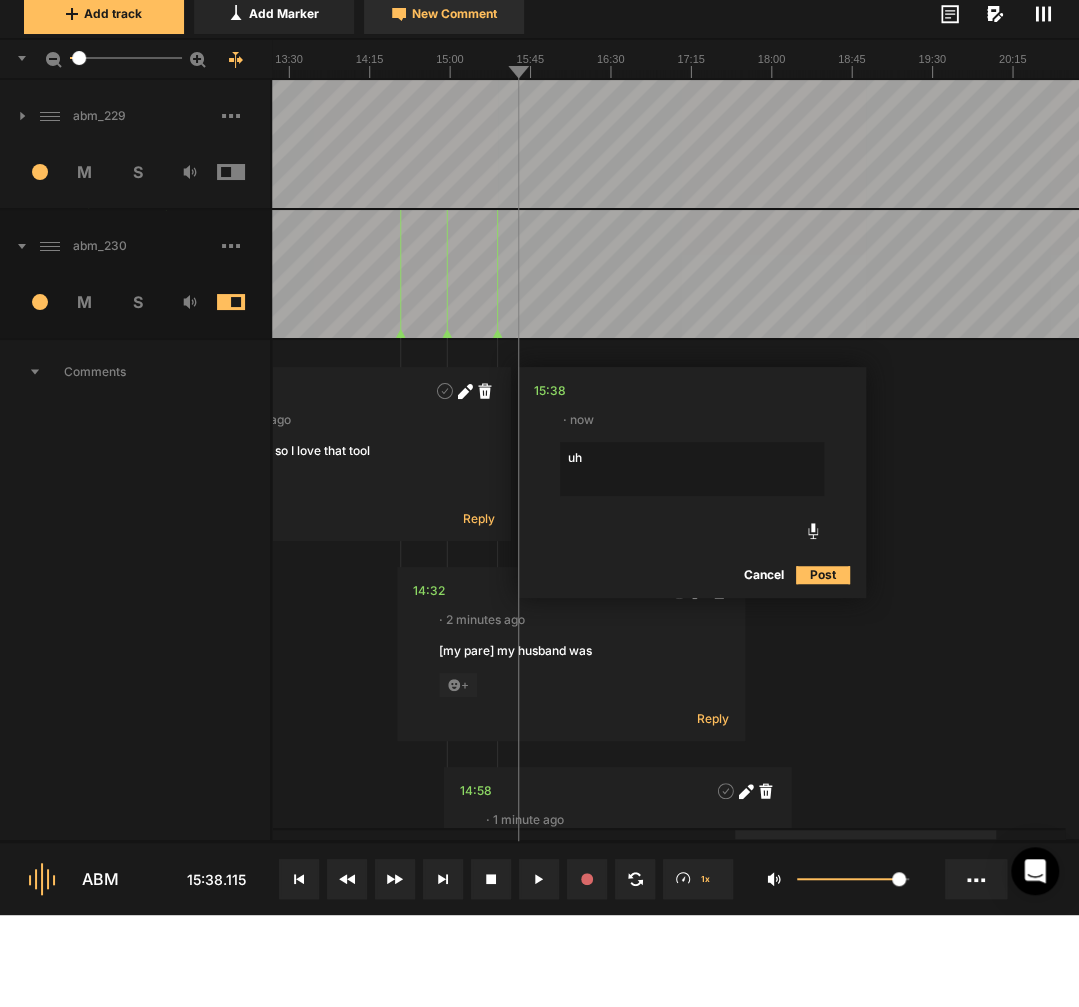 type on "uhm" 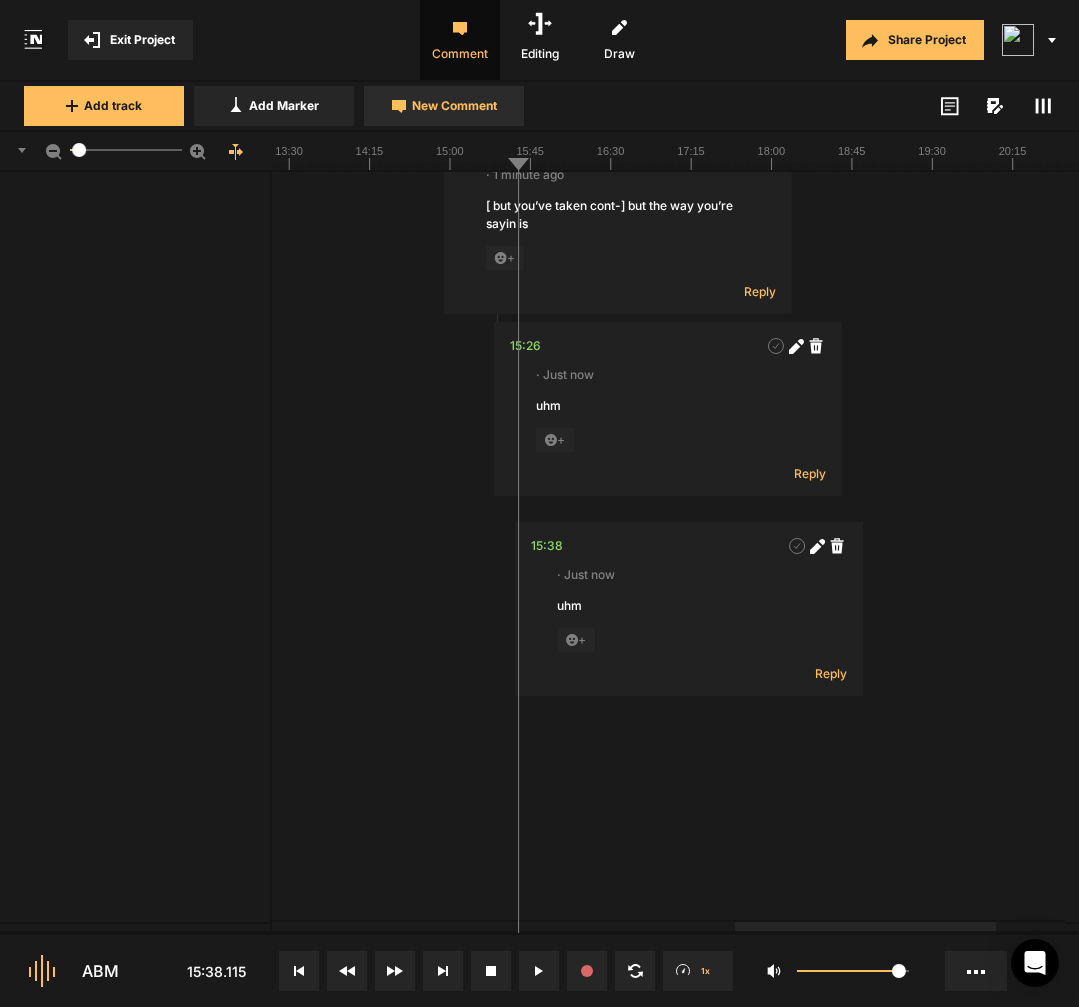 scroll, scrollTop: 938, scrollLeft: 0, axis: vertical 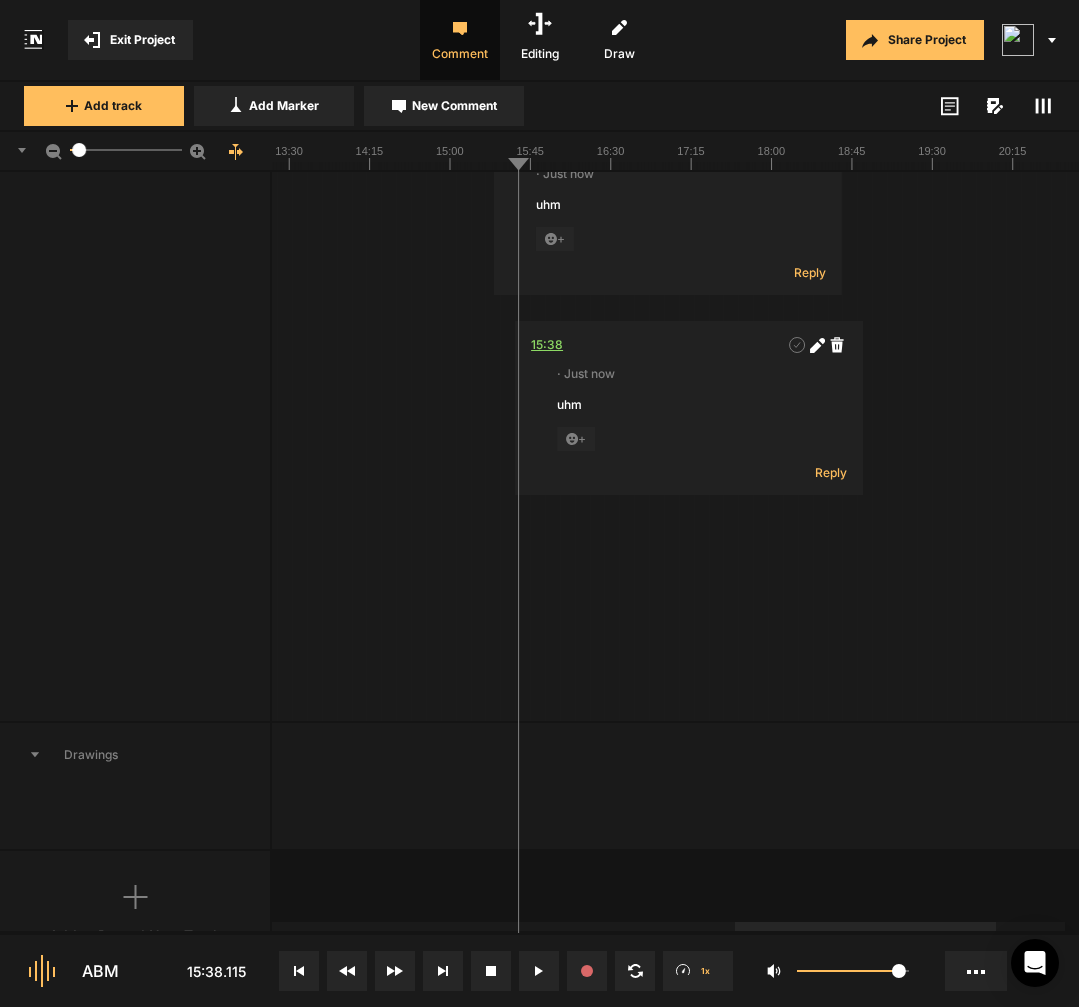 click on "15:38" at bounding box center (547, 345) 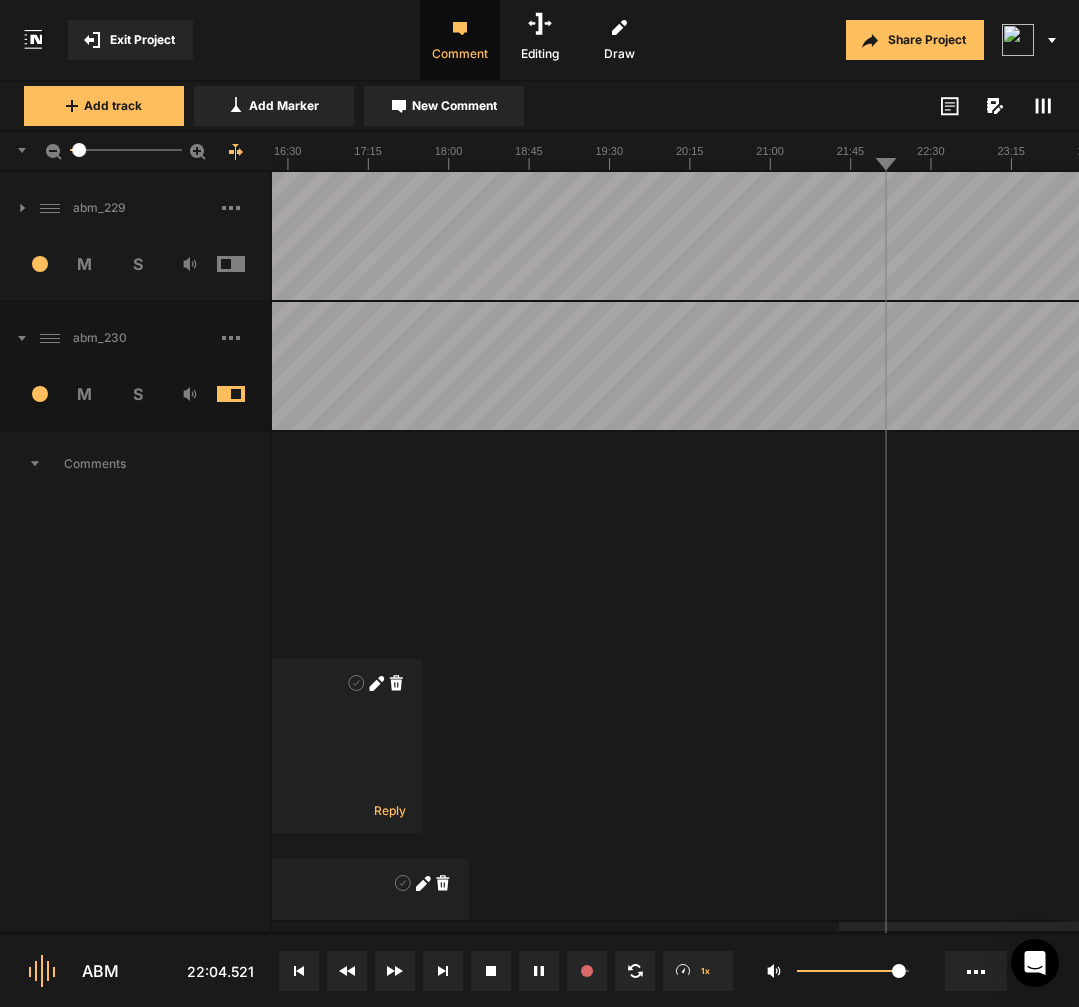 scroll, scrollTop: -1, scrollLeft: 0, axis: vertical 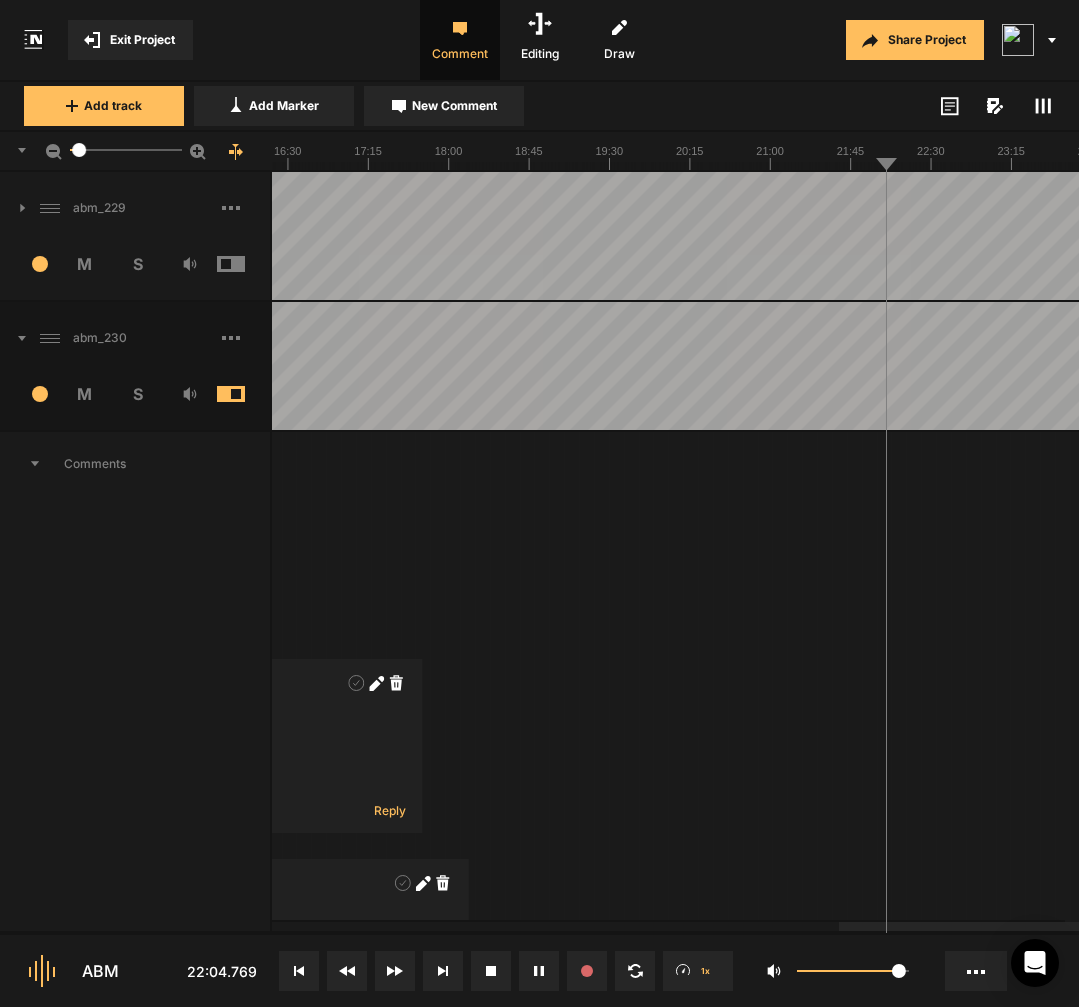 click at bounding box center [536, 366] 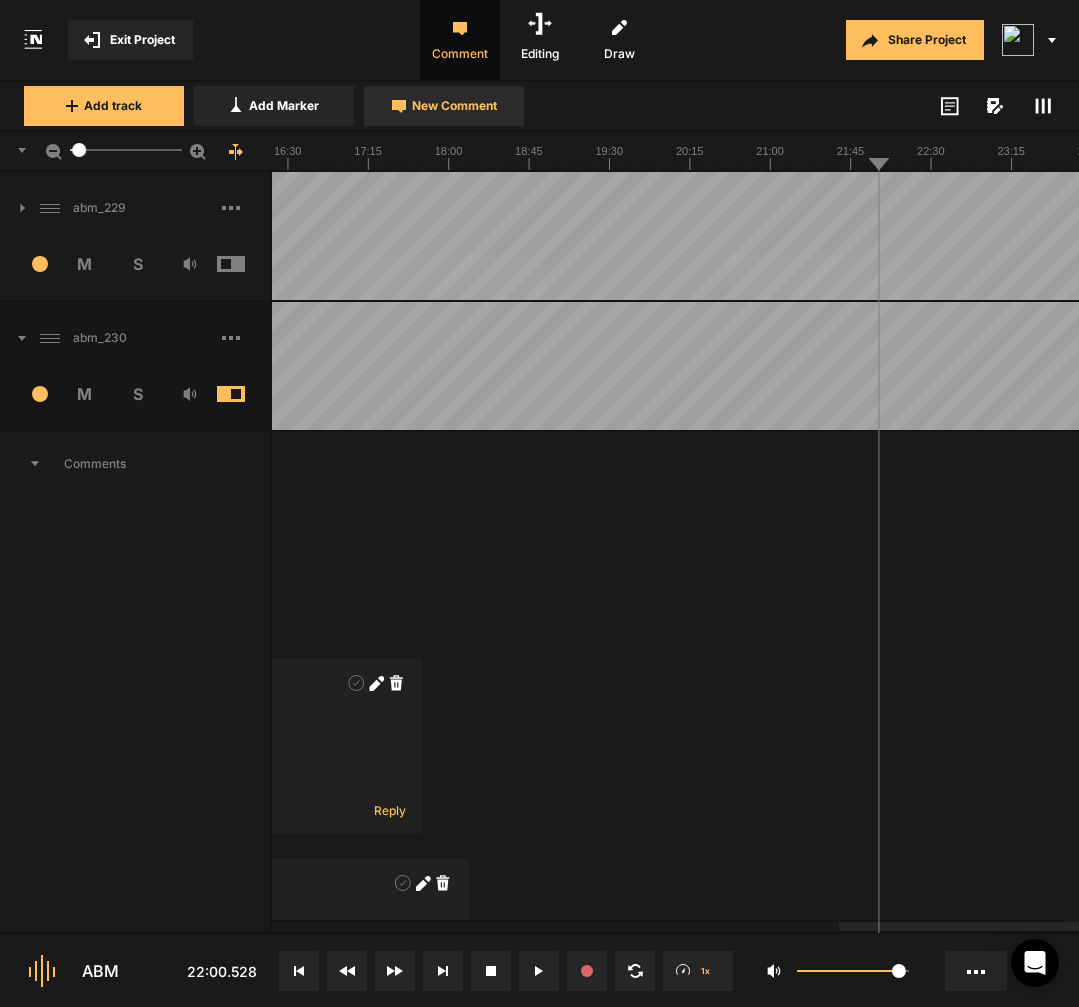 click on "New Comment" at bounding box center [444, 106] 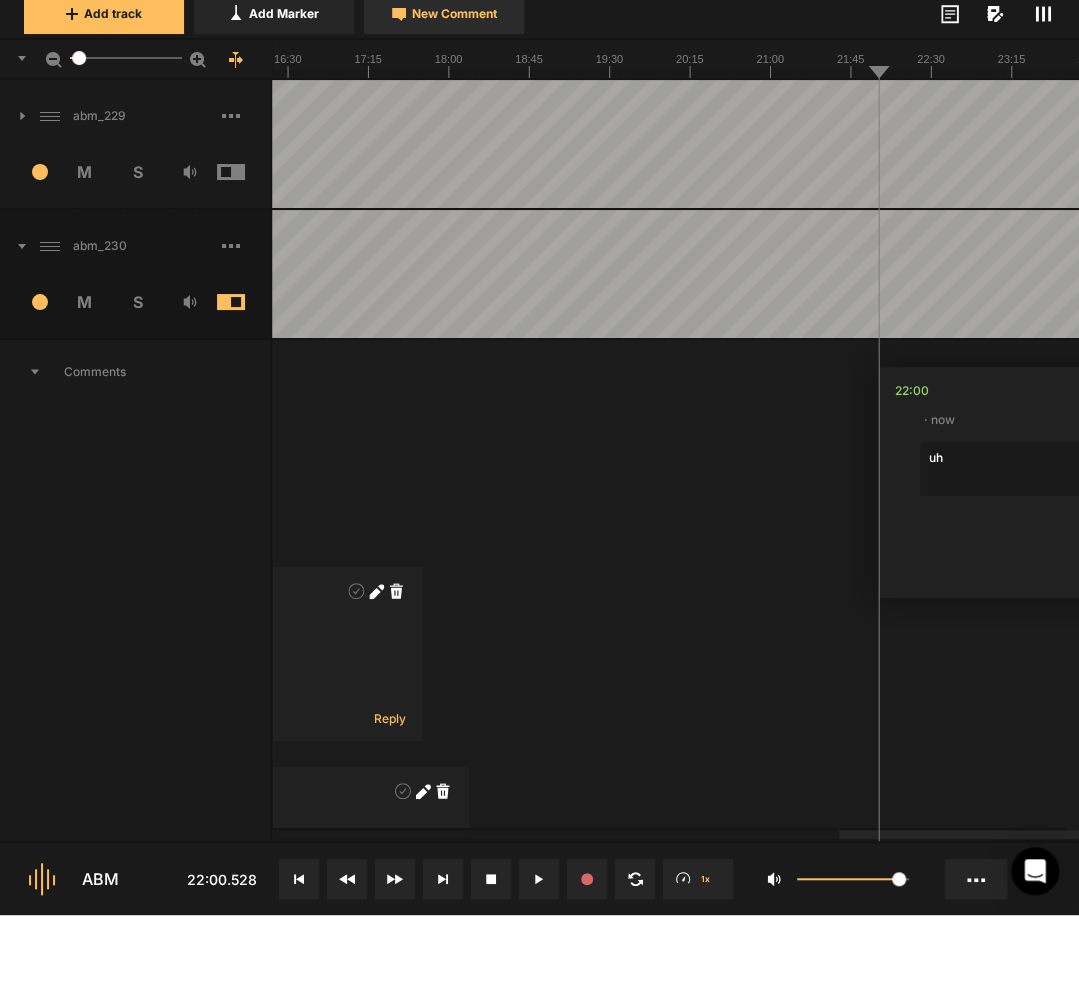 type on "uhm" 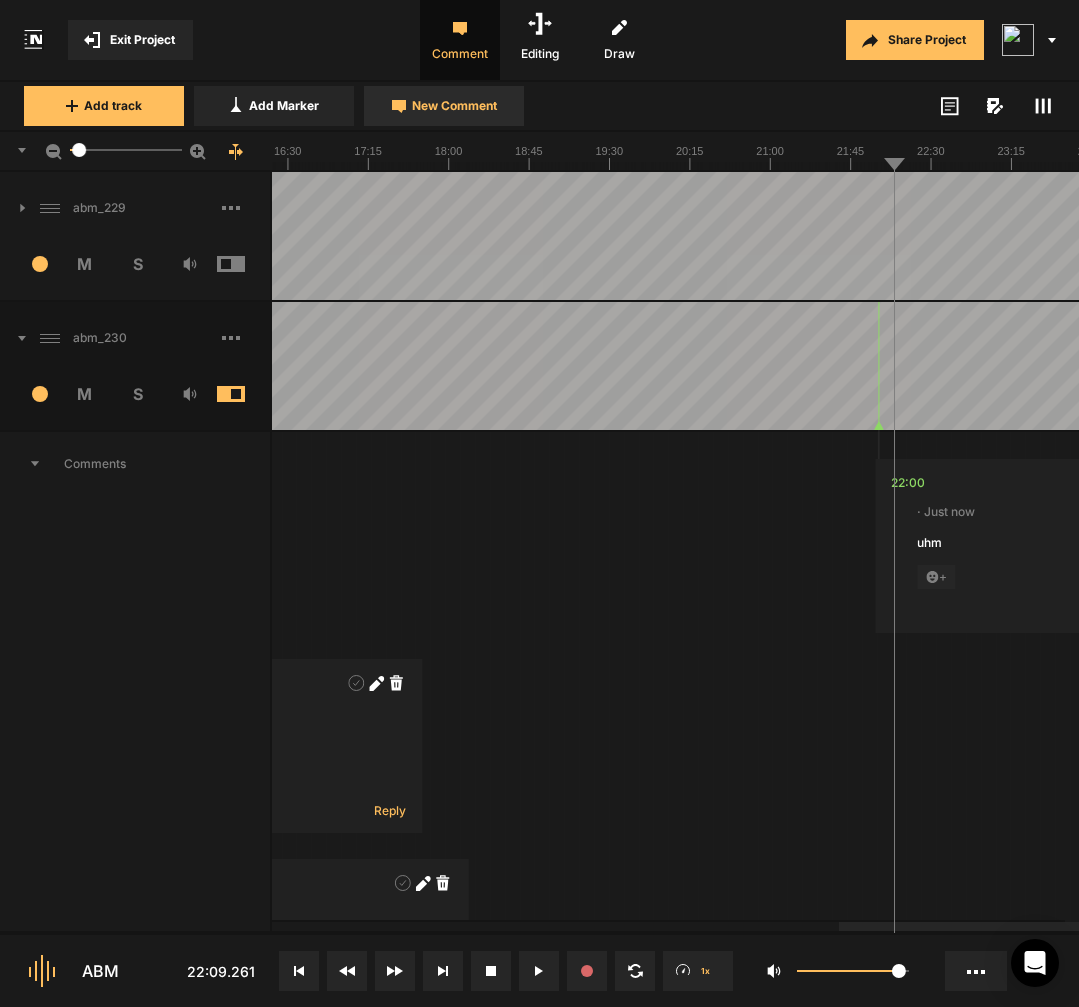 click on "Exit Project
Comment
Editing
Draw
Share Project
Add track
Add Marker
New Comment Color: Tags:
5" at bounding box center (539, 503) 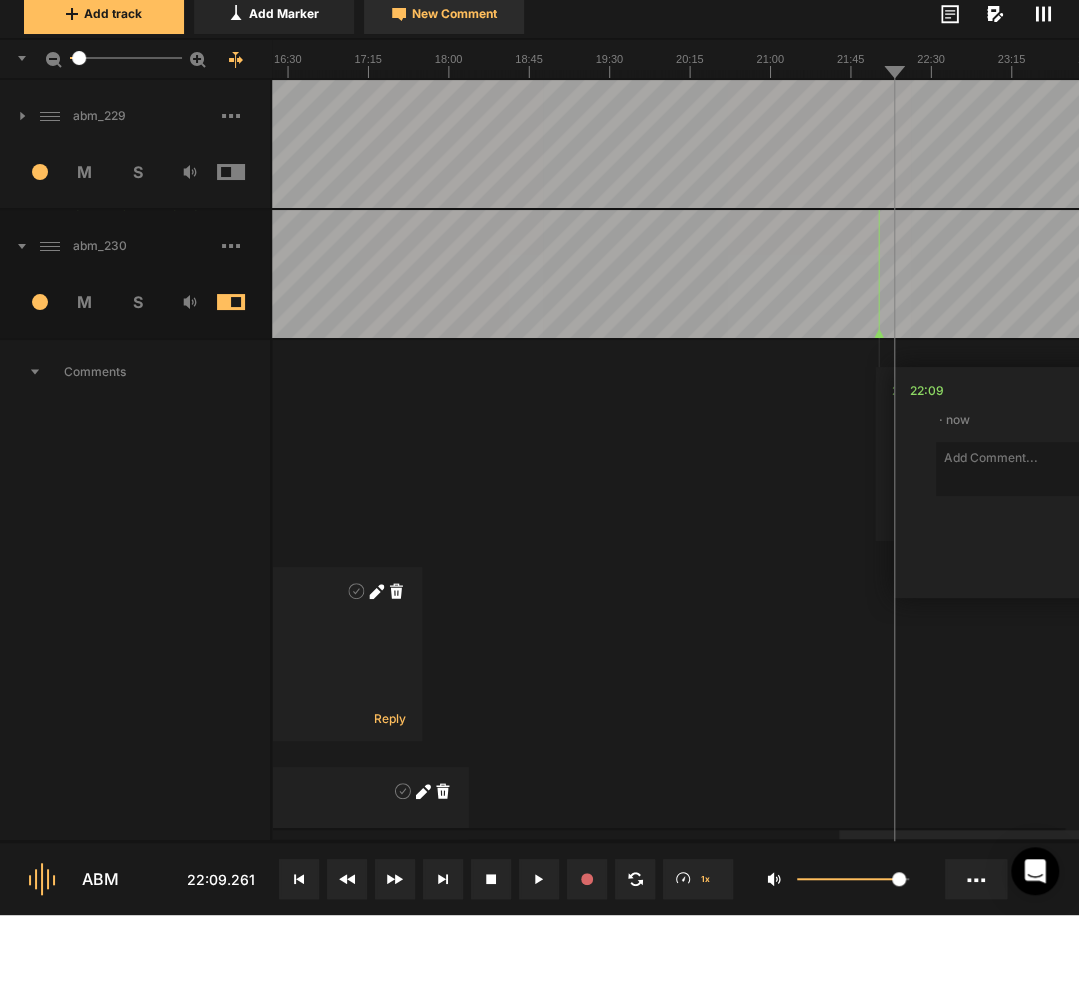 click on "New Comment" at bounding box center (454, 106) 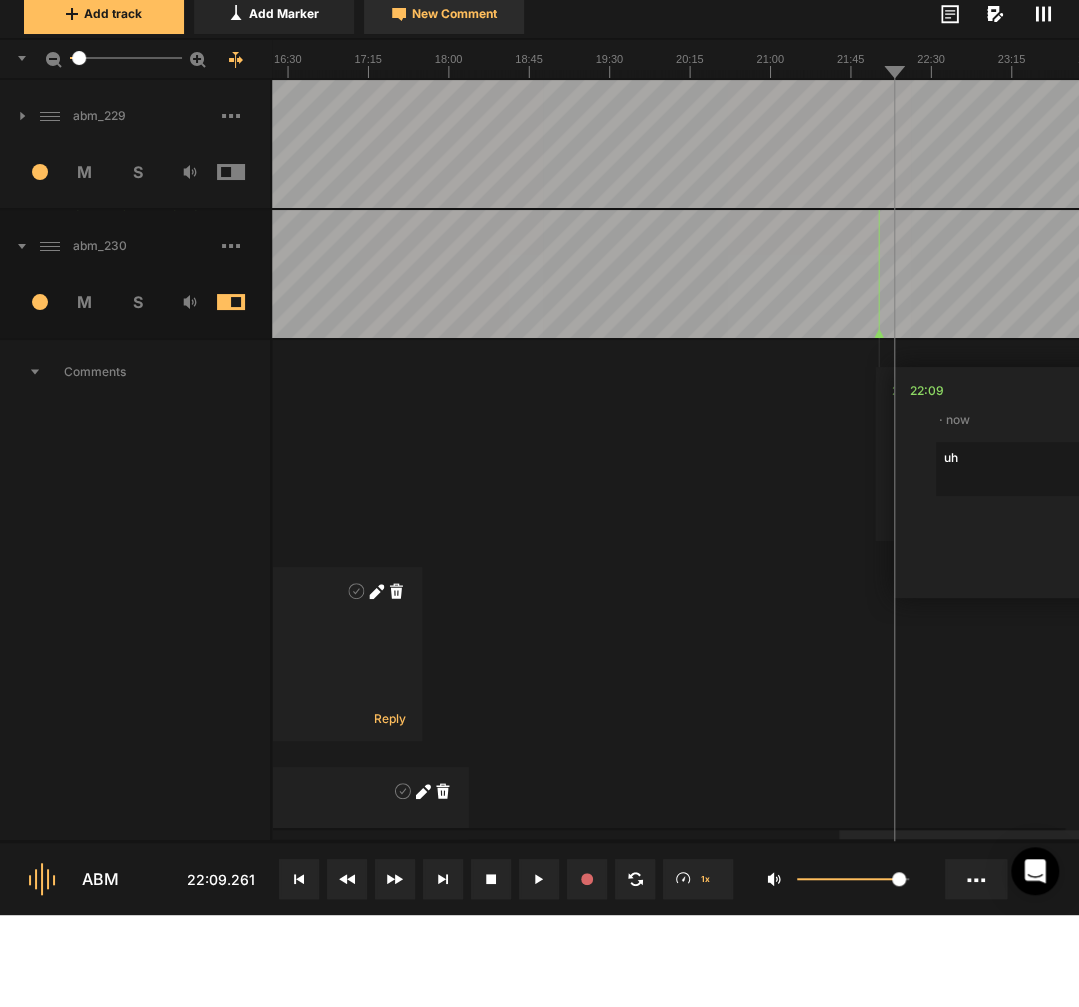 type on "uhm" 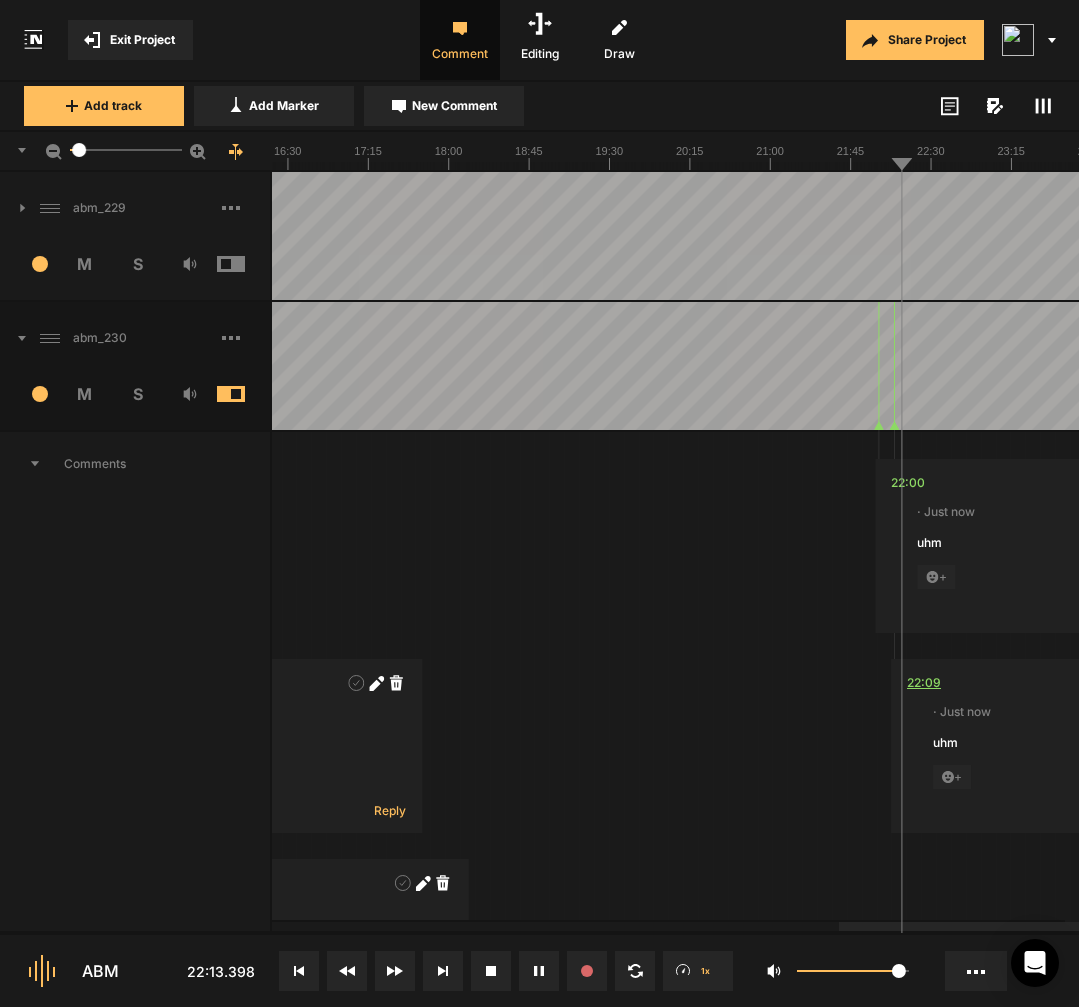 click on "22:09" at bounding box center (924, 683) 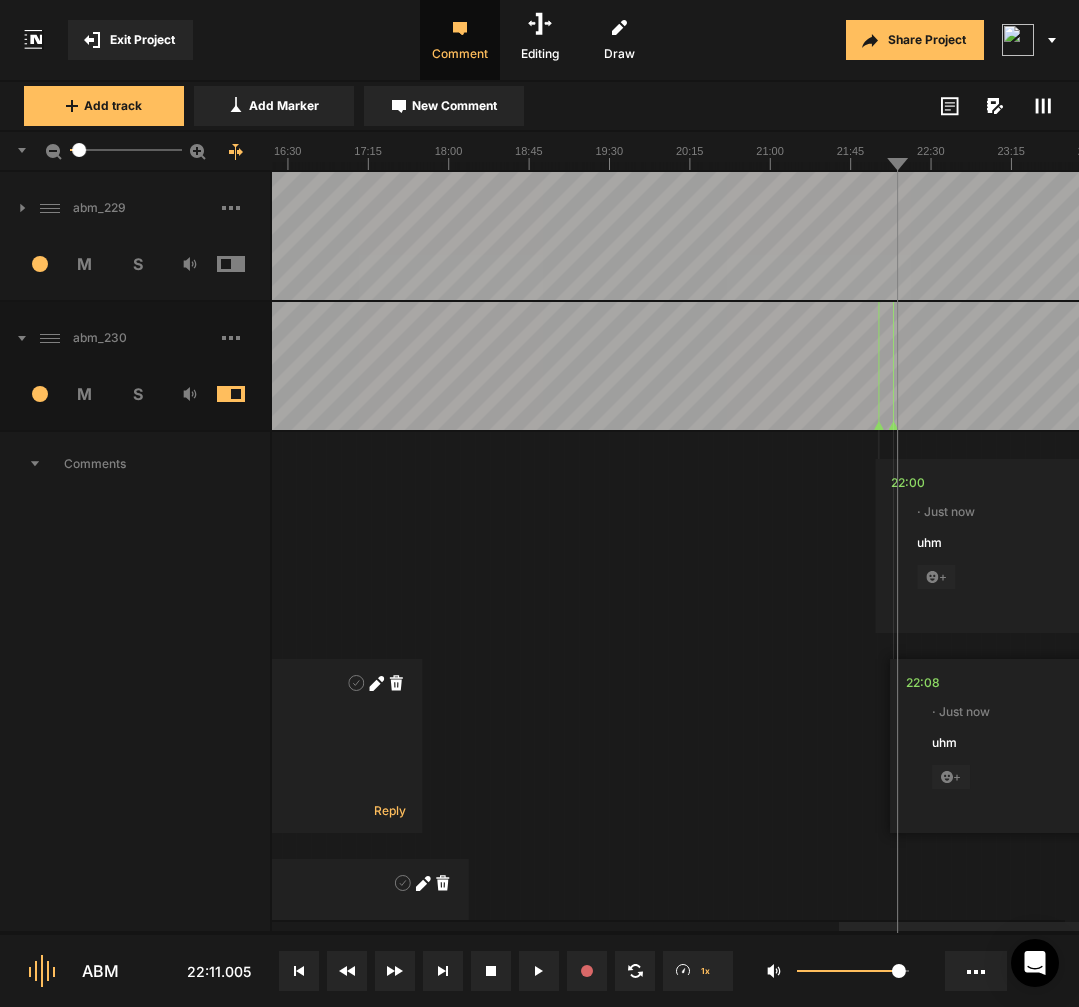 click 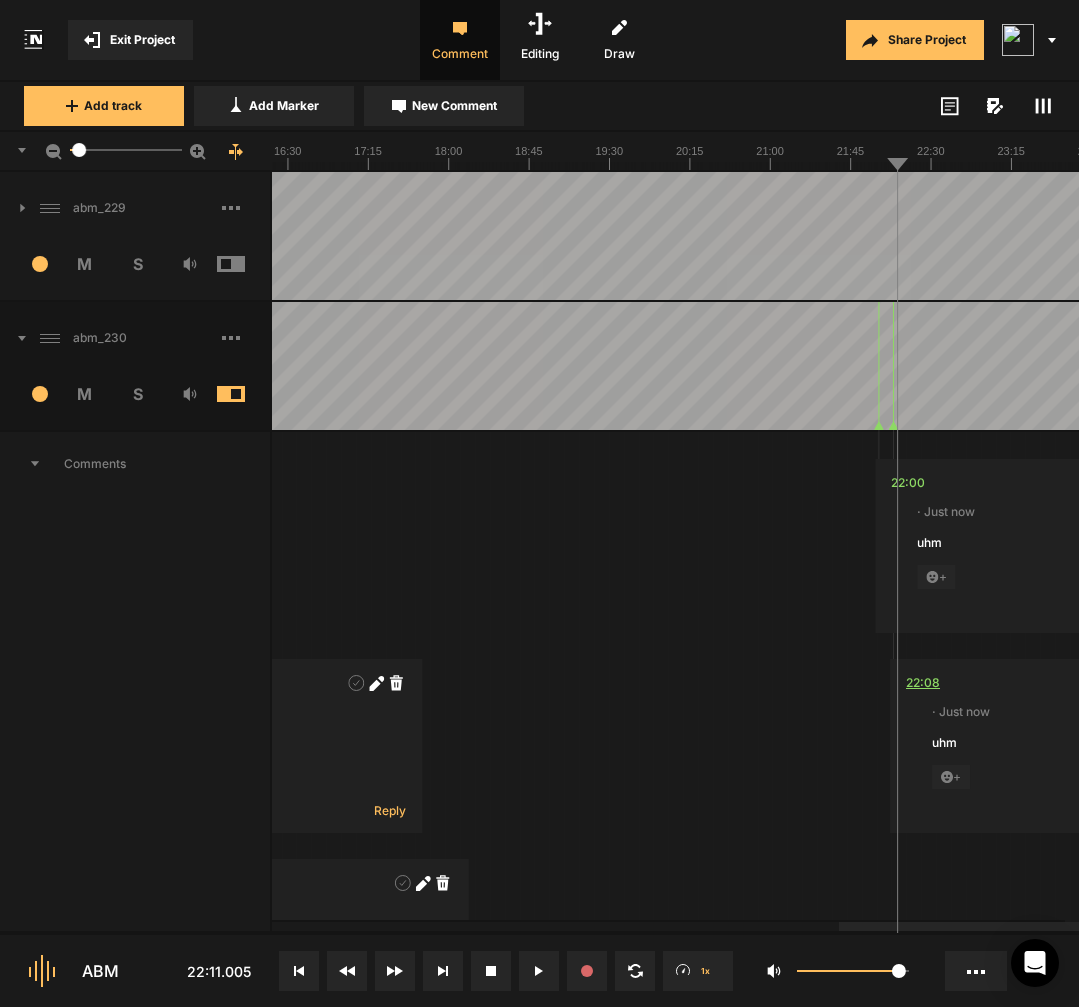 click on "22:08" at bounding box center [923, 683] 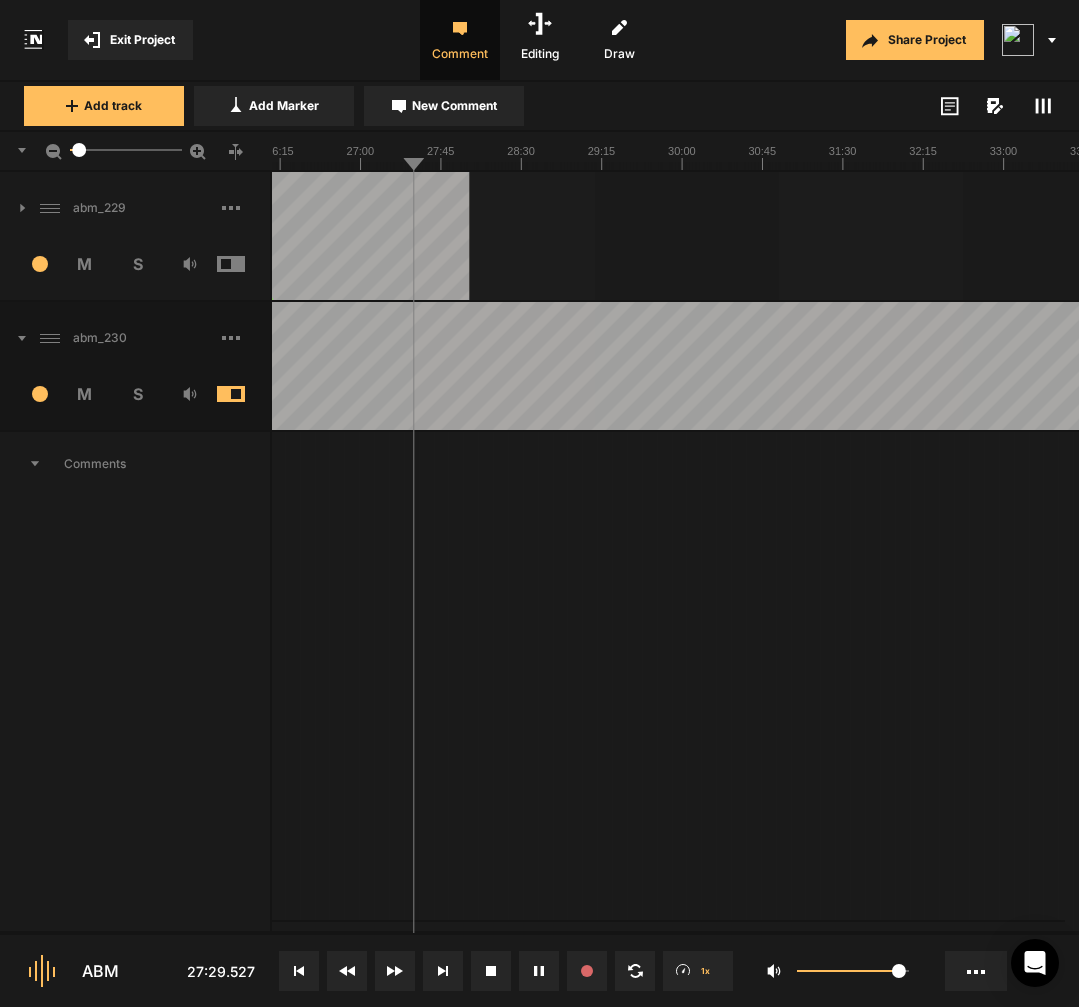 scroll, scrollTop: 0, scrollLeft: 0, axis: both 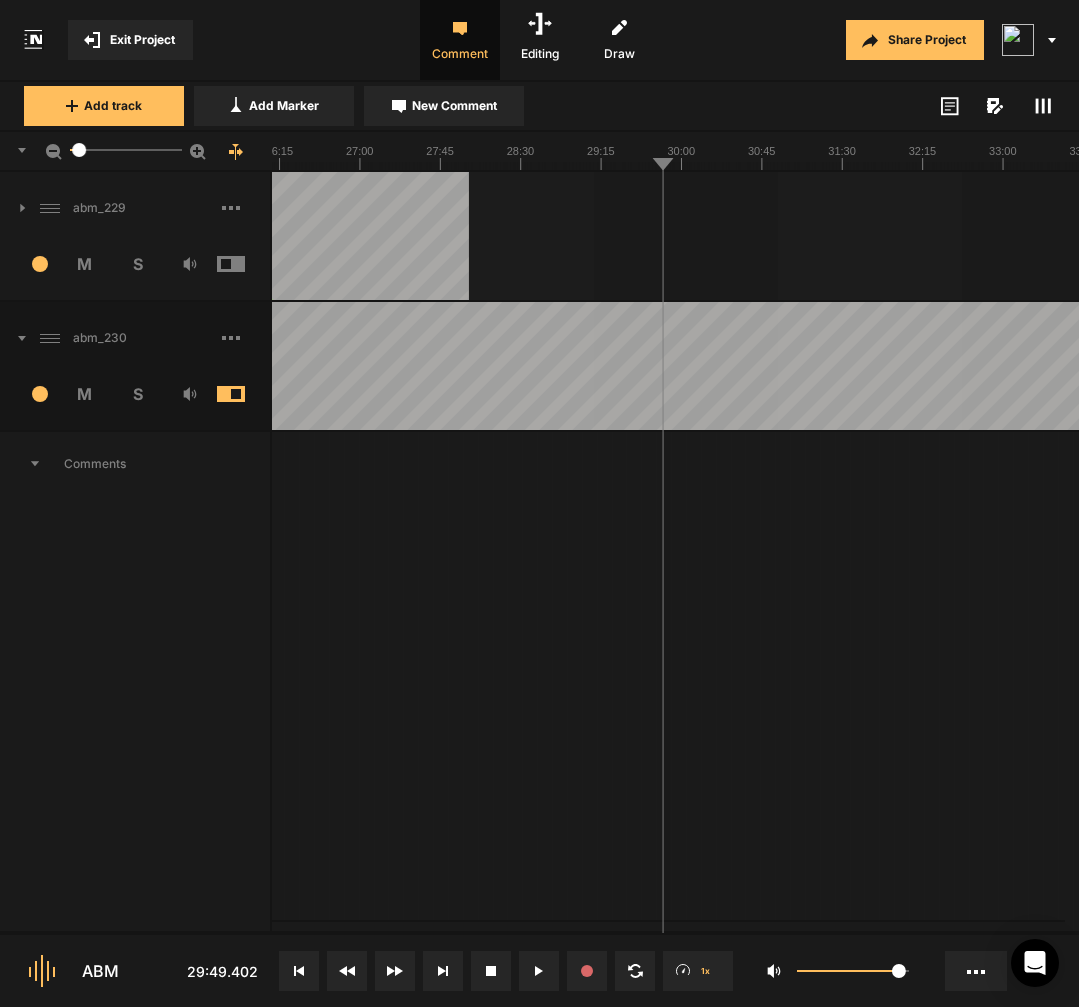 click at bounding box center (-517, 366) 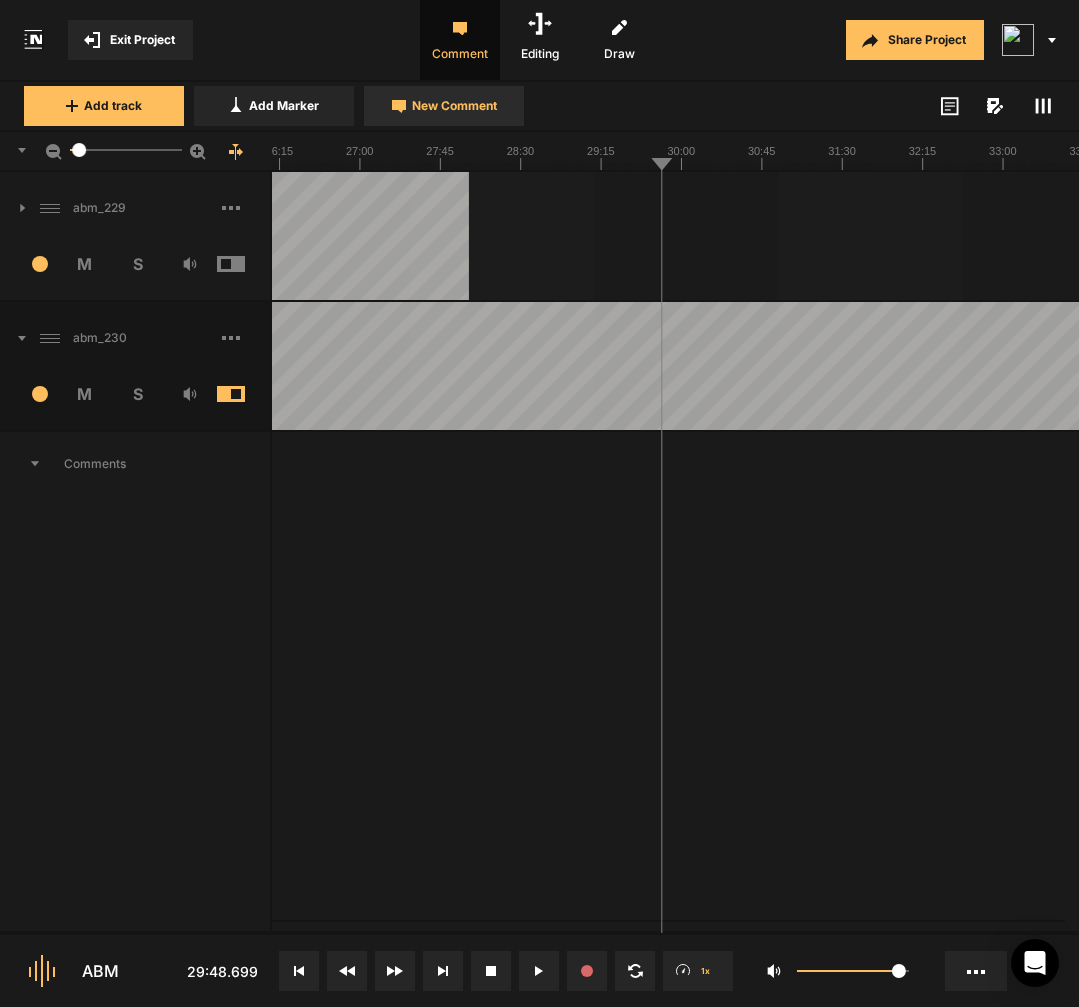 click on "New Comment" at bounding box center [454, 106] 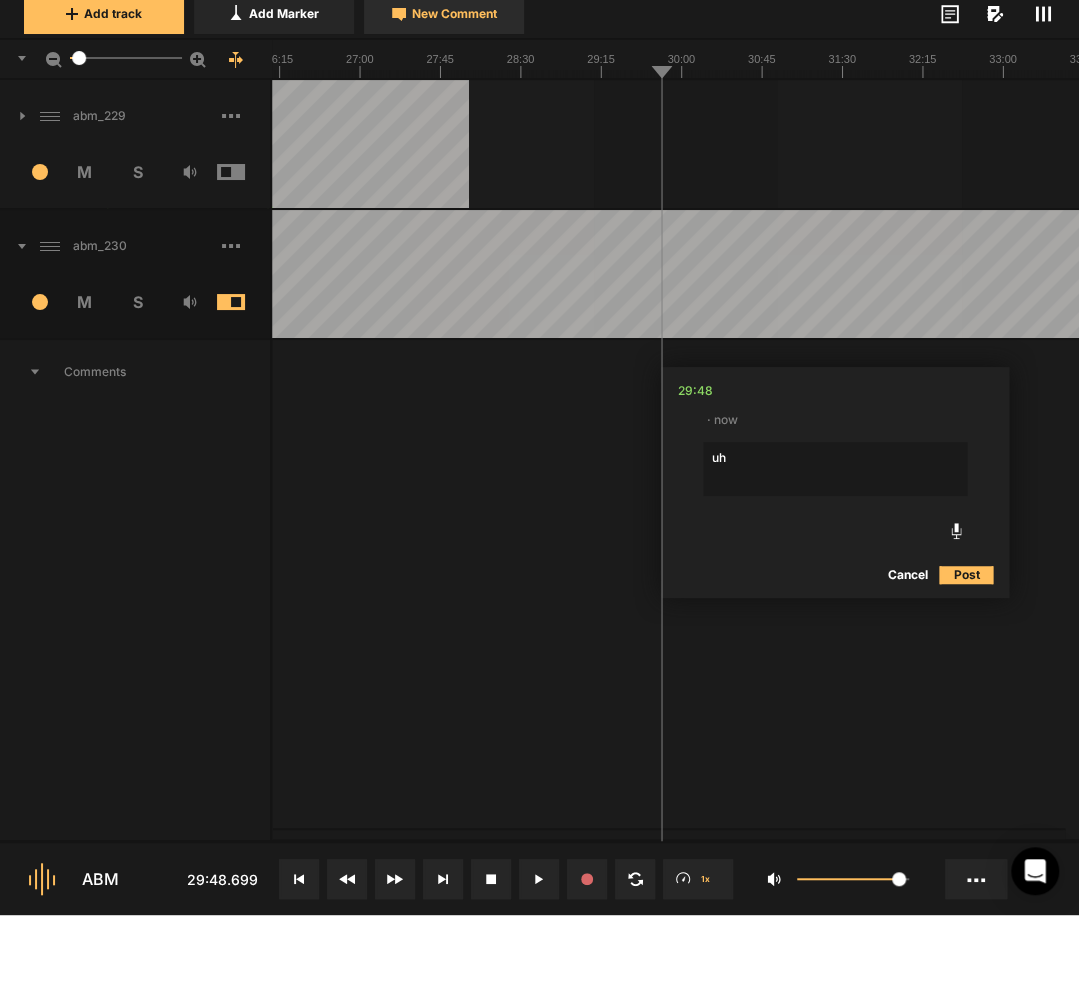 type on "uhm" 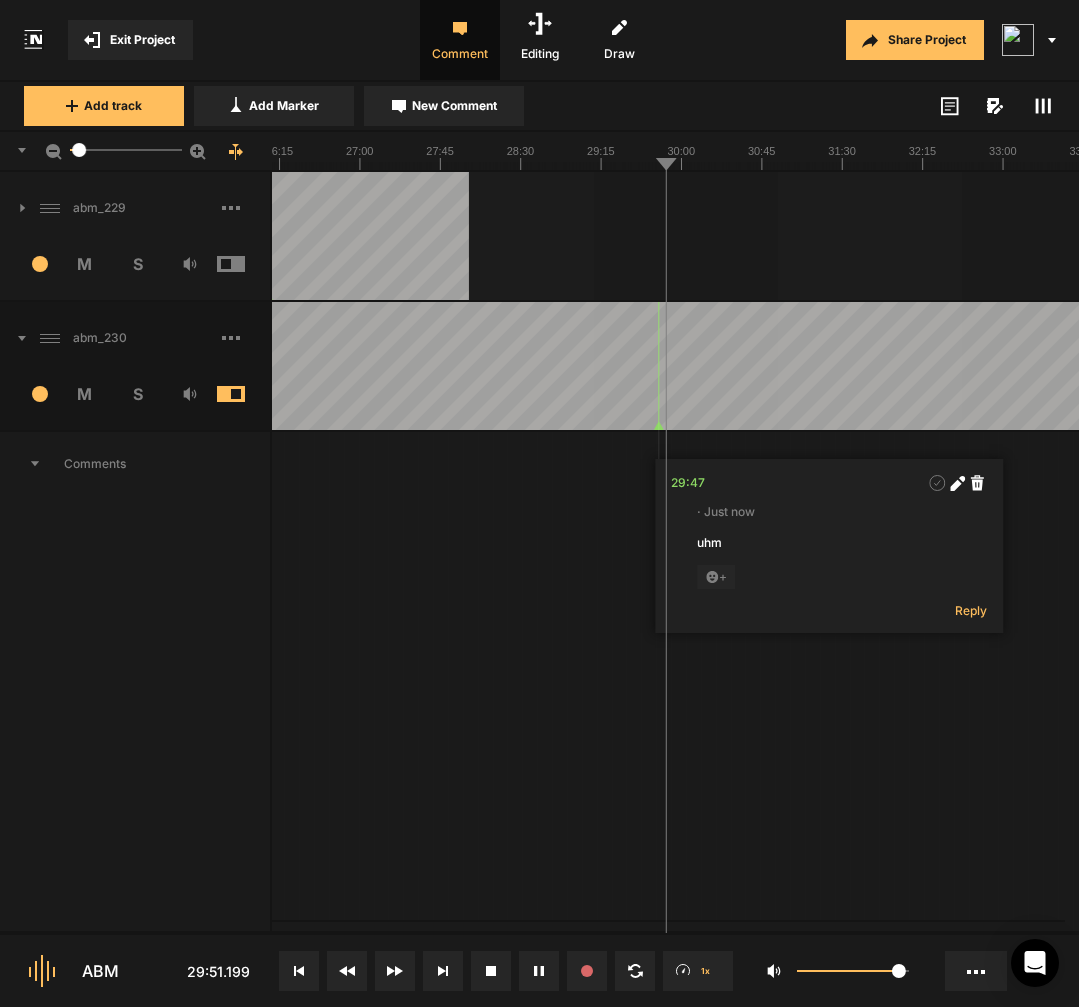 click 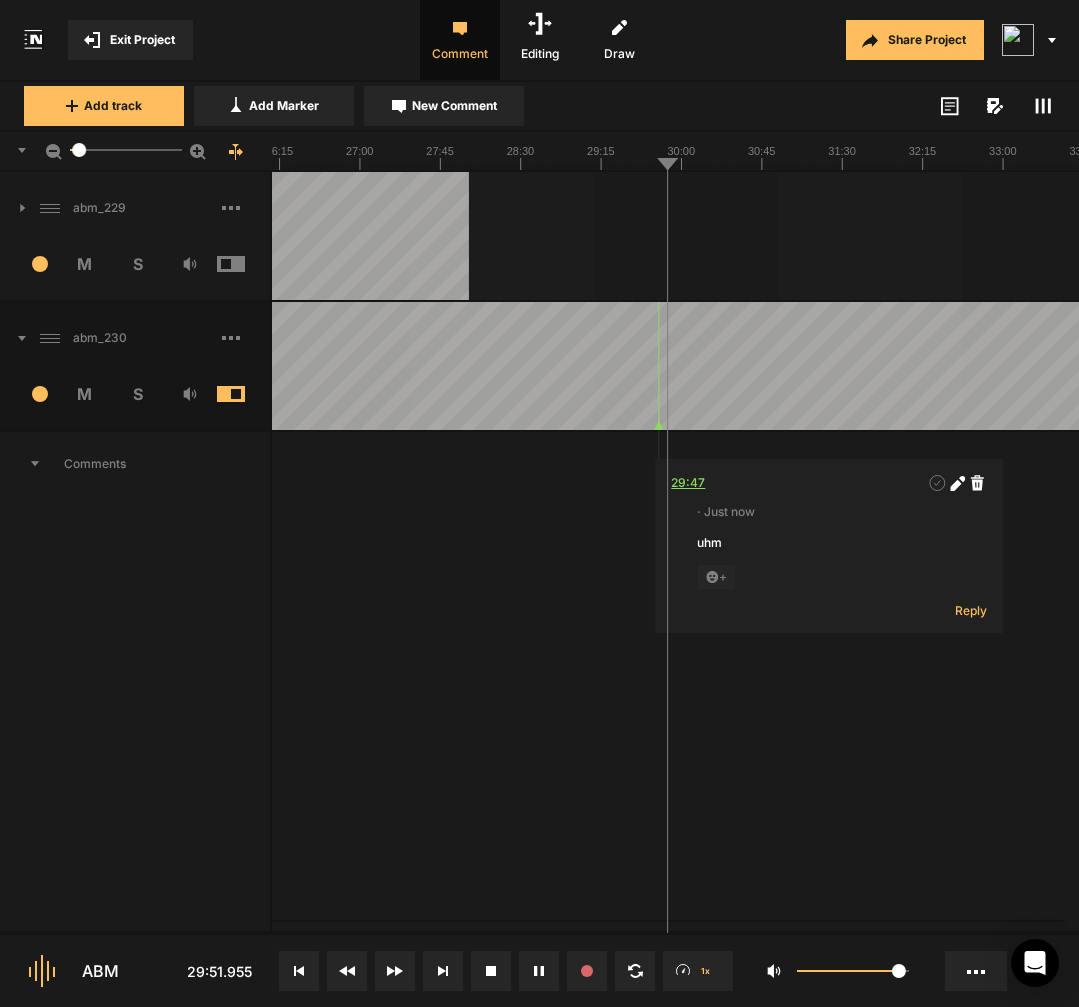 click on "29:47" at bounding box center [688, 483] 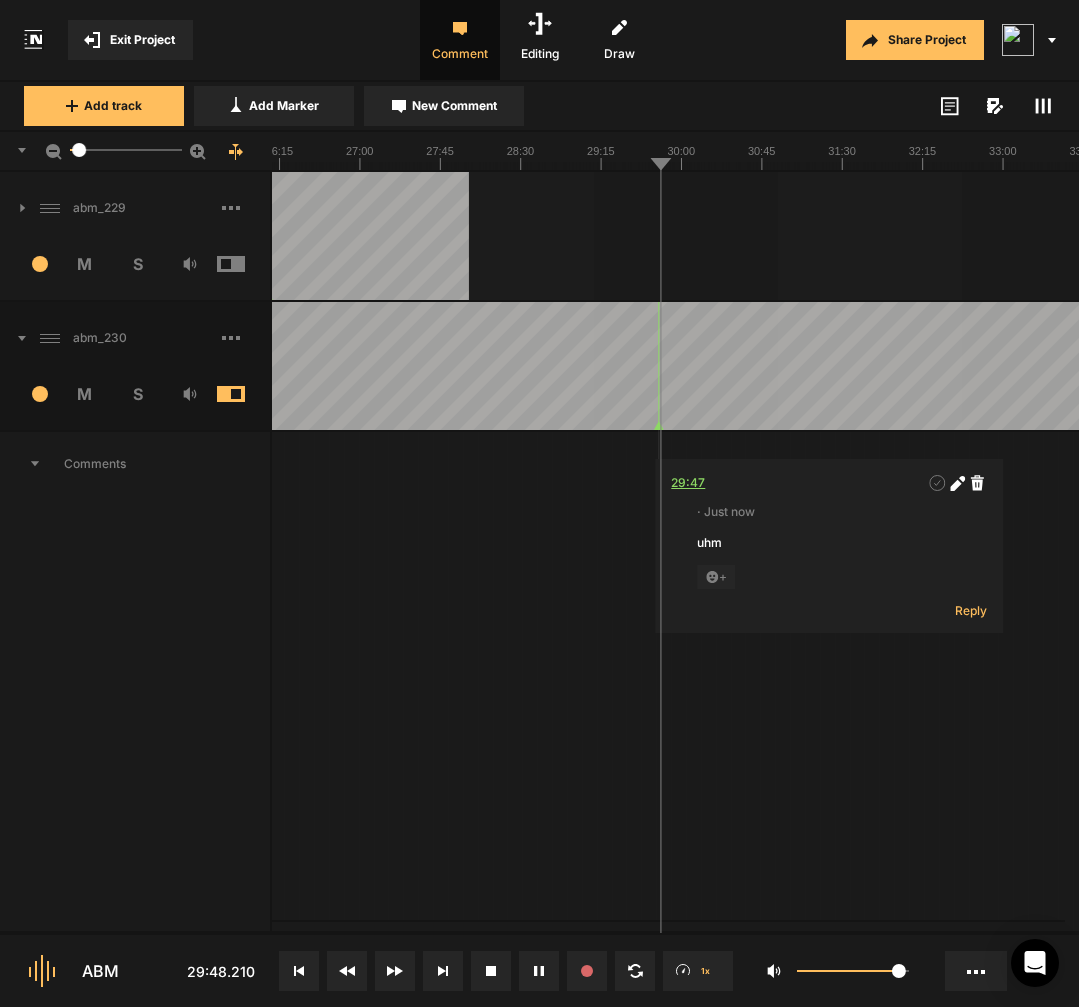 click on "29:47" at bounding box center (688, 483) 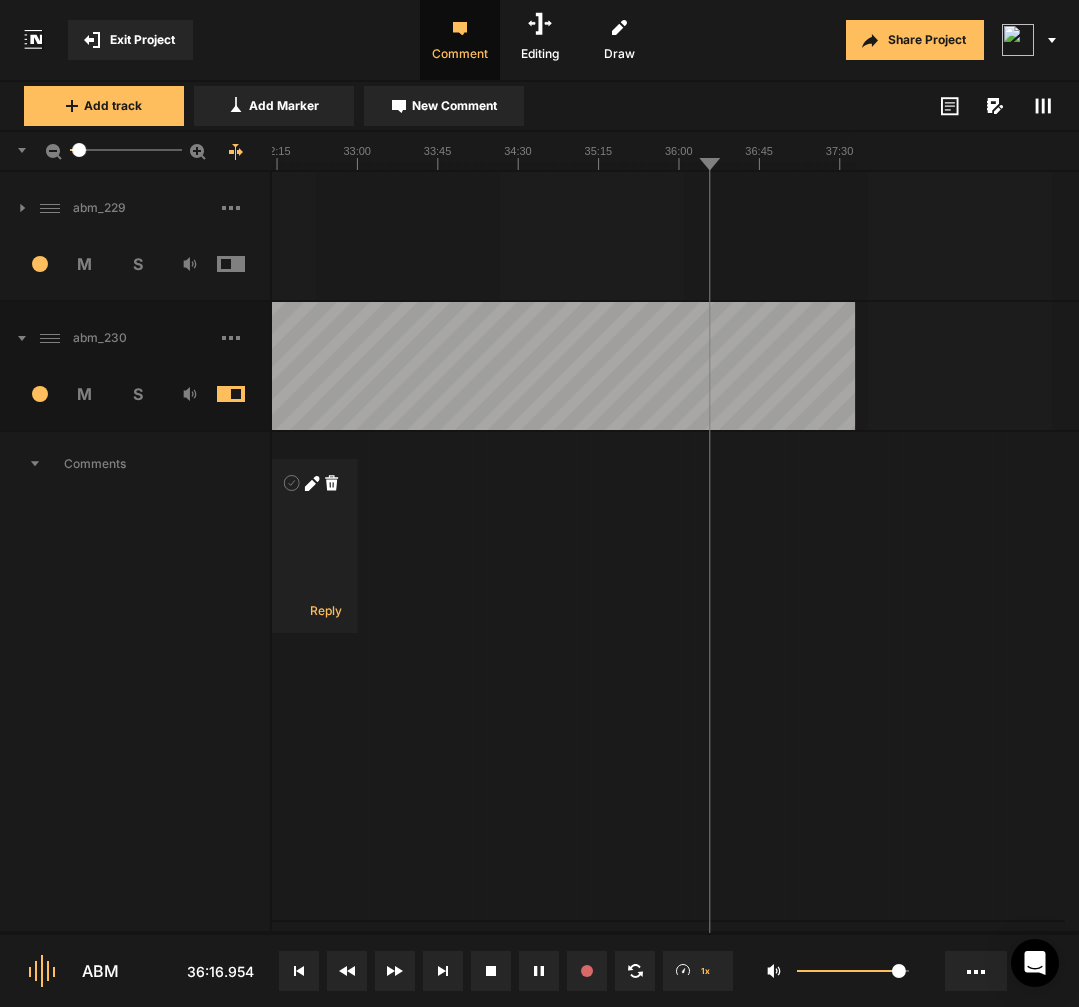 click 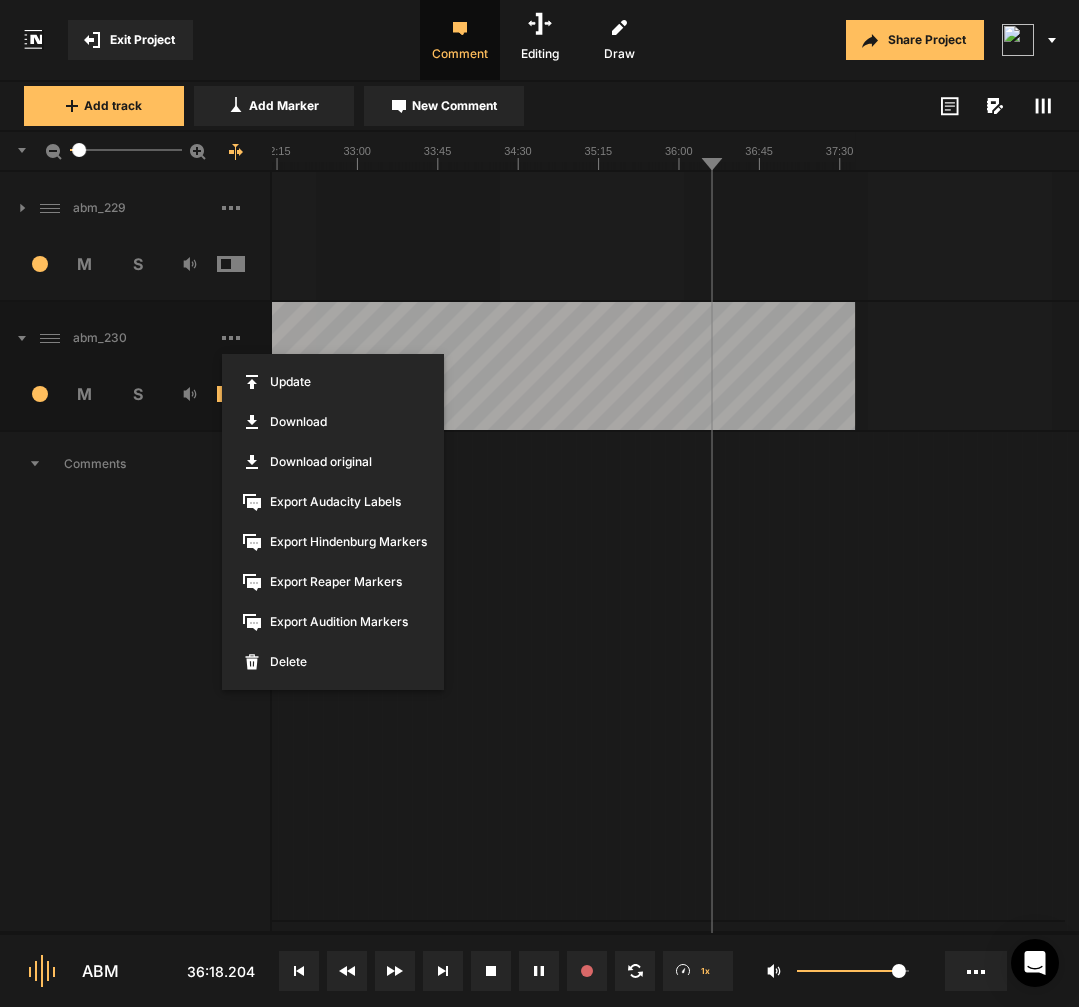 click on "Export Reaper Markers" at bounding box center (333, 582) 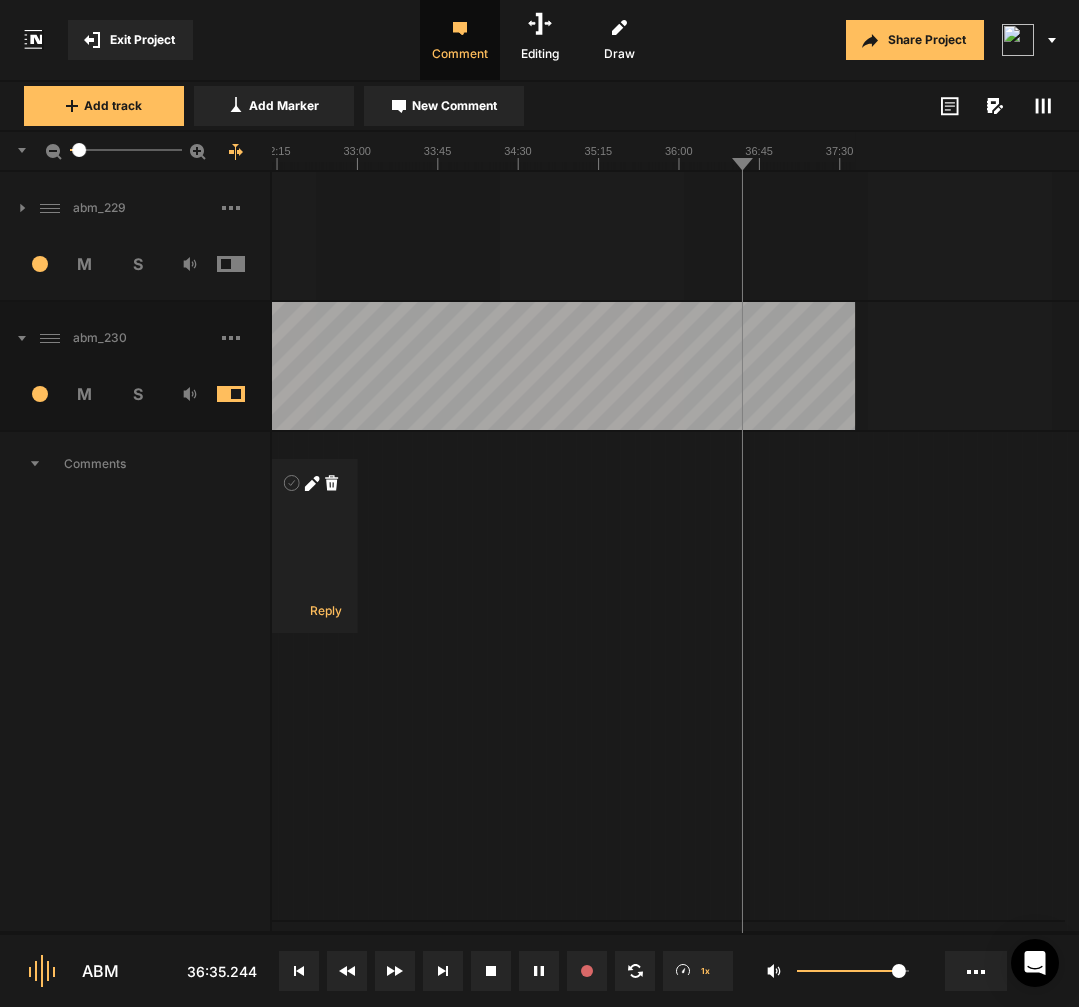 click at bounding box center (246, 338) 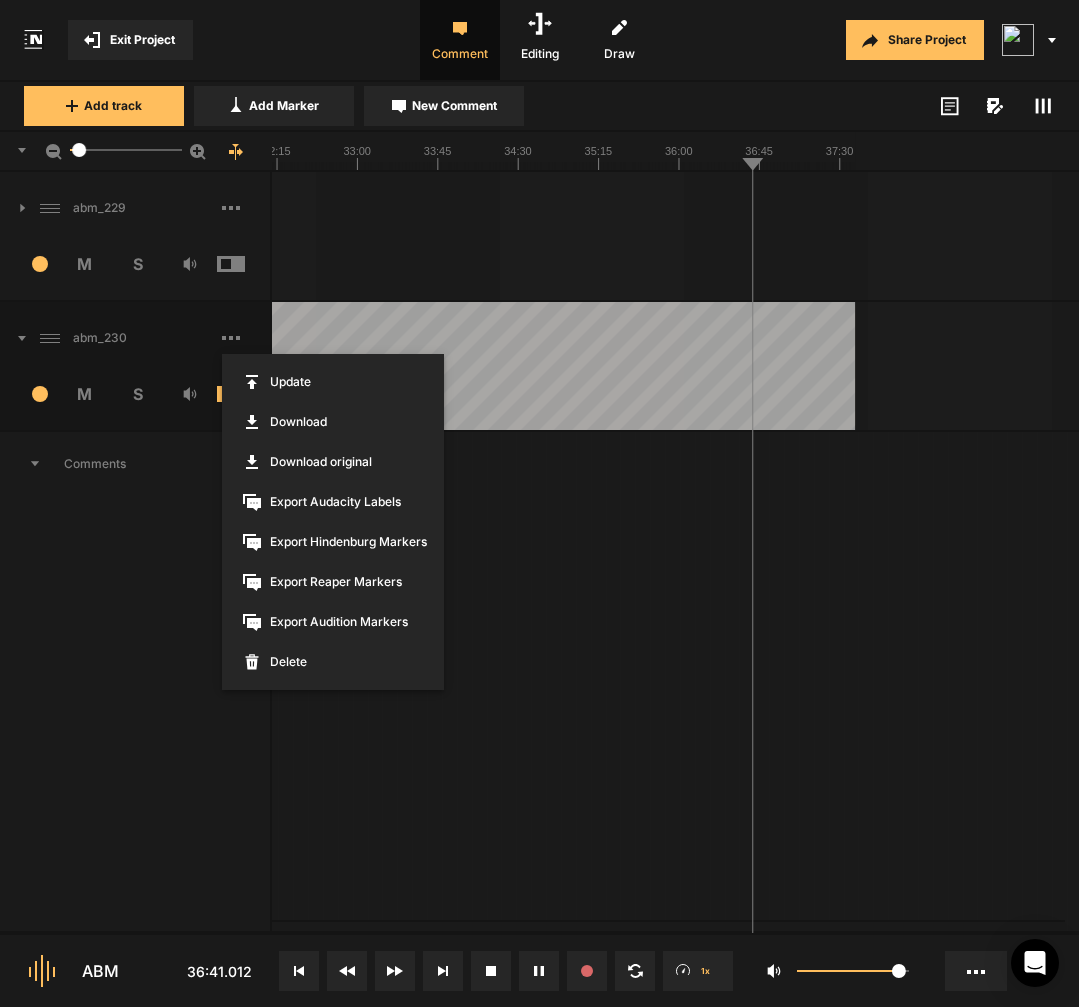 click at bounding box center (539, 503) 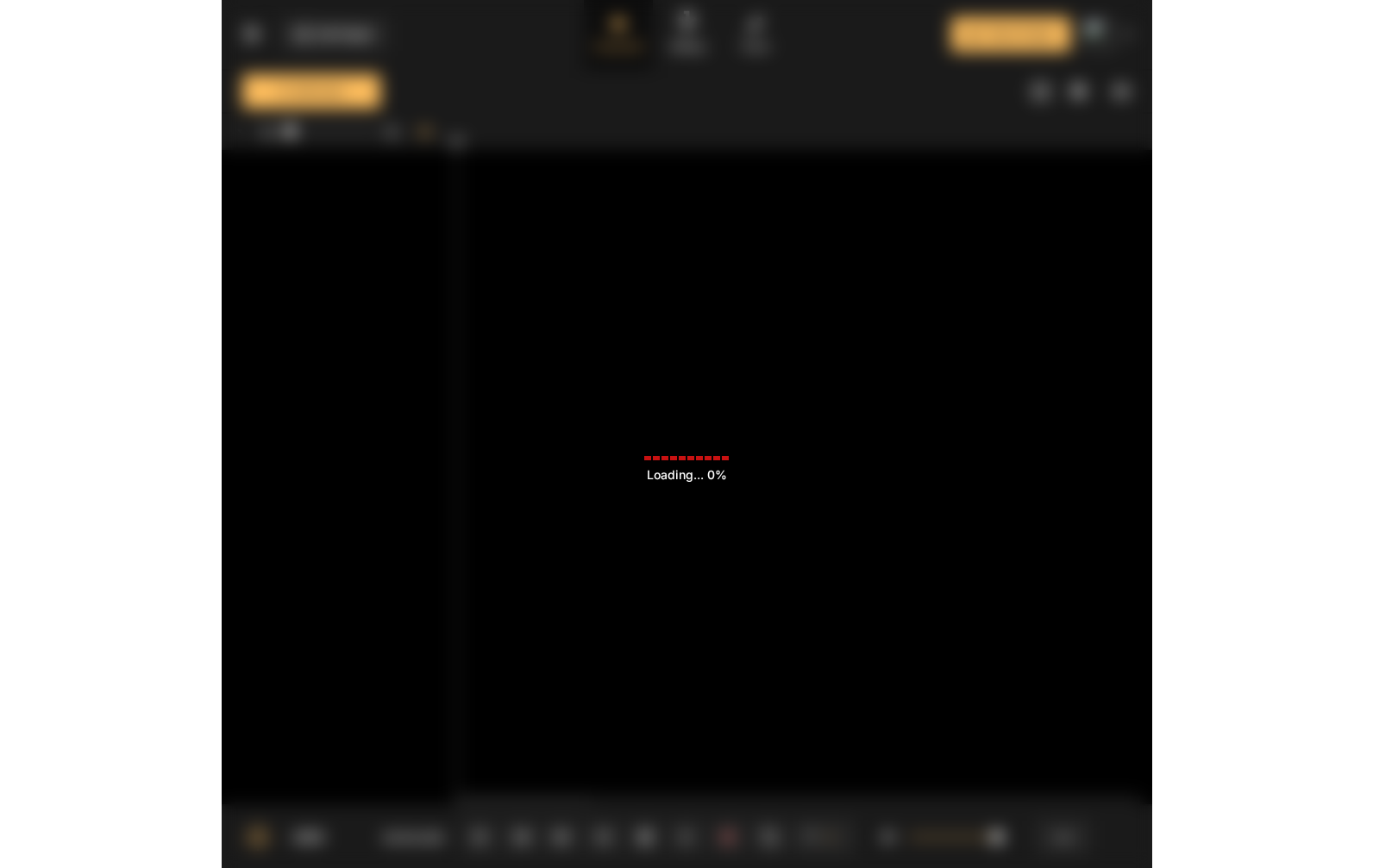 scroll, scrollTop: 0, scrollLeft: 0, axis: both 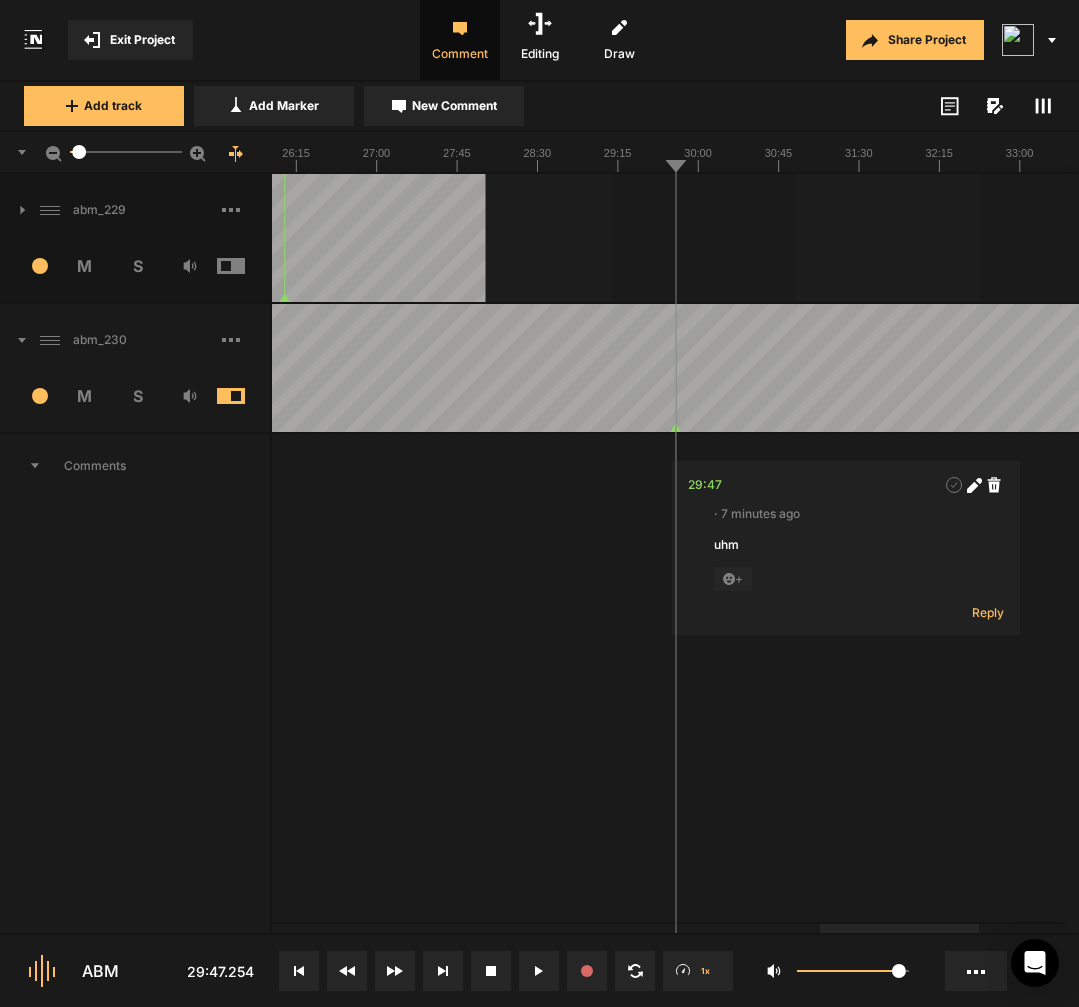 click 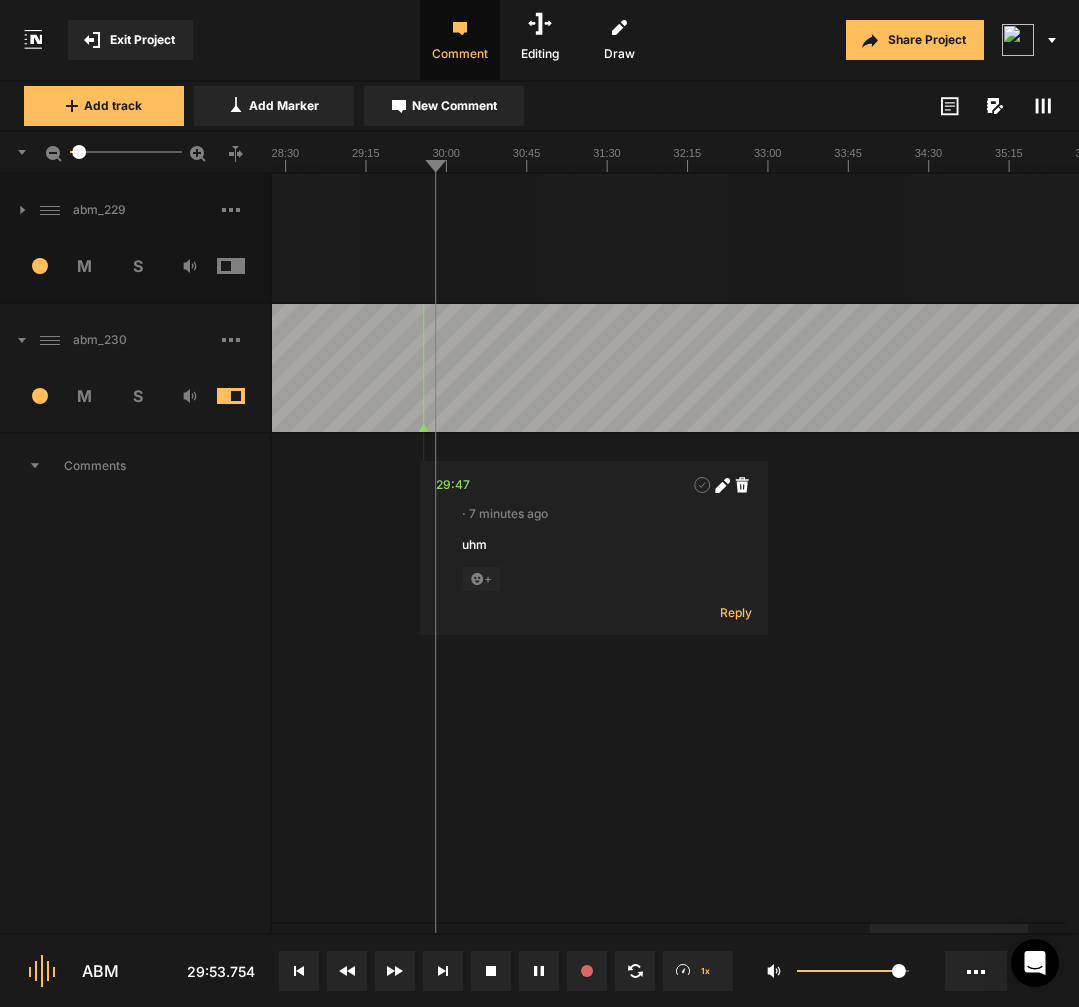 click at bounding box center [-752, 368] 